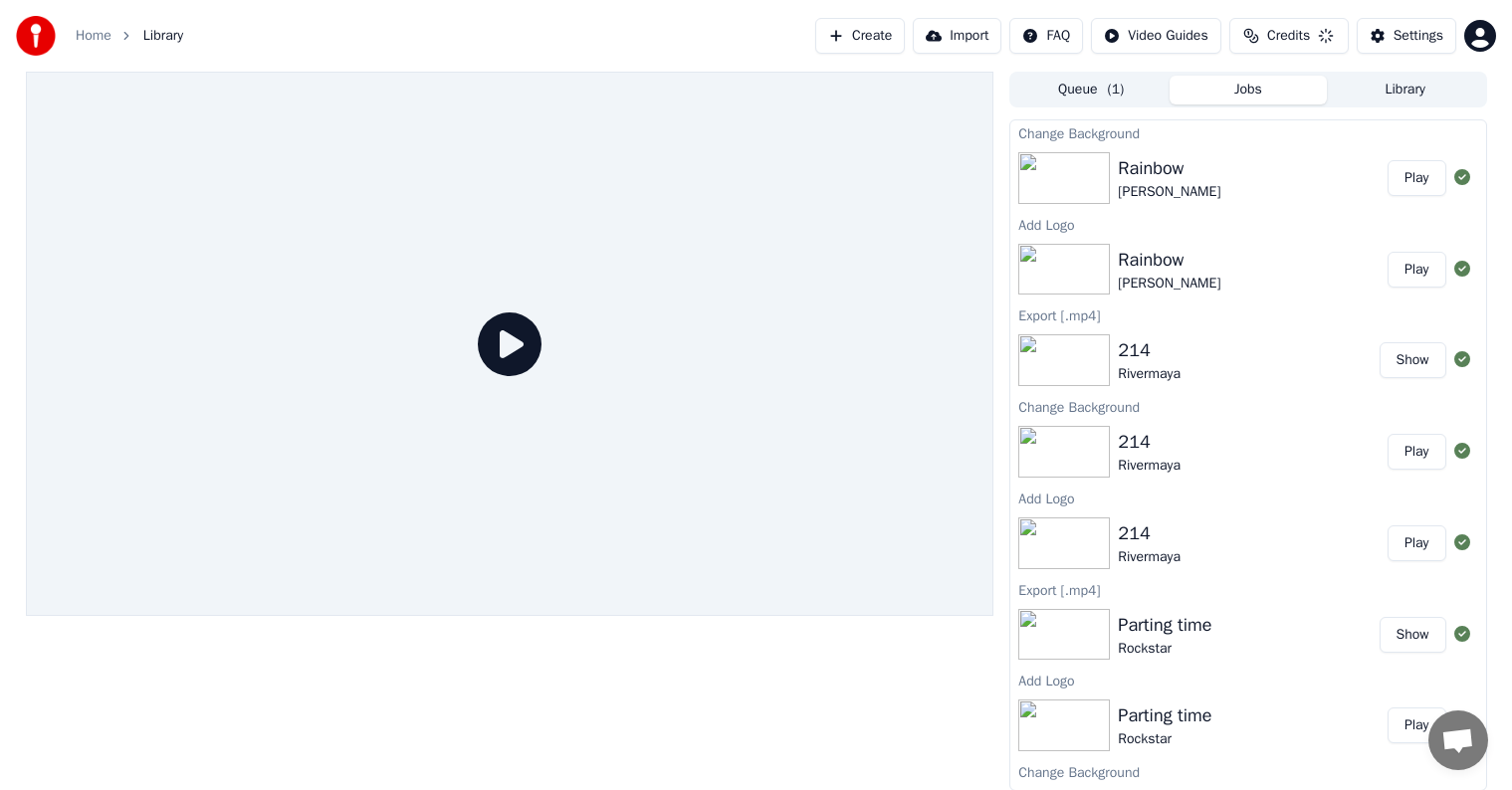 scroll, scrollTop: 0, scrollLeft: 0, axis: both 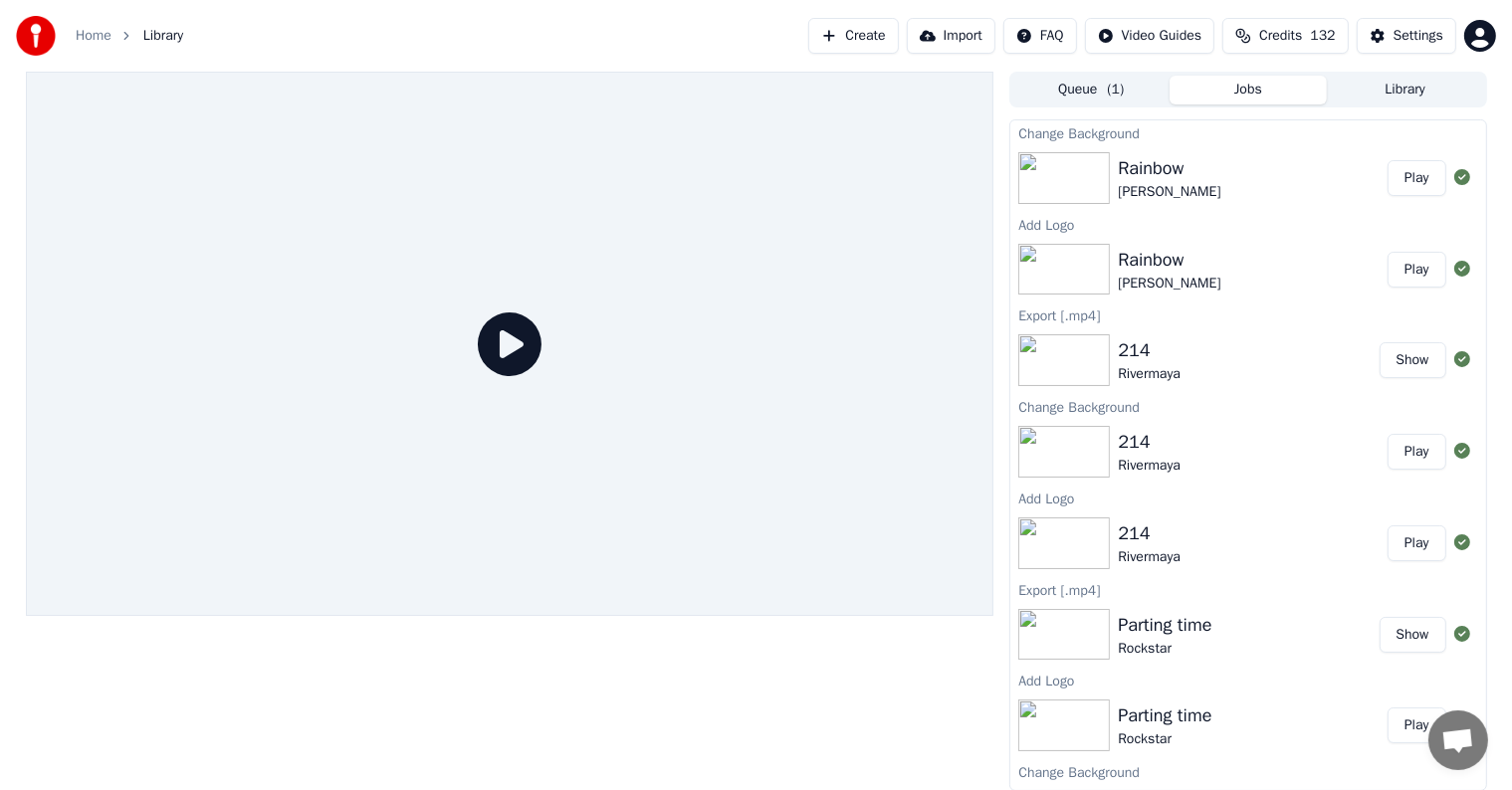click on "Show" at bounding box center (1412, 360) 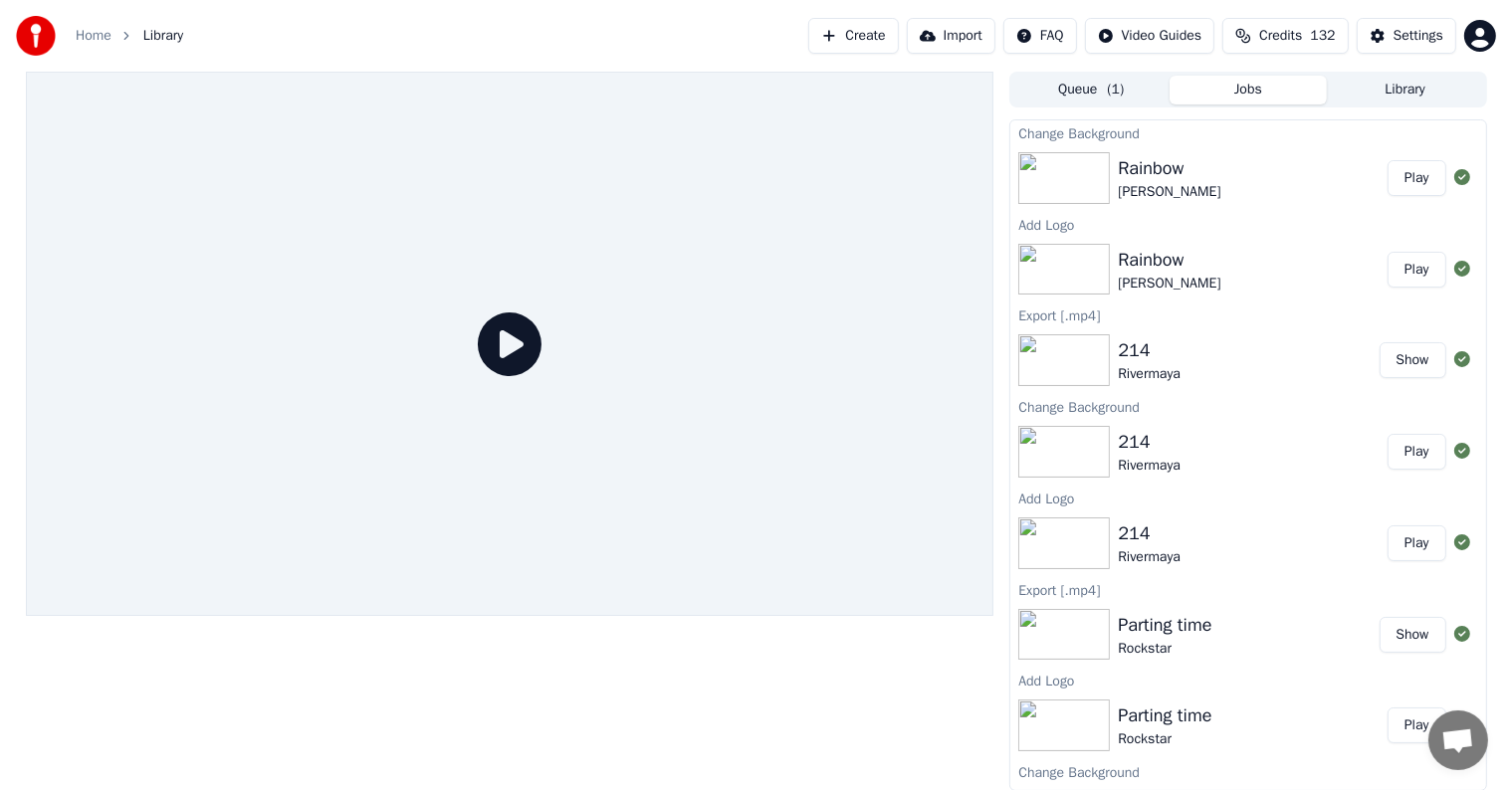 click on "Play" at bounding box center [1416, 452] 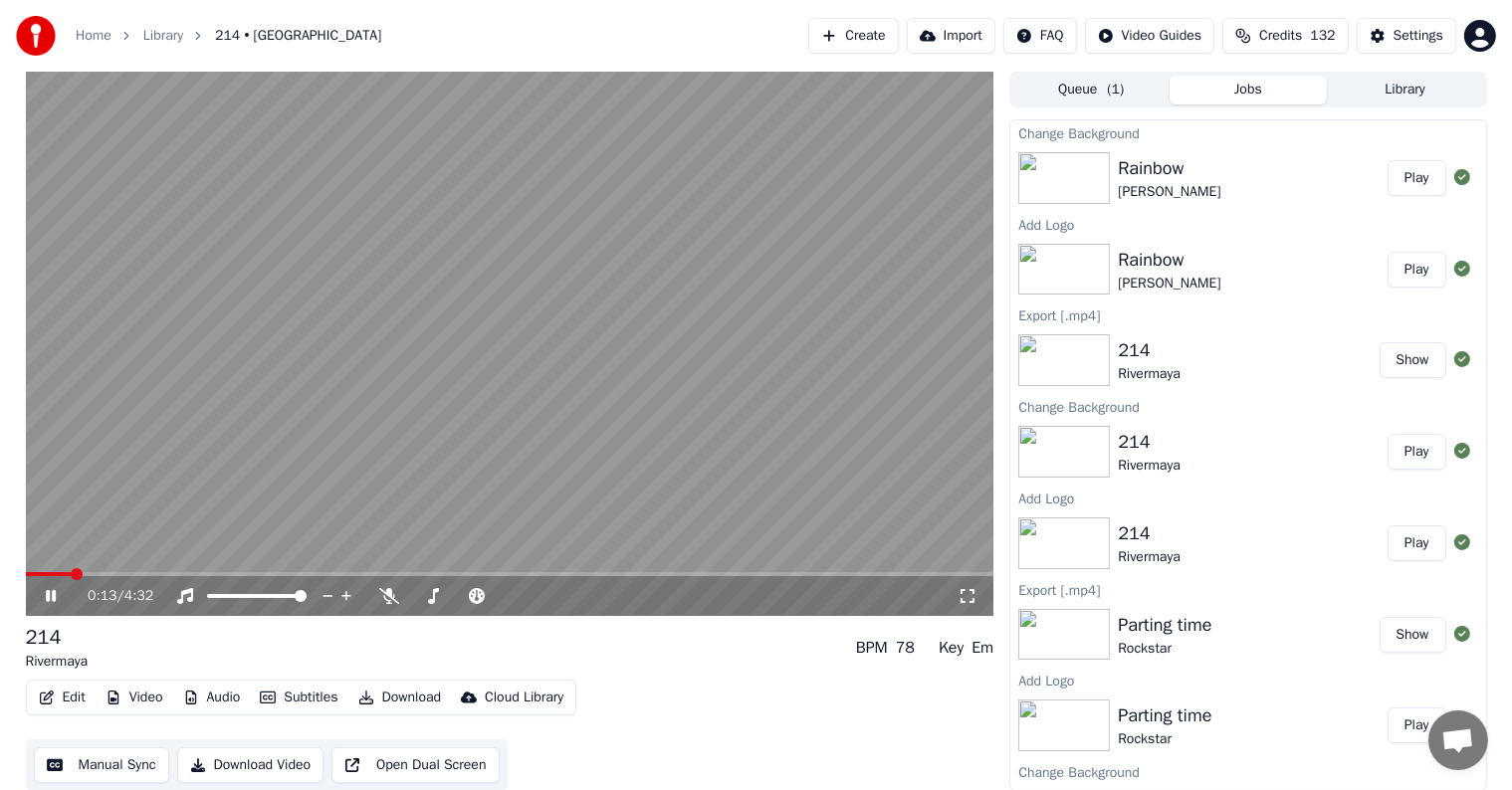 click at bounding box center (510, 574) 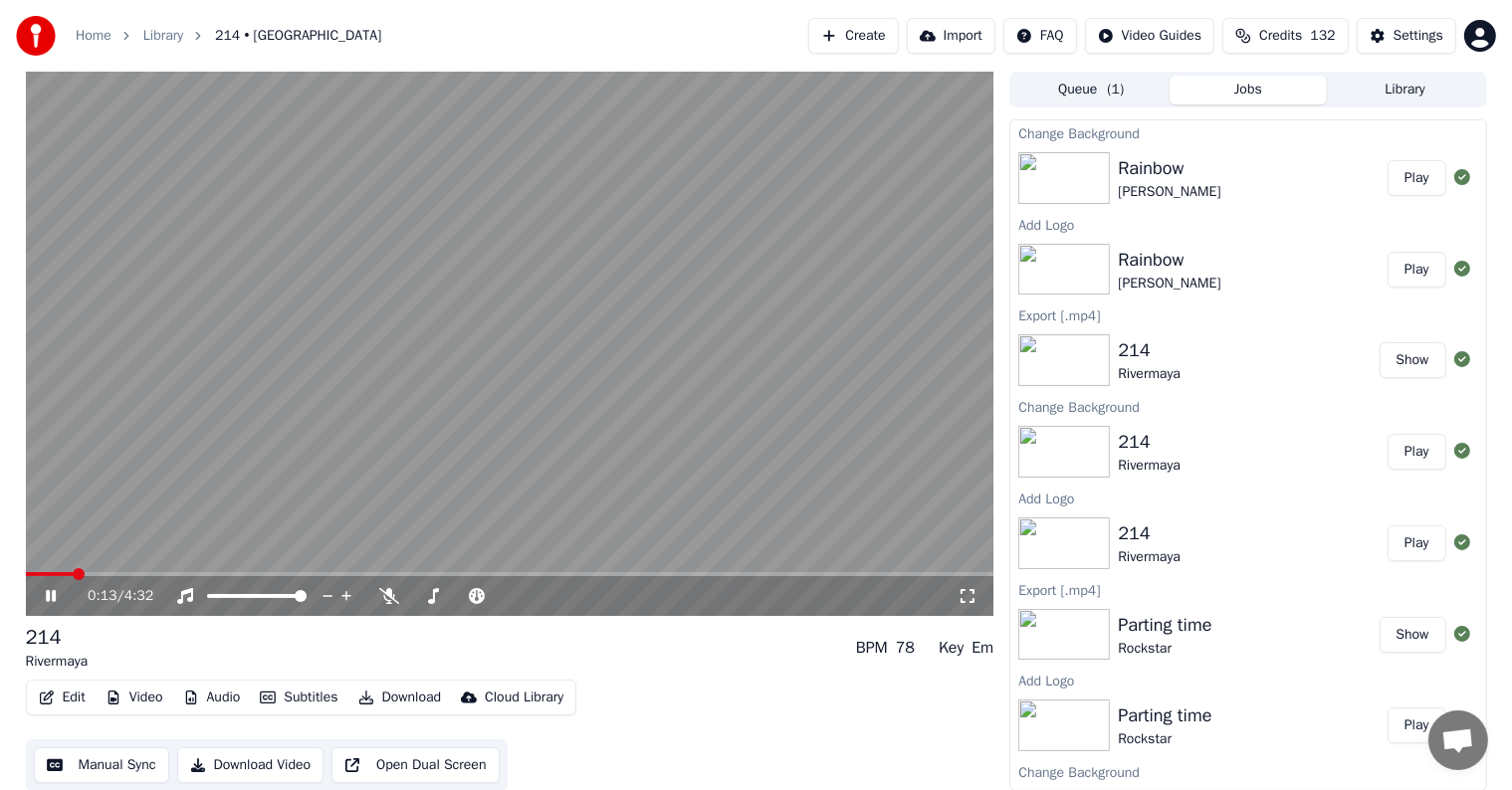 click at bounding box center (510, 343) 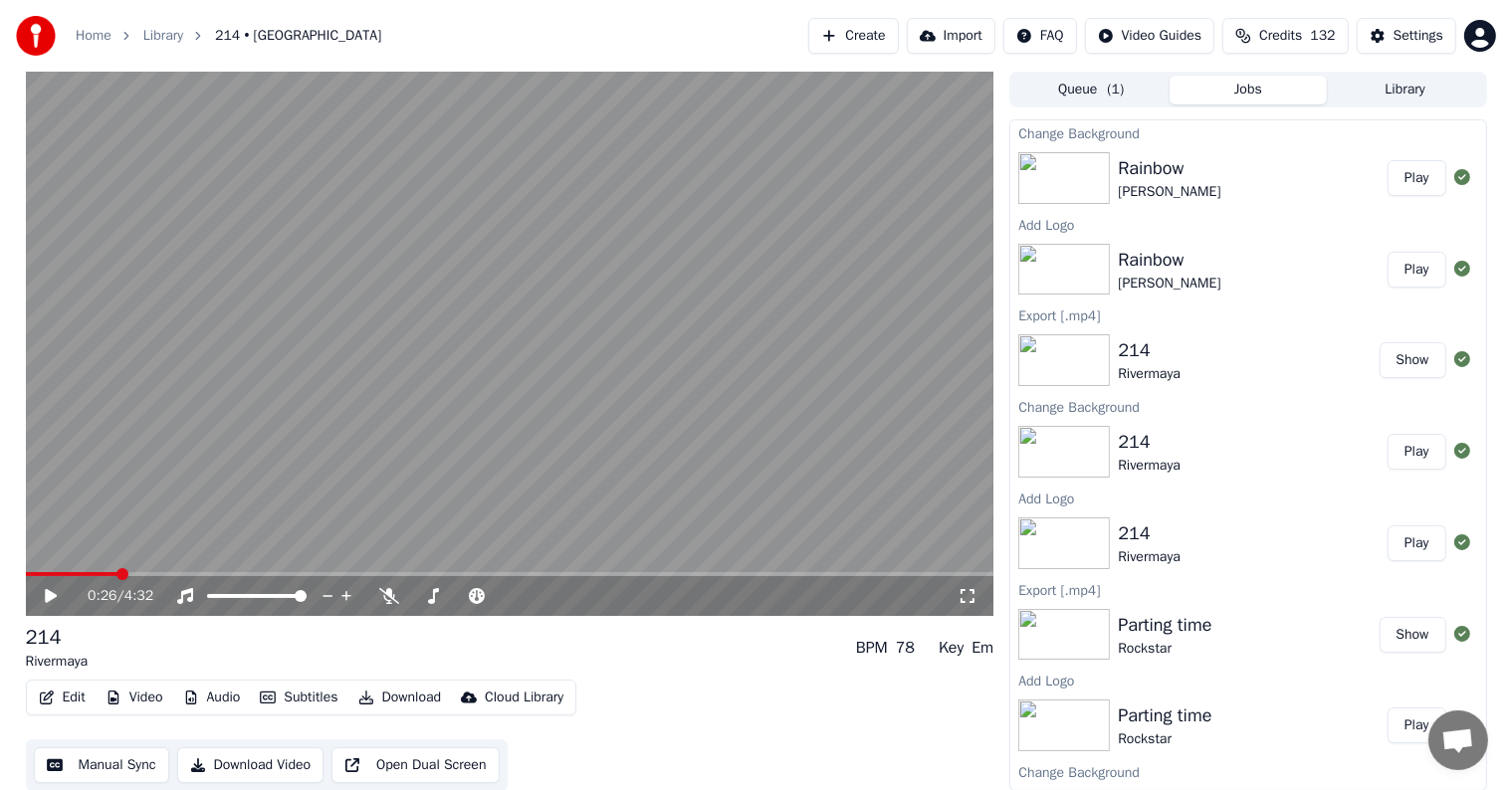 click at bounding box center (510, 574) 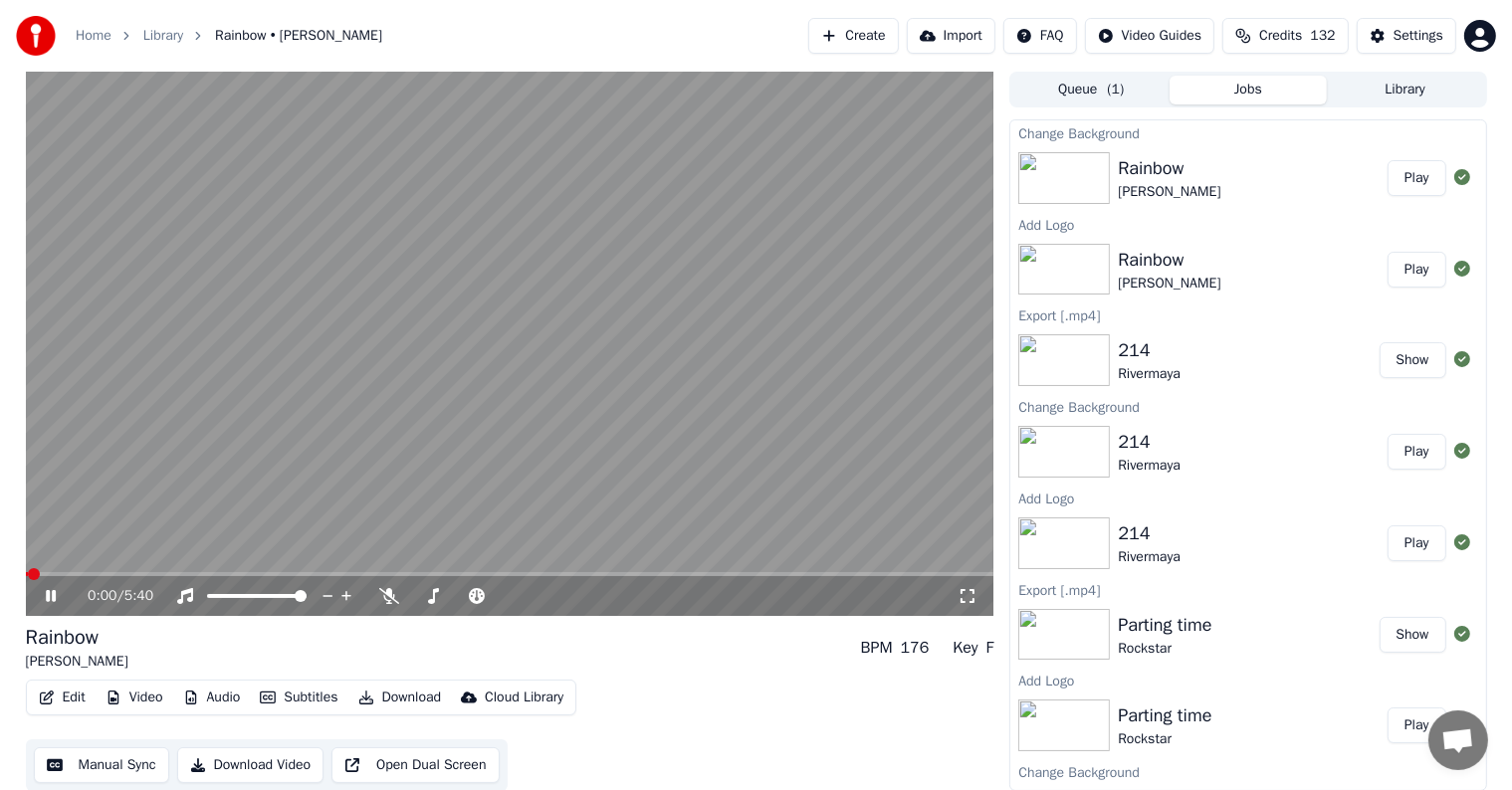 click at bounding box center (510, 574) 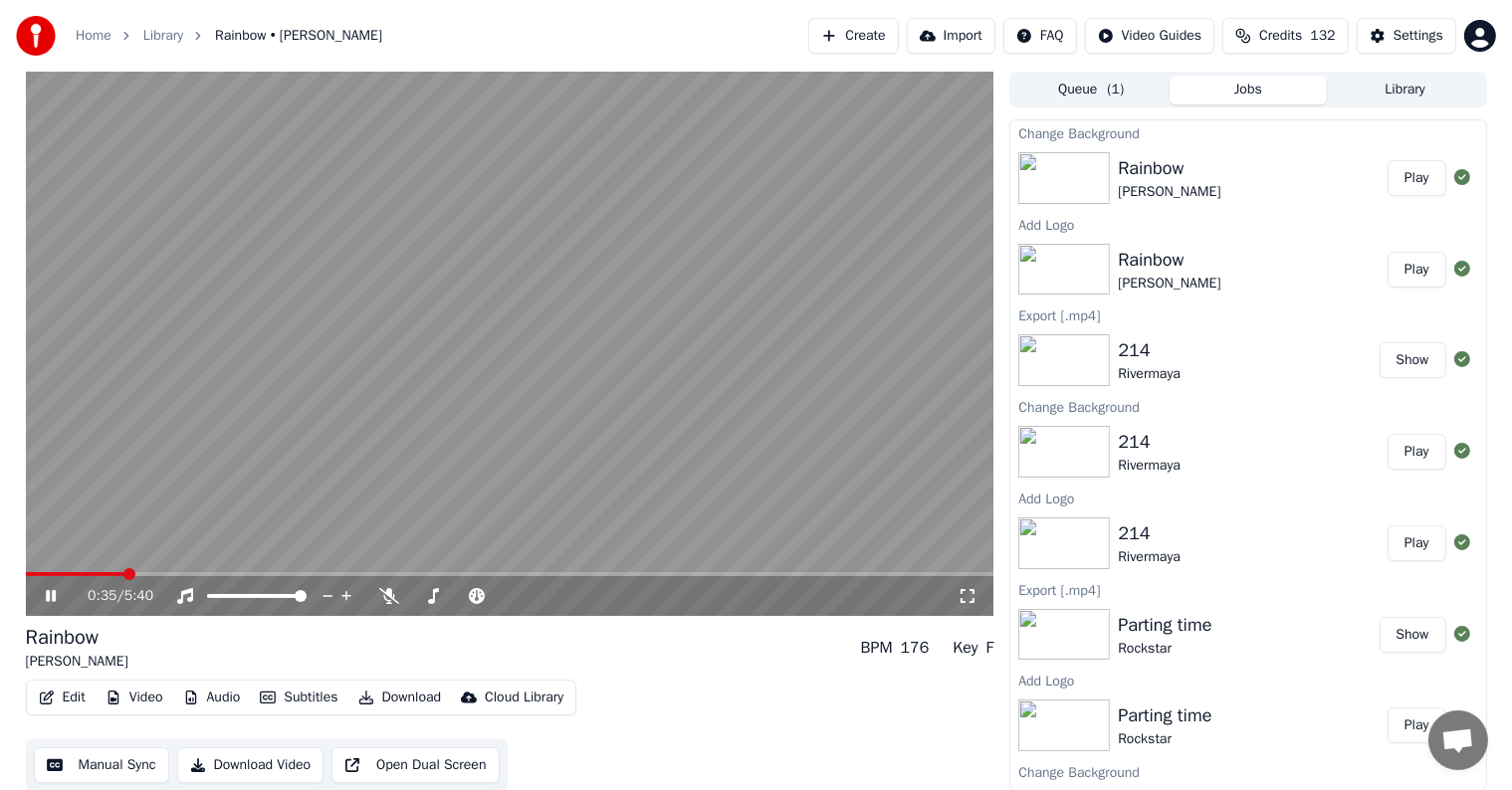 click 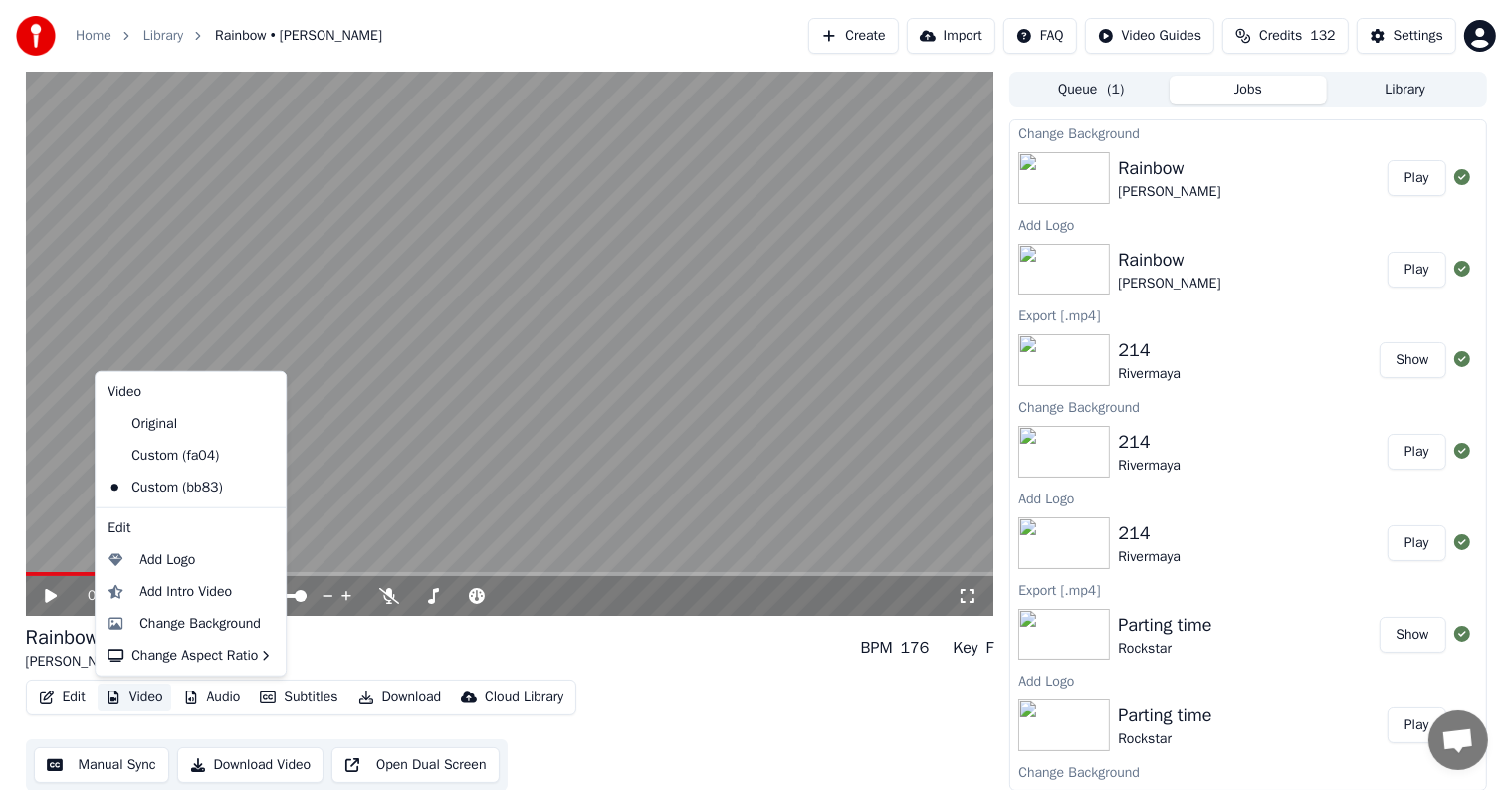 click on "Video" at bounding box center [134, 697] 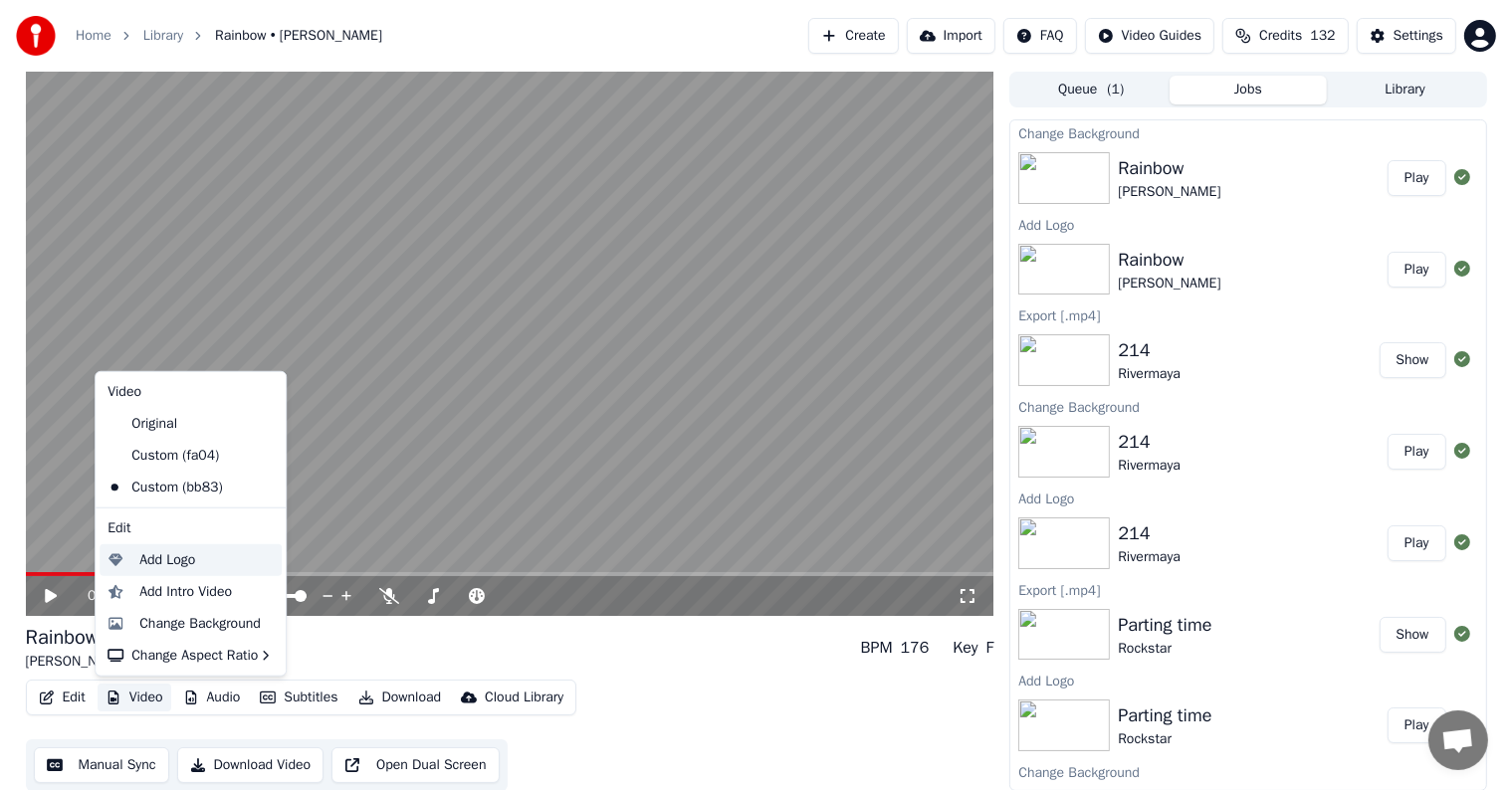 click on "Add Logo" at bounding box center (167, 560) 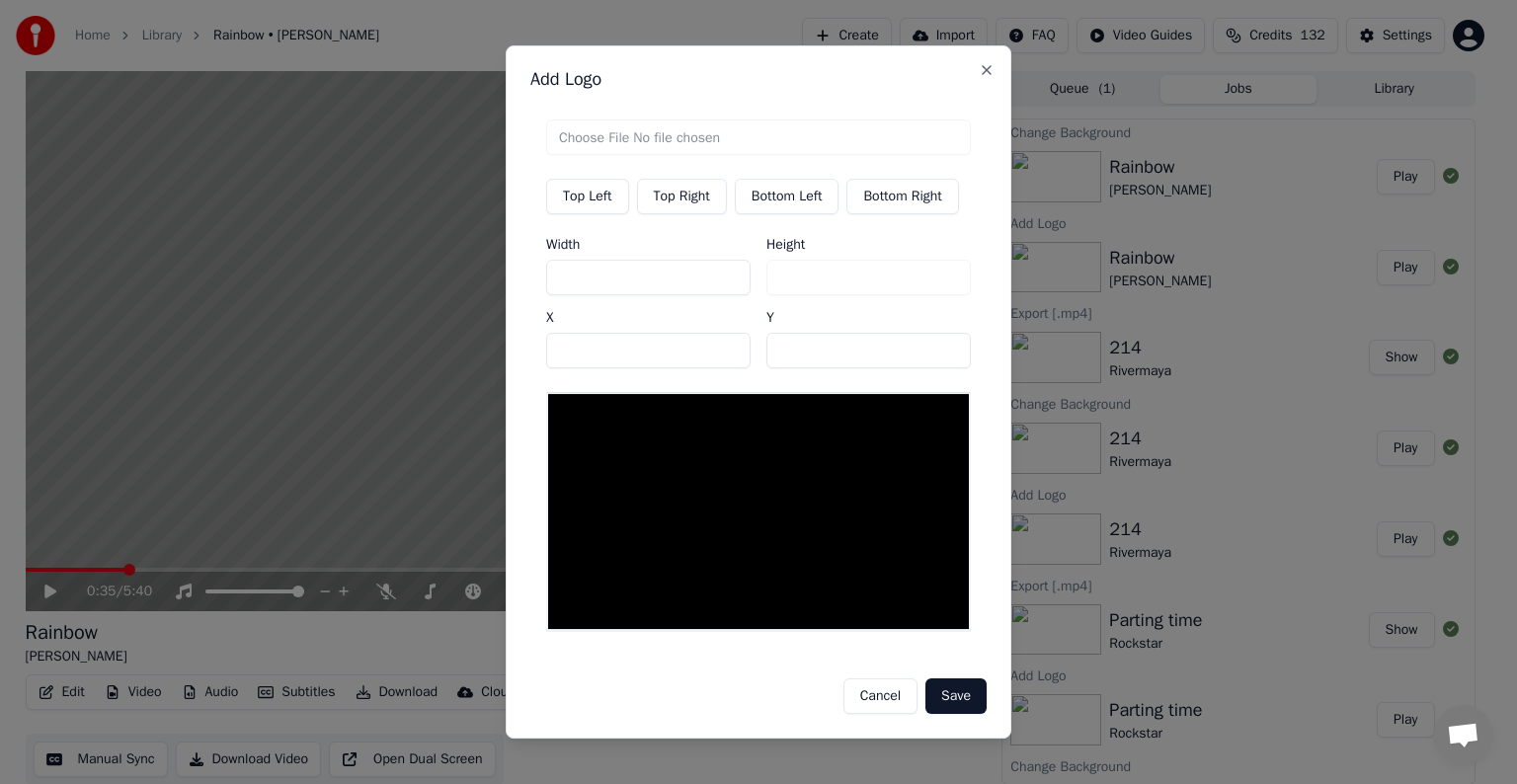 click at bounding box center [758, 137] 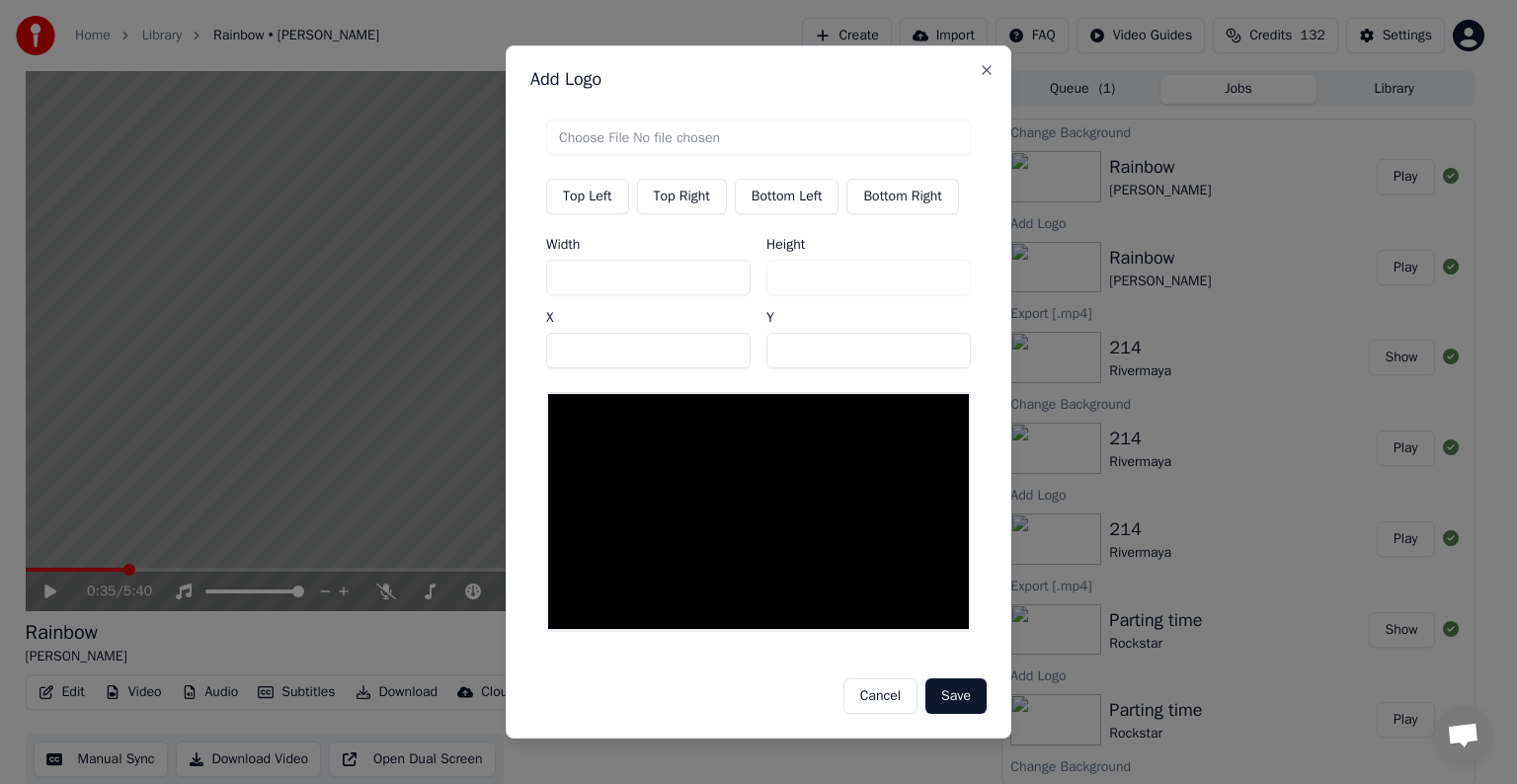 type on "**********" 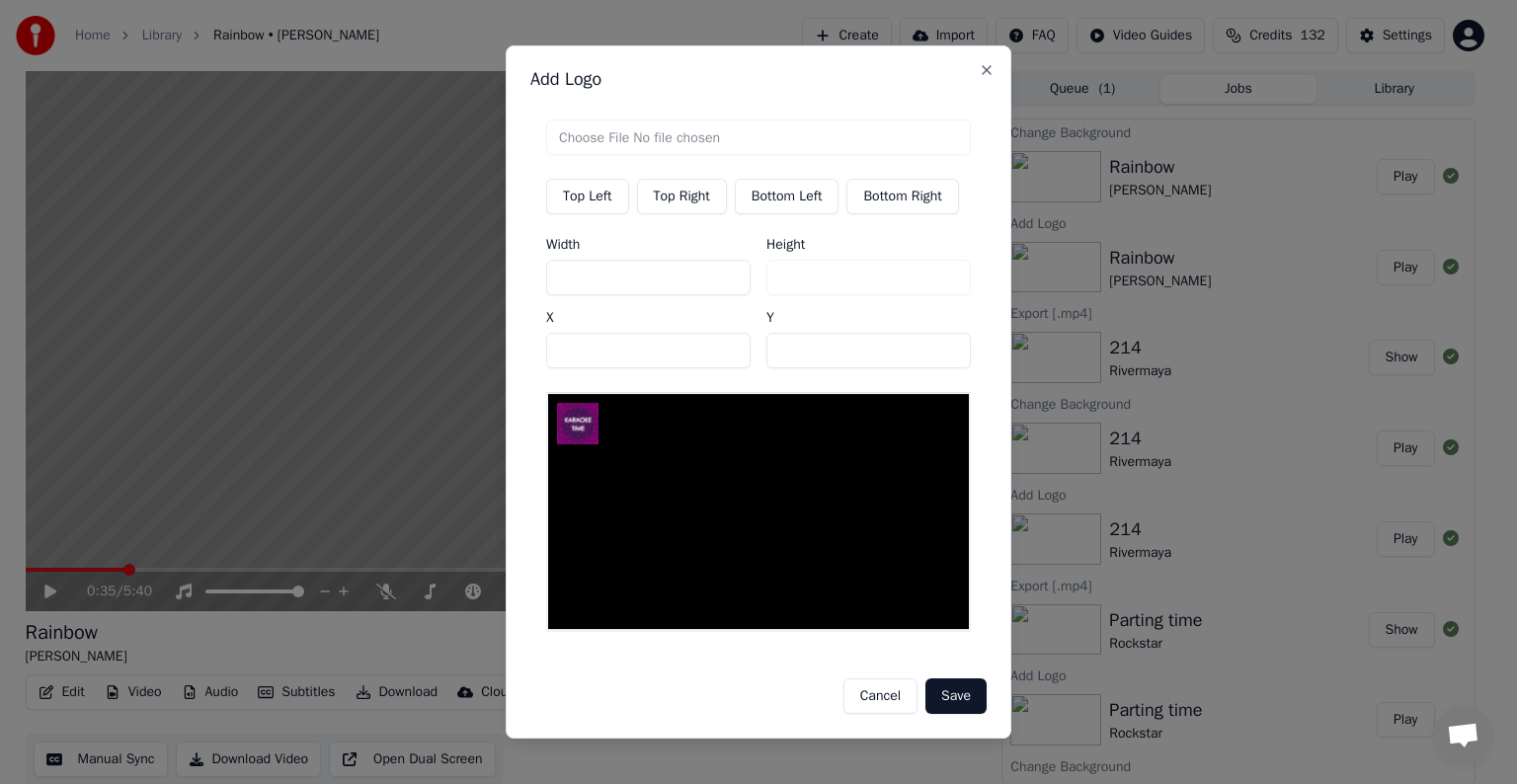 click on "Top Right" at bounding box center [681, 196] 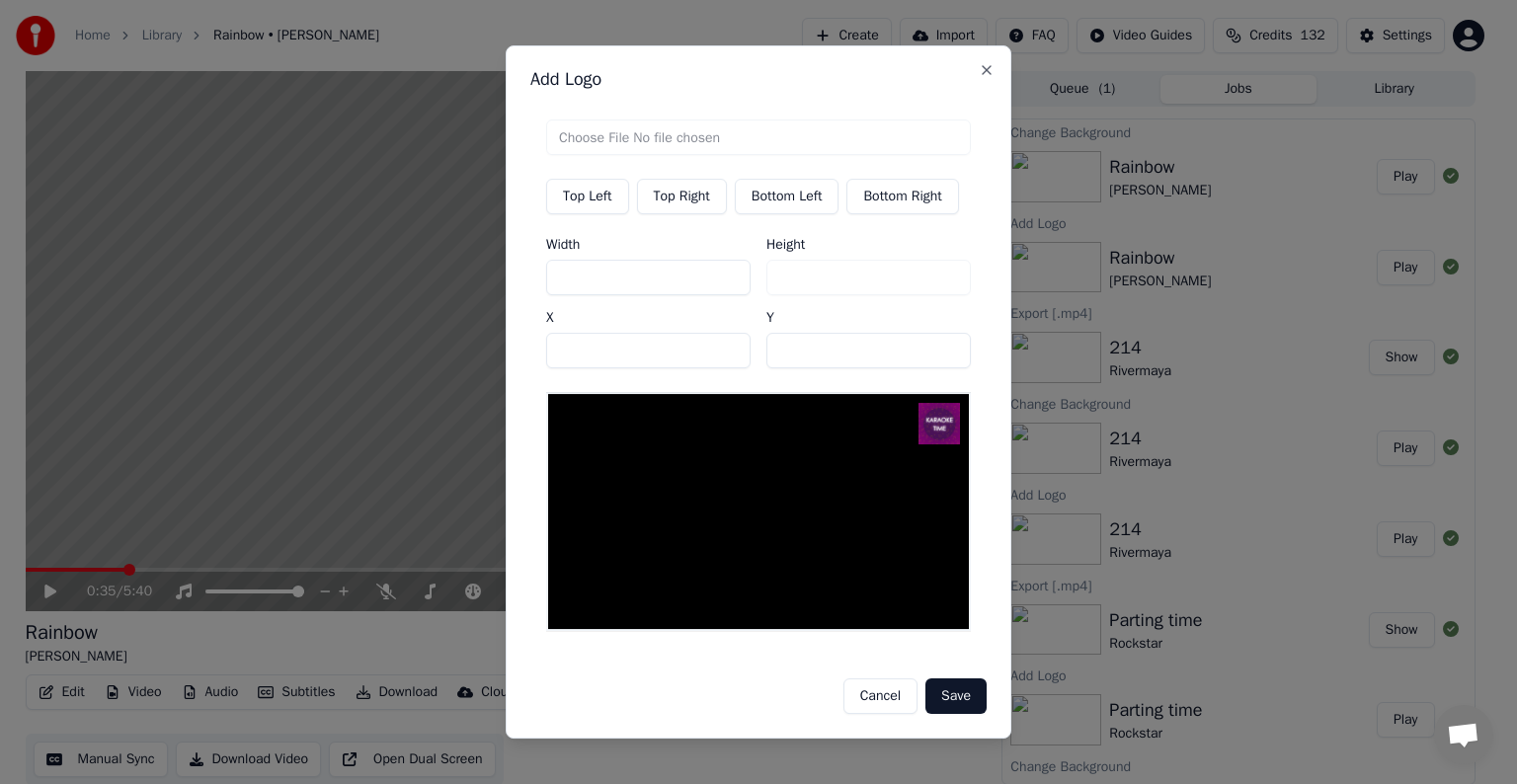 click on "Save" at bounding box center (956, 696) 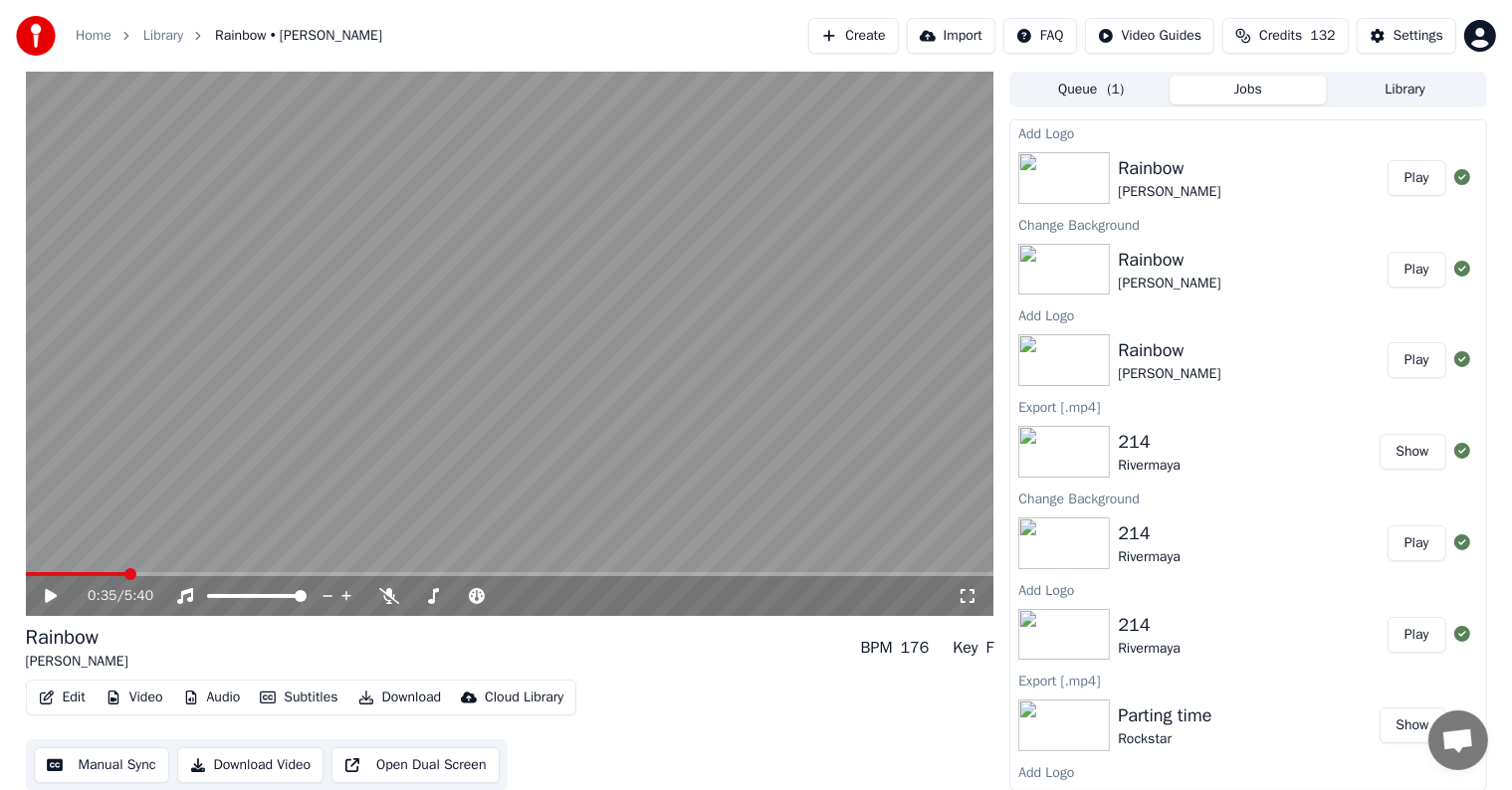 drag, startPoint x: 107, startPoint y: 753, endPoint x: 1069, endPoint y: 537, distance: 985.95132 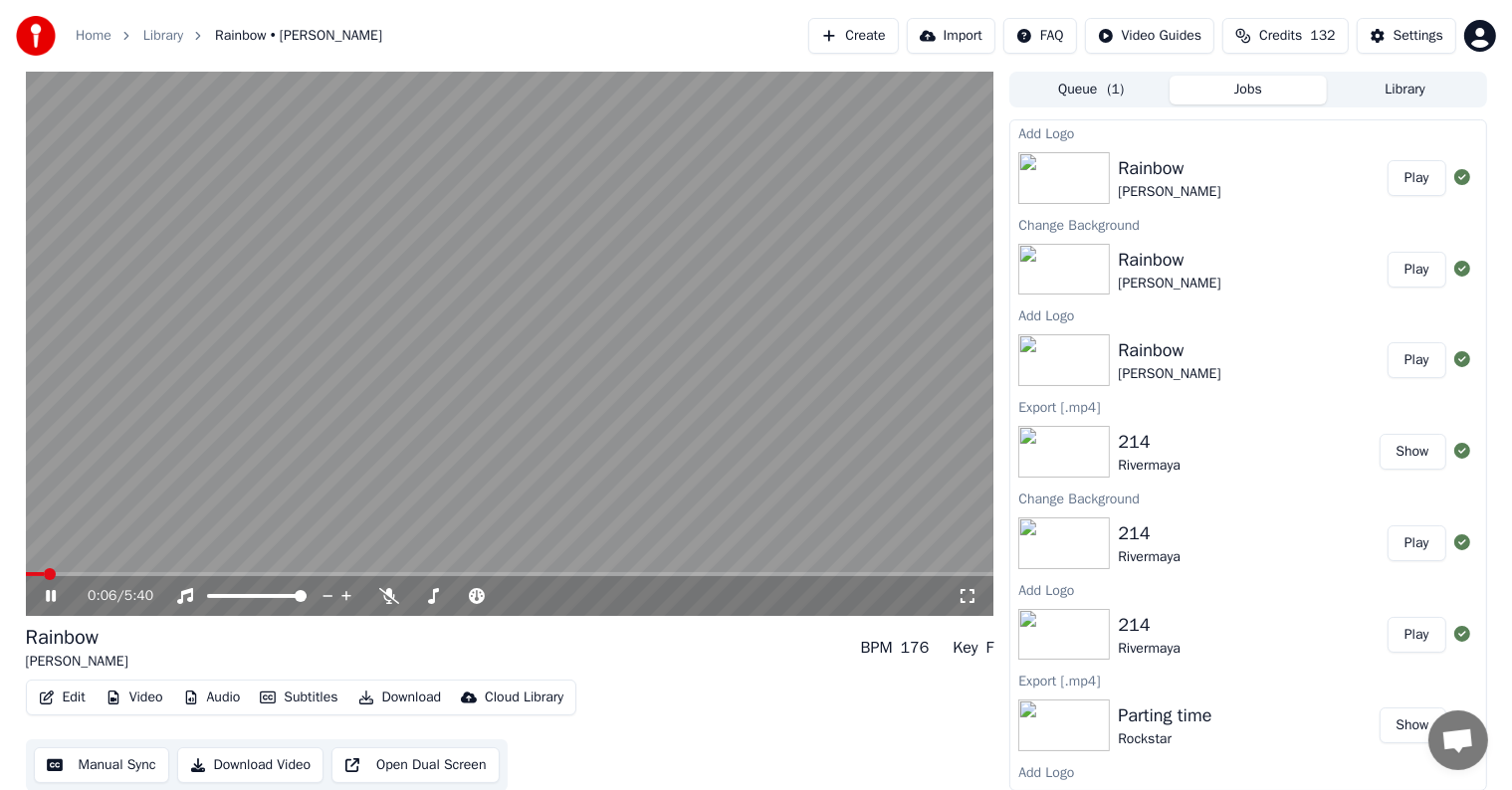 click on "Manual Sync" at bounding box center (102, 765) 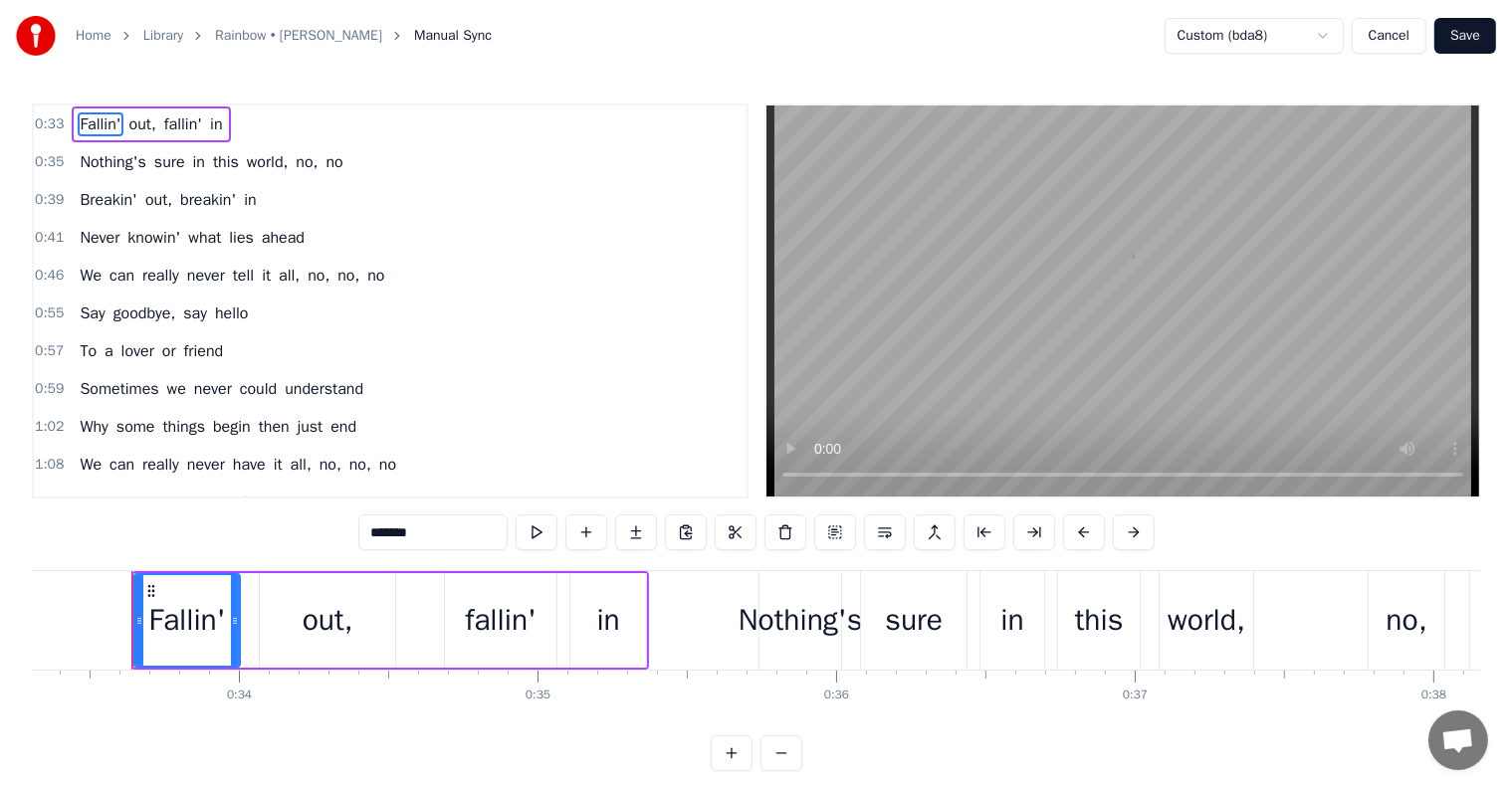 scroll, scrollTop: 0, scrollLeft: 9927, axis: horizontal 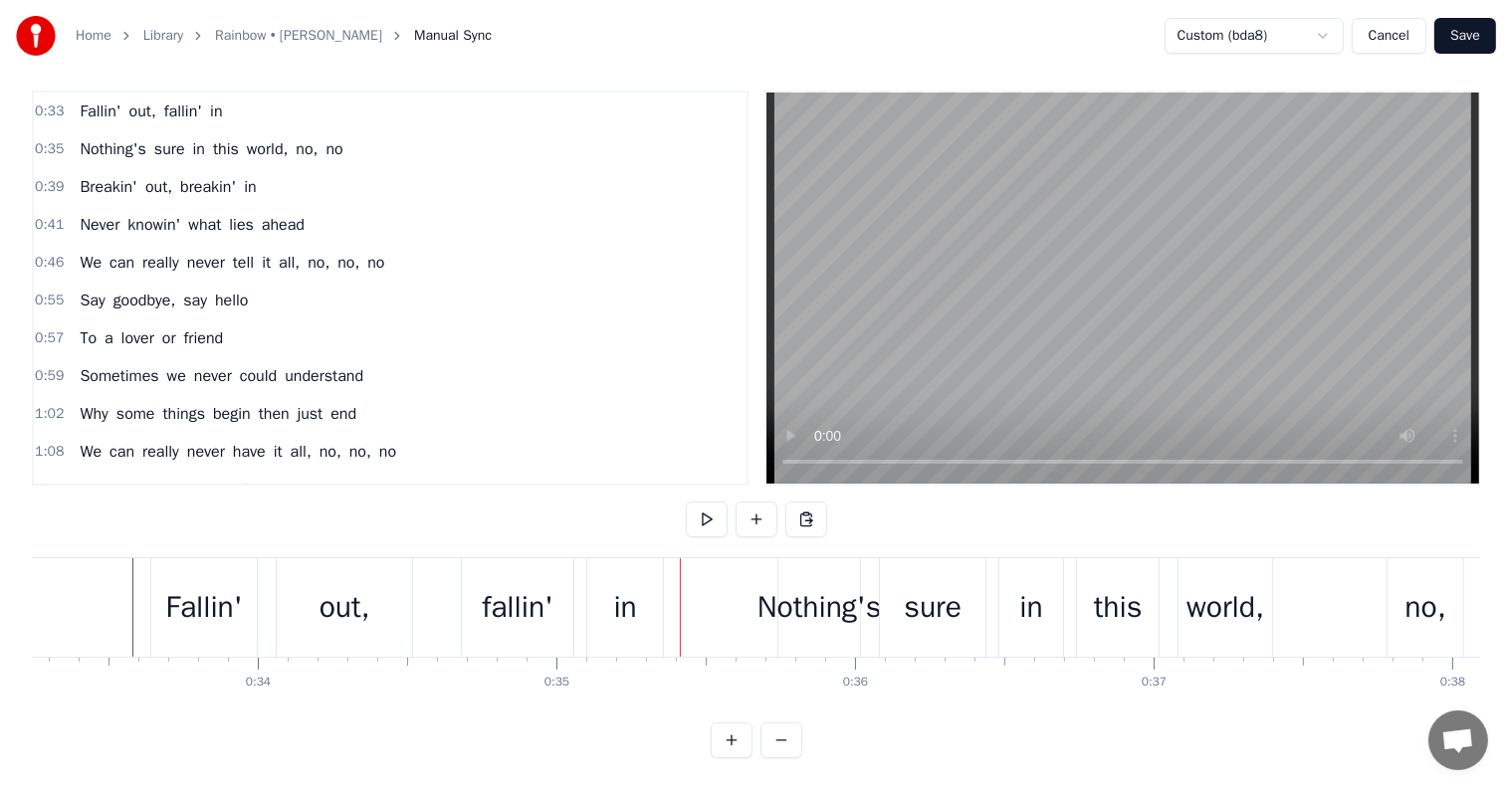click at bounding box center [40954, 607] 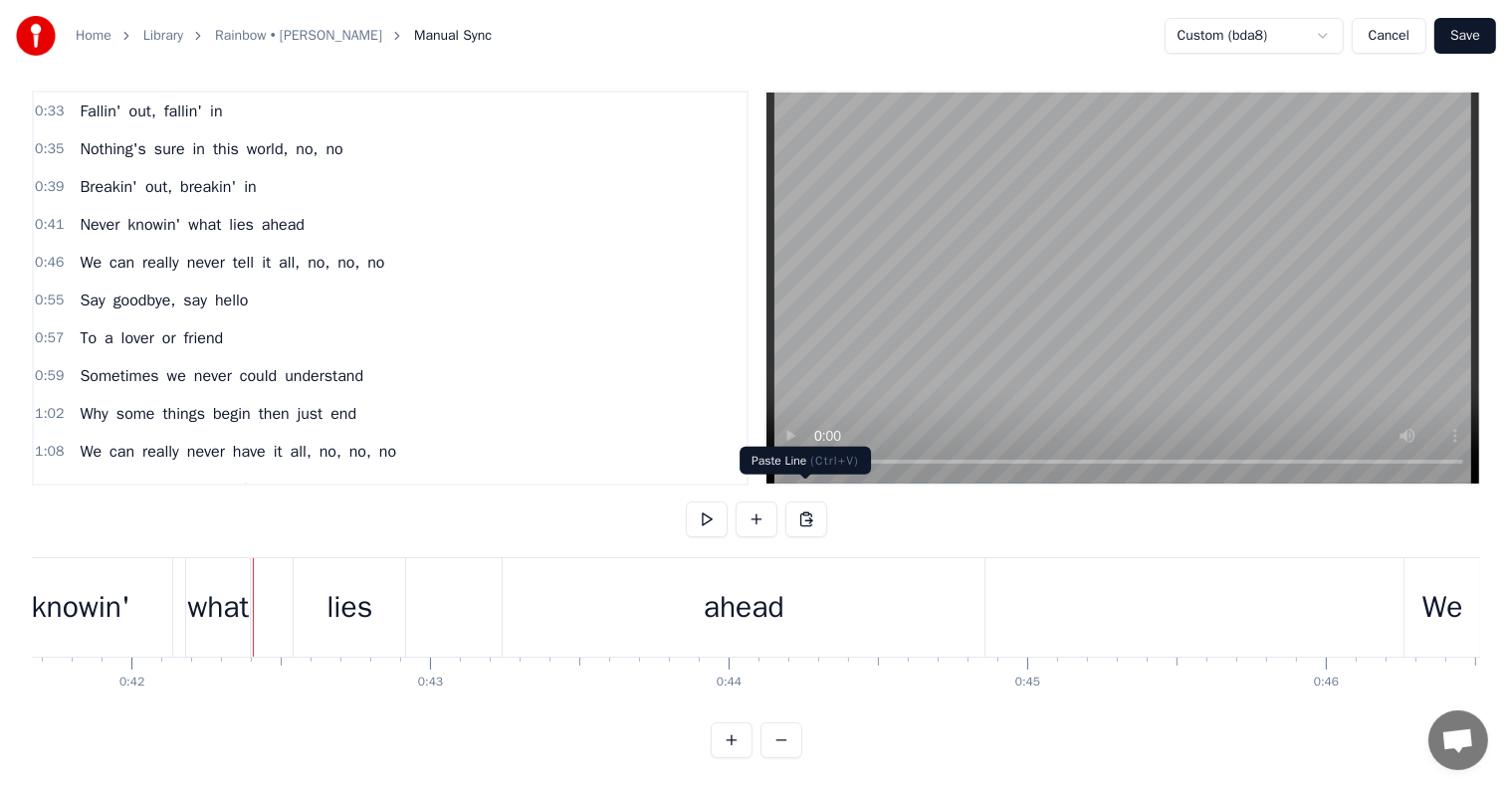 scroll, scrollTop: 0, scrollLeft: 12446, axis: horizontal 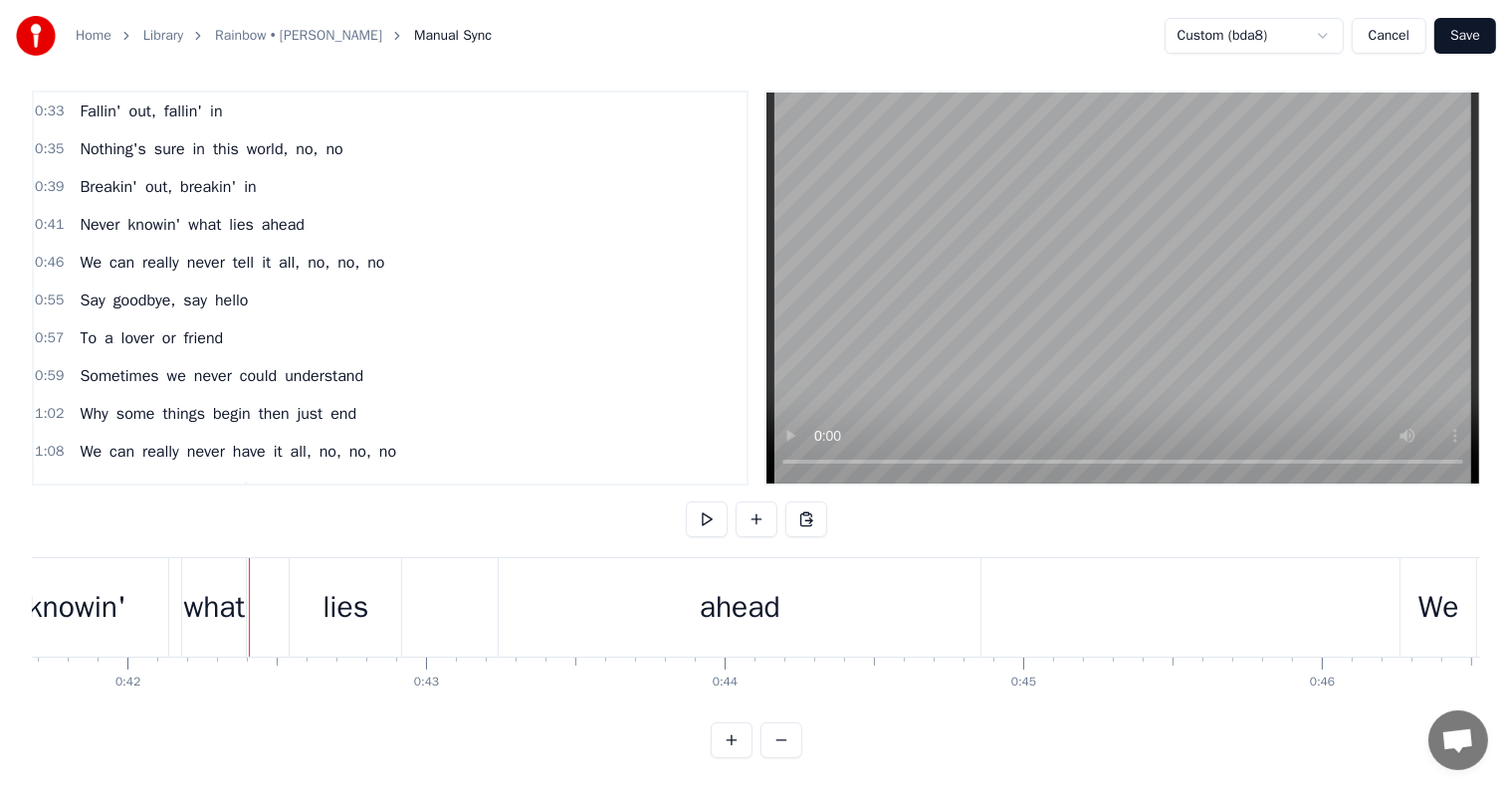 click on "what" at bounding box center (214, 607) 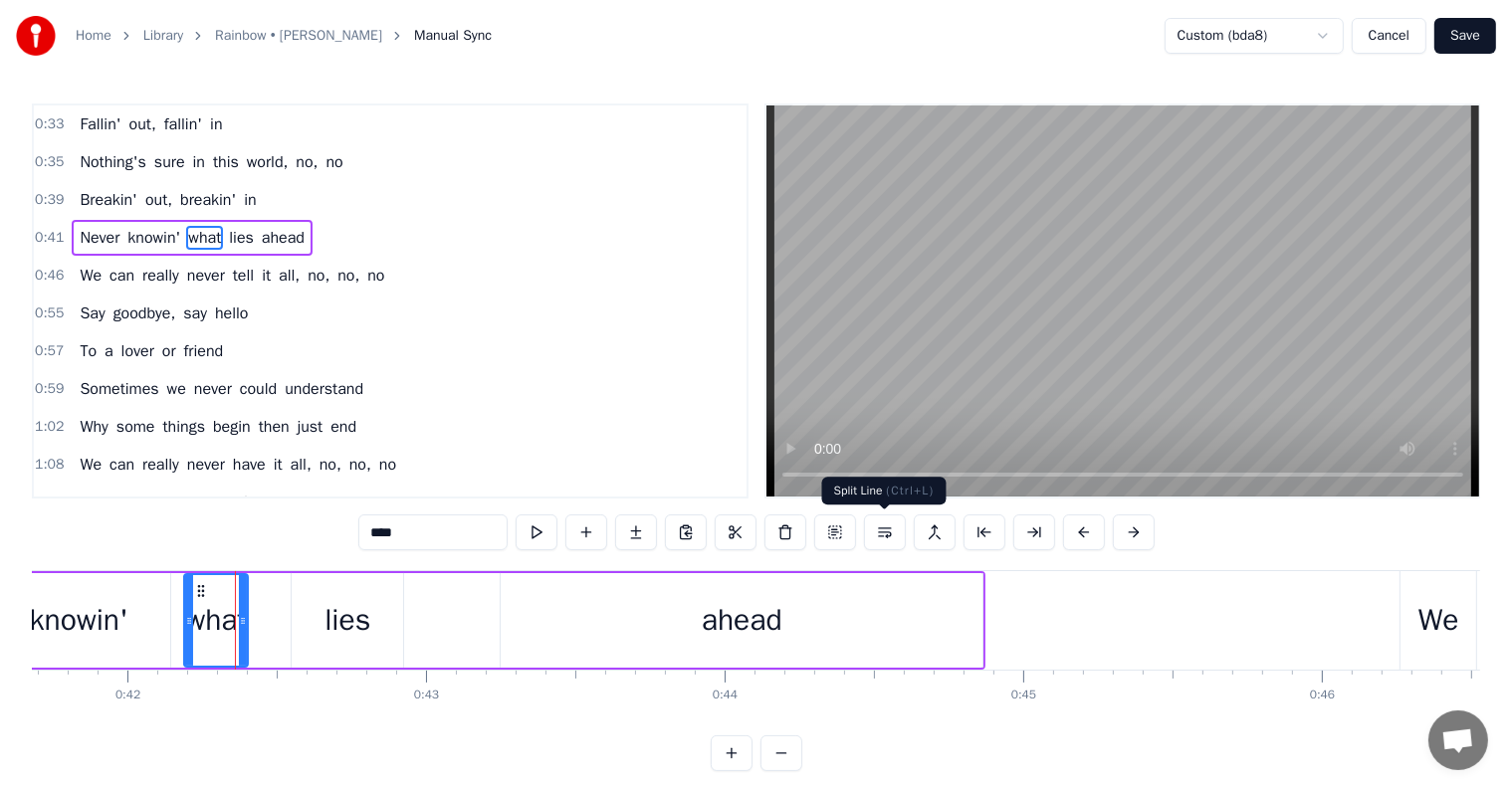 click at bounding box center [885, 532] 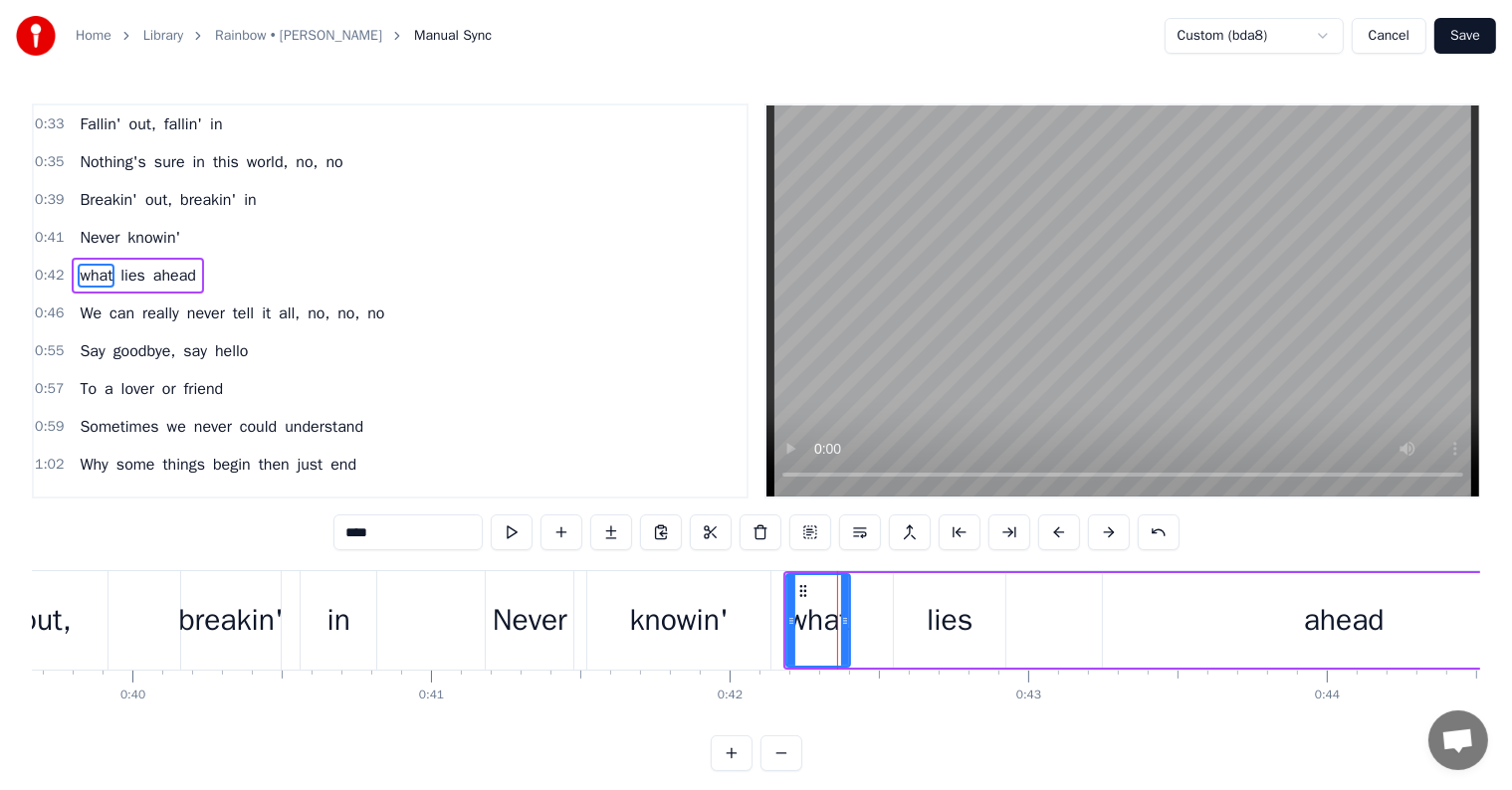 scroll, scrollTop: 0, scrollLeft: 11673, axis: horizontal 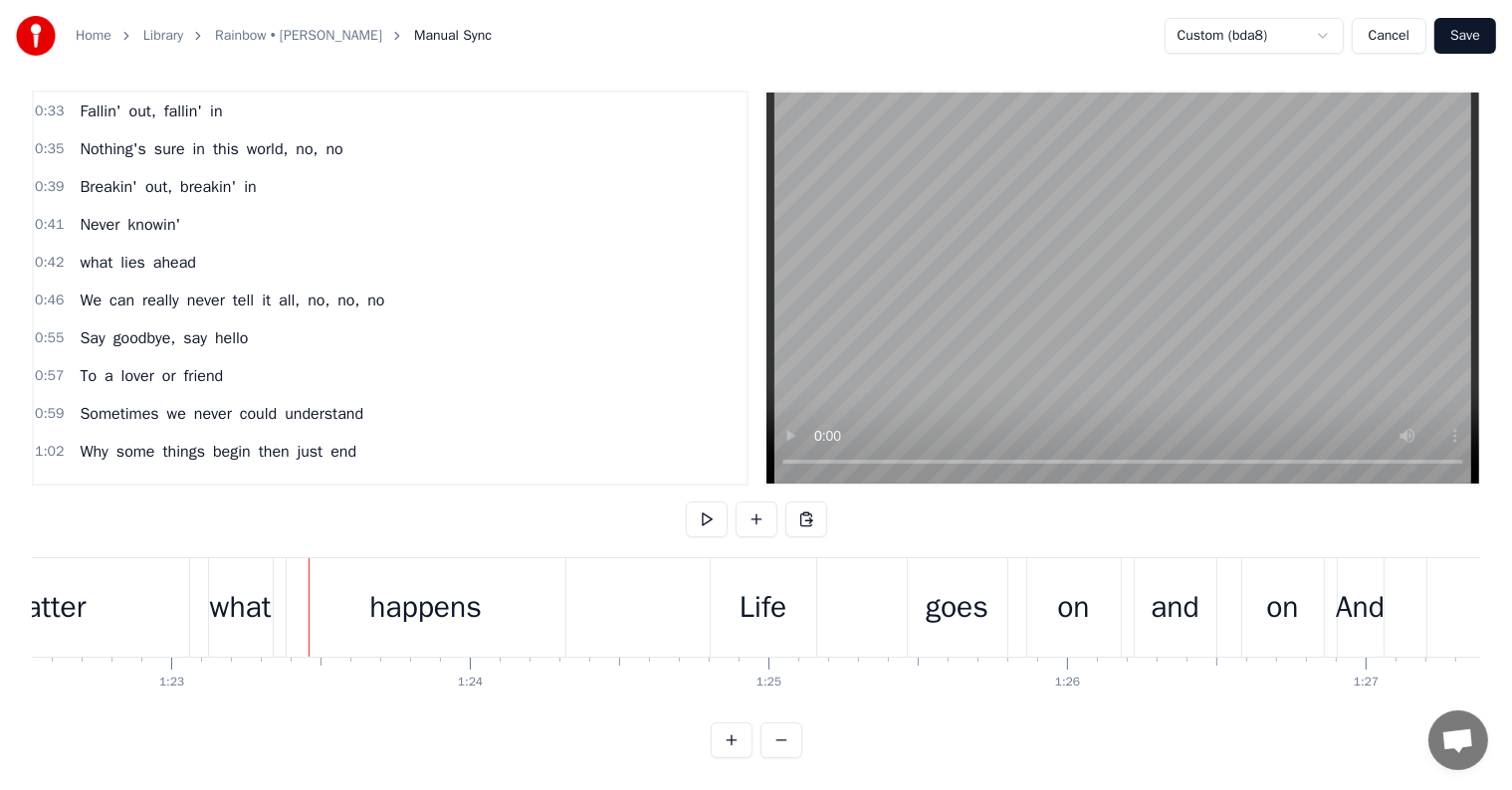 click on "what" at bounding box center [241, 607] 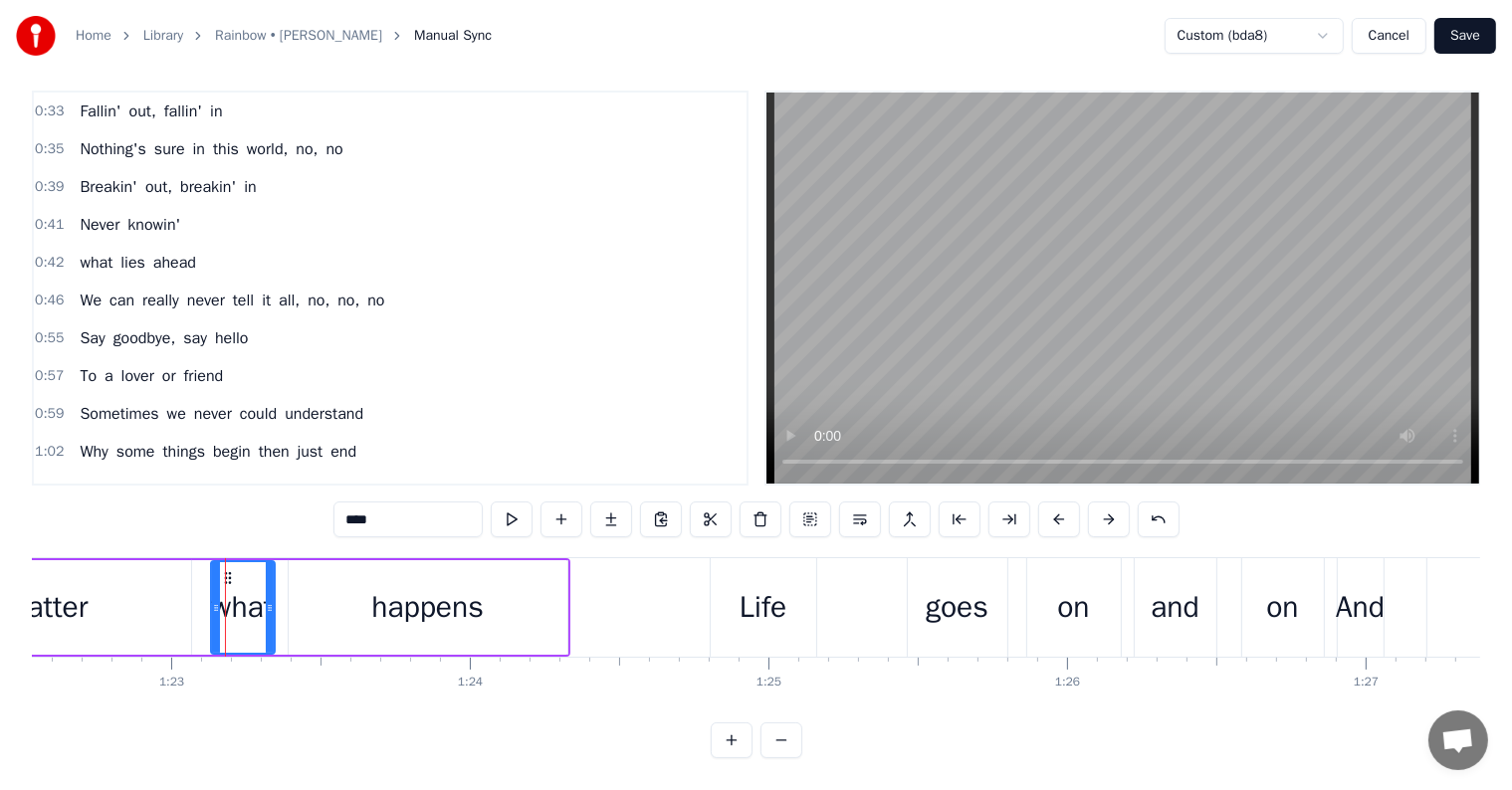 scroll, scrollTop: 0, scrollLeft: 0, axis: both 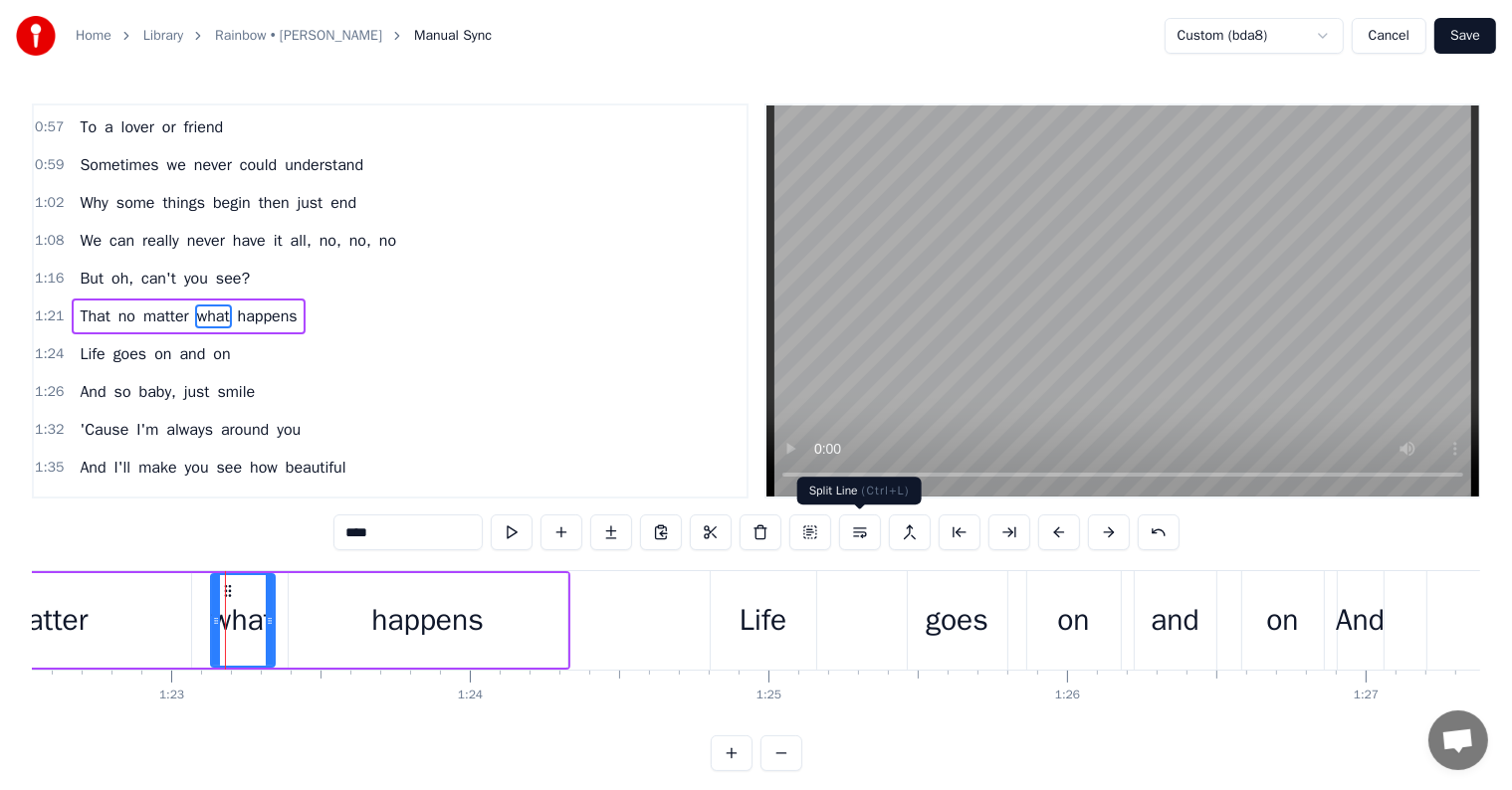 click at bounding box center [860, 532] 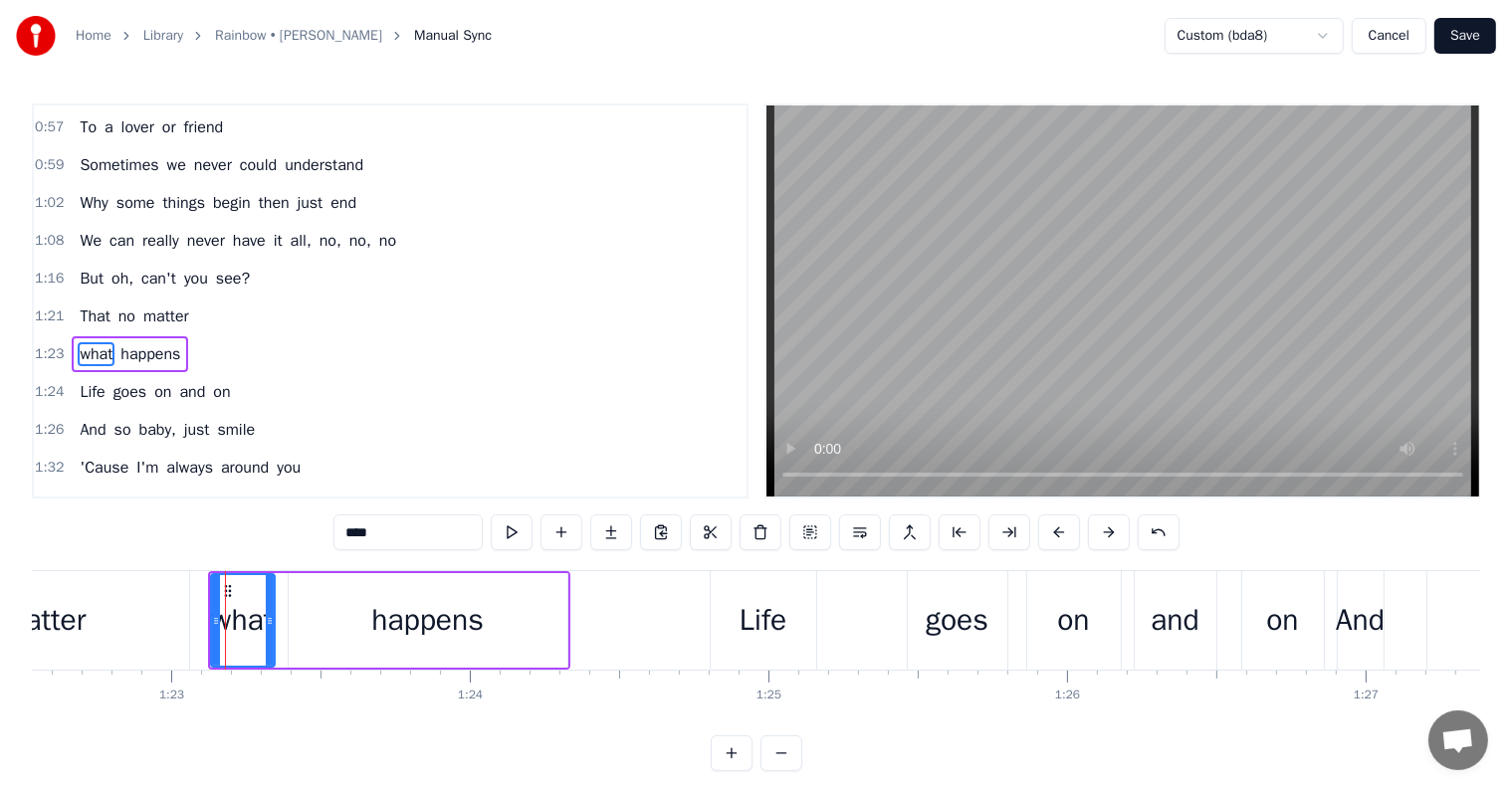 scroll, scrollTop: 298, scrollLeft: 0, axis: vertical 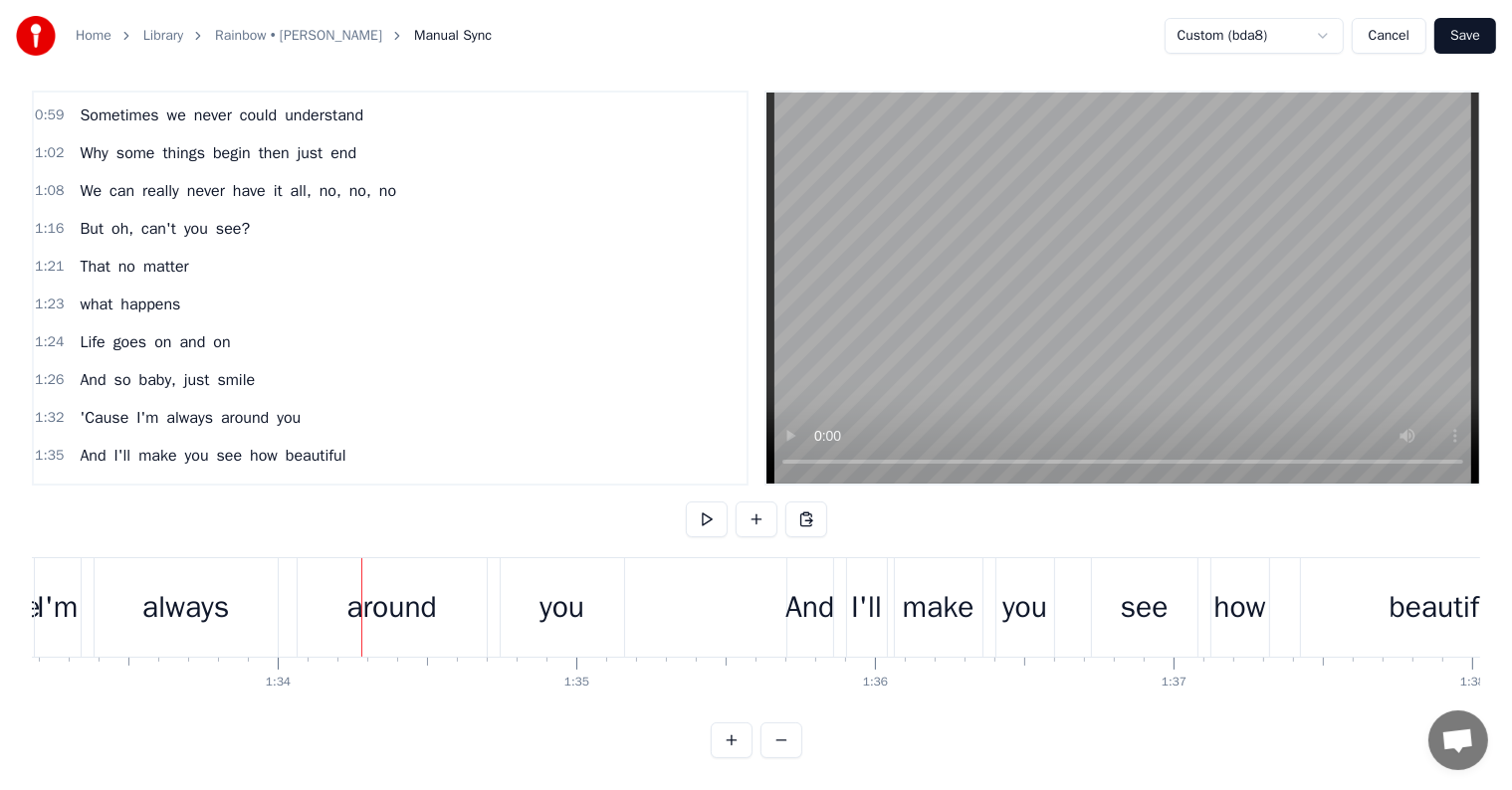 click on "around" at bounding box center (391, 607) 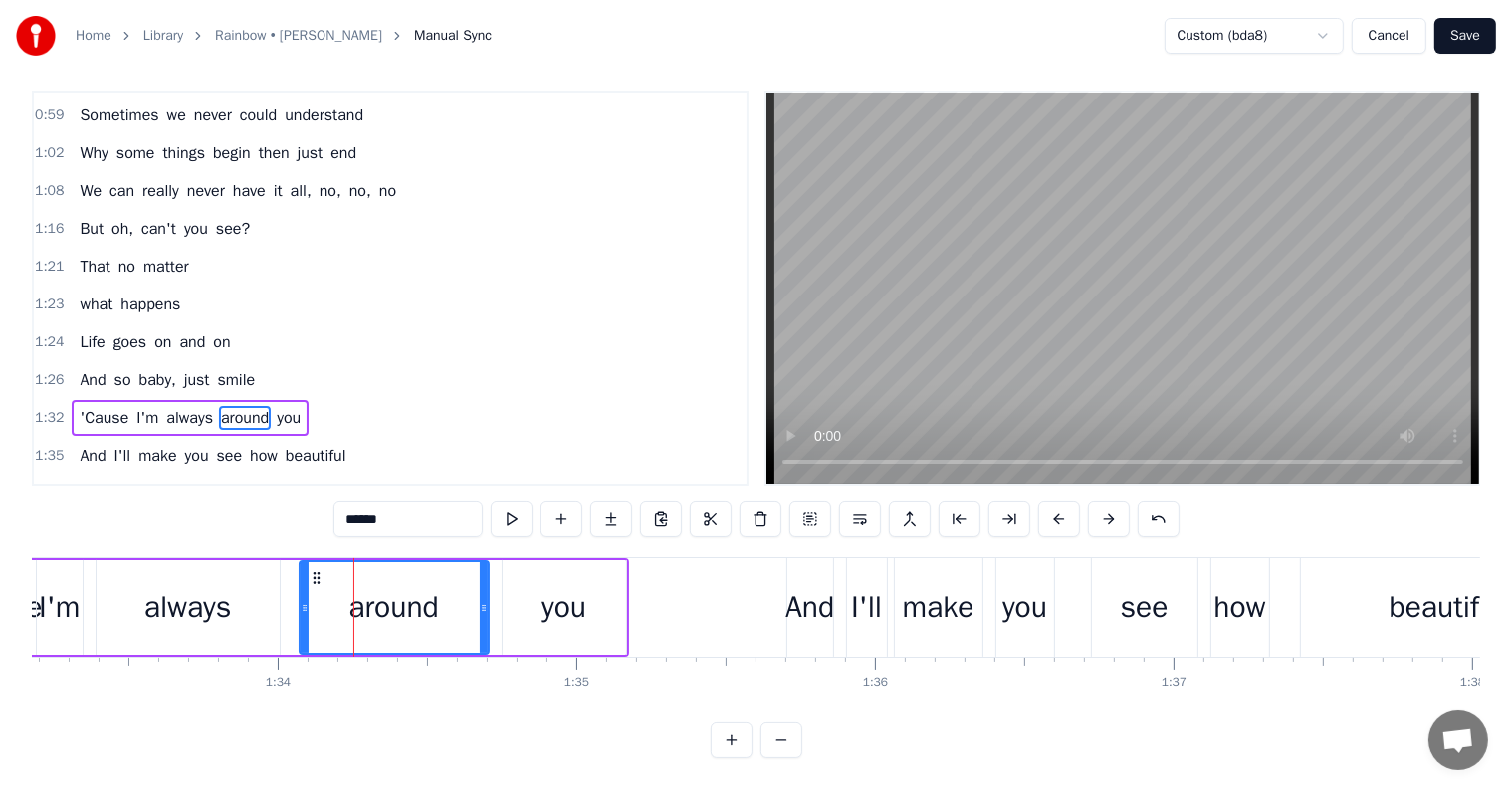 scroll, scrollTop: 0, scrollLeft: 0, axis: both 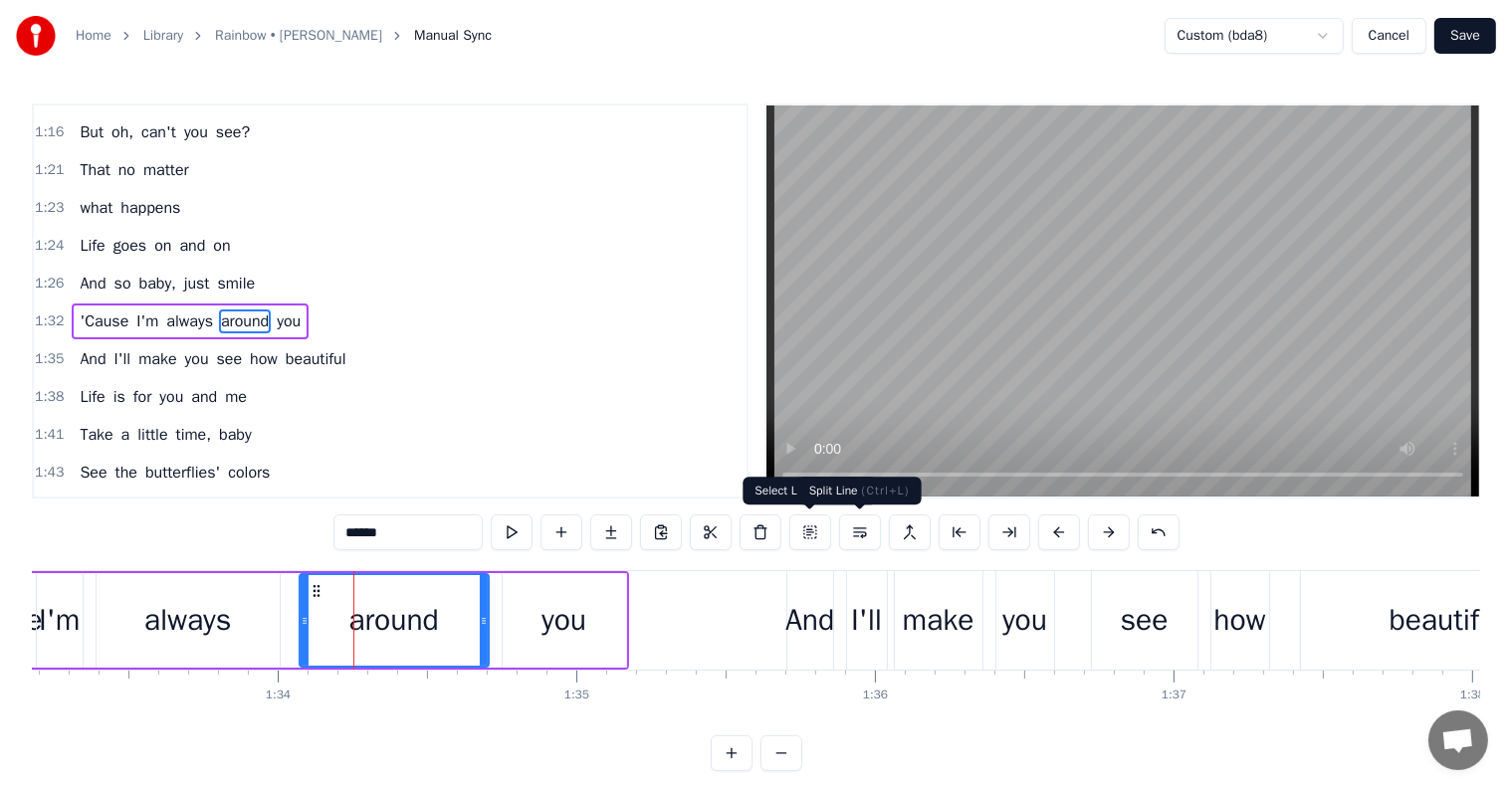 click at bounding box center (860, 532) 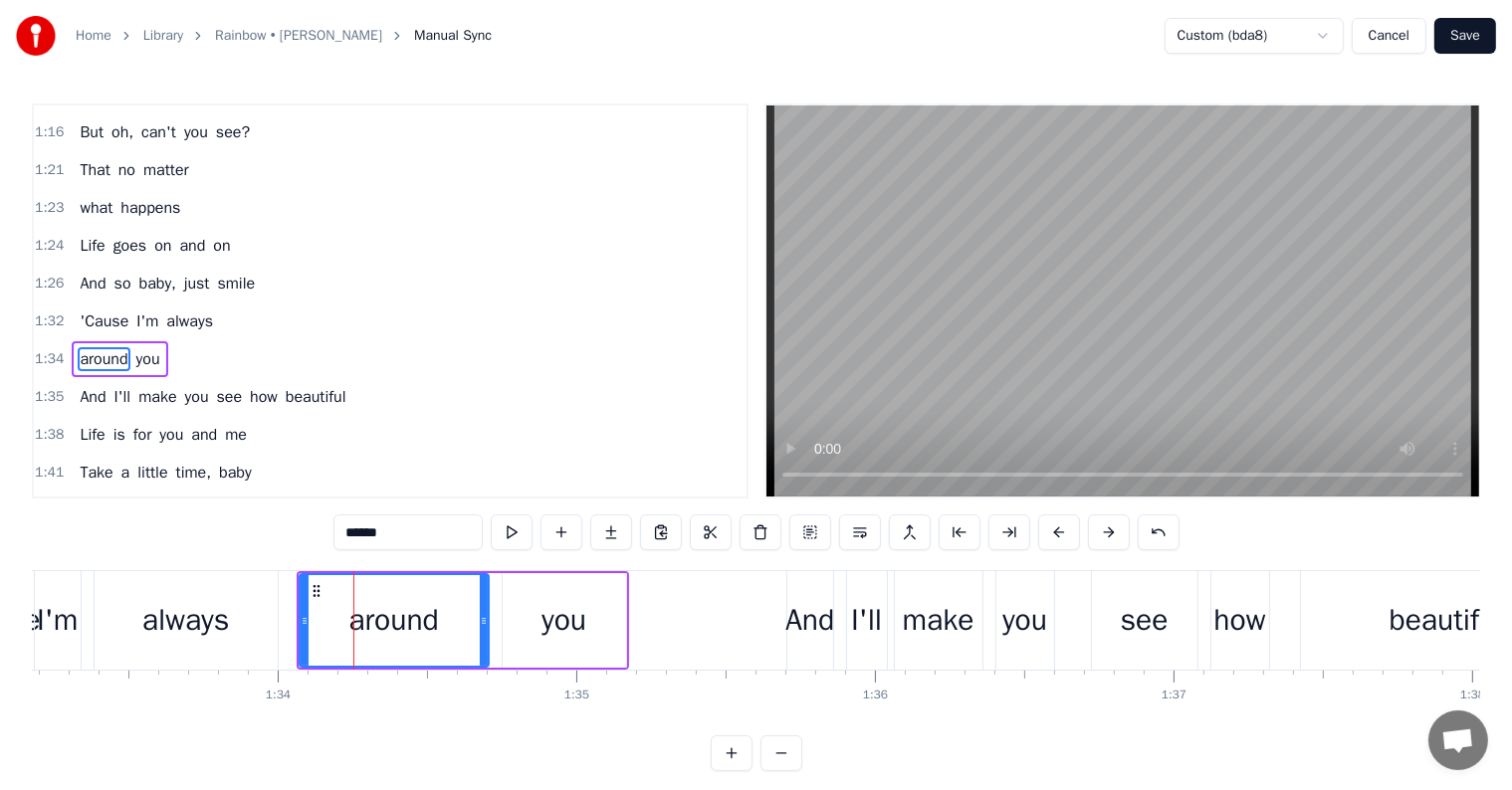 scroll, scrollTop: 445, scrollLeft: 0, axis: vertical 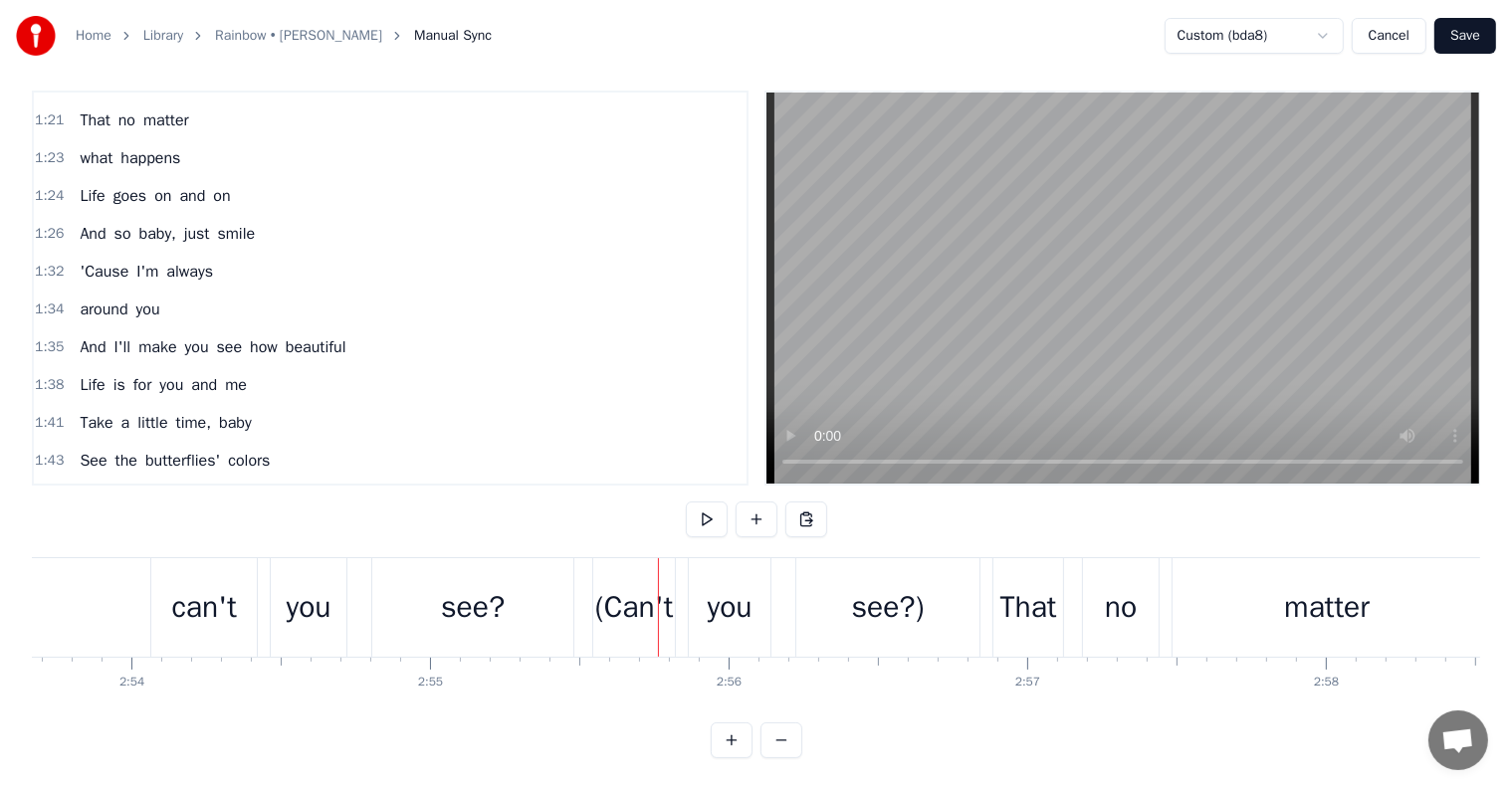 click on "(Can't" at bounding box center [634, 607] 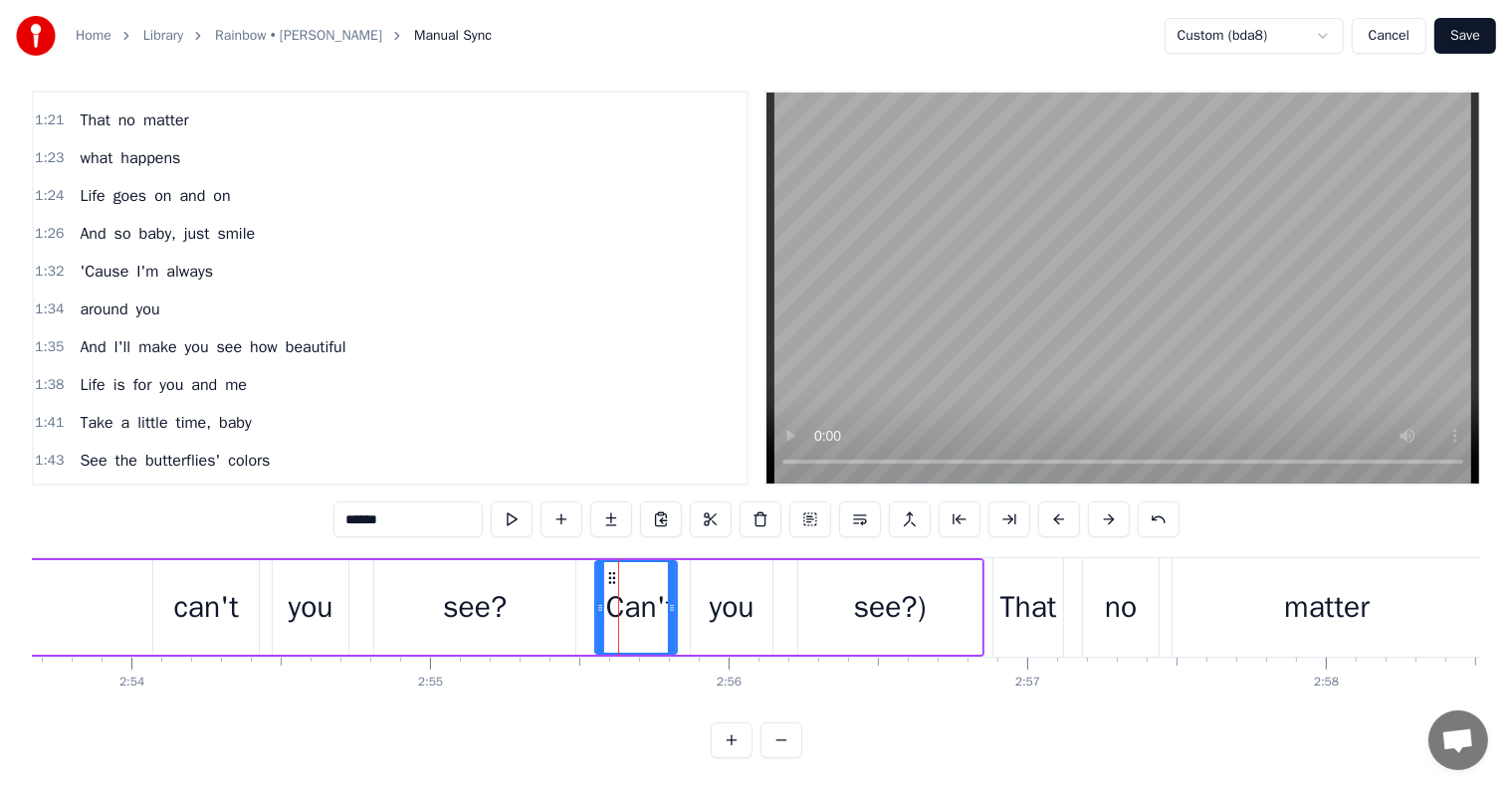 scroll, scrollTop: 0, scrollLeft: 0, axis: both 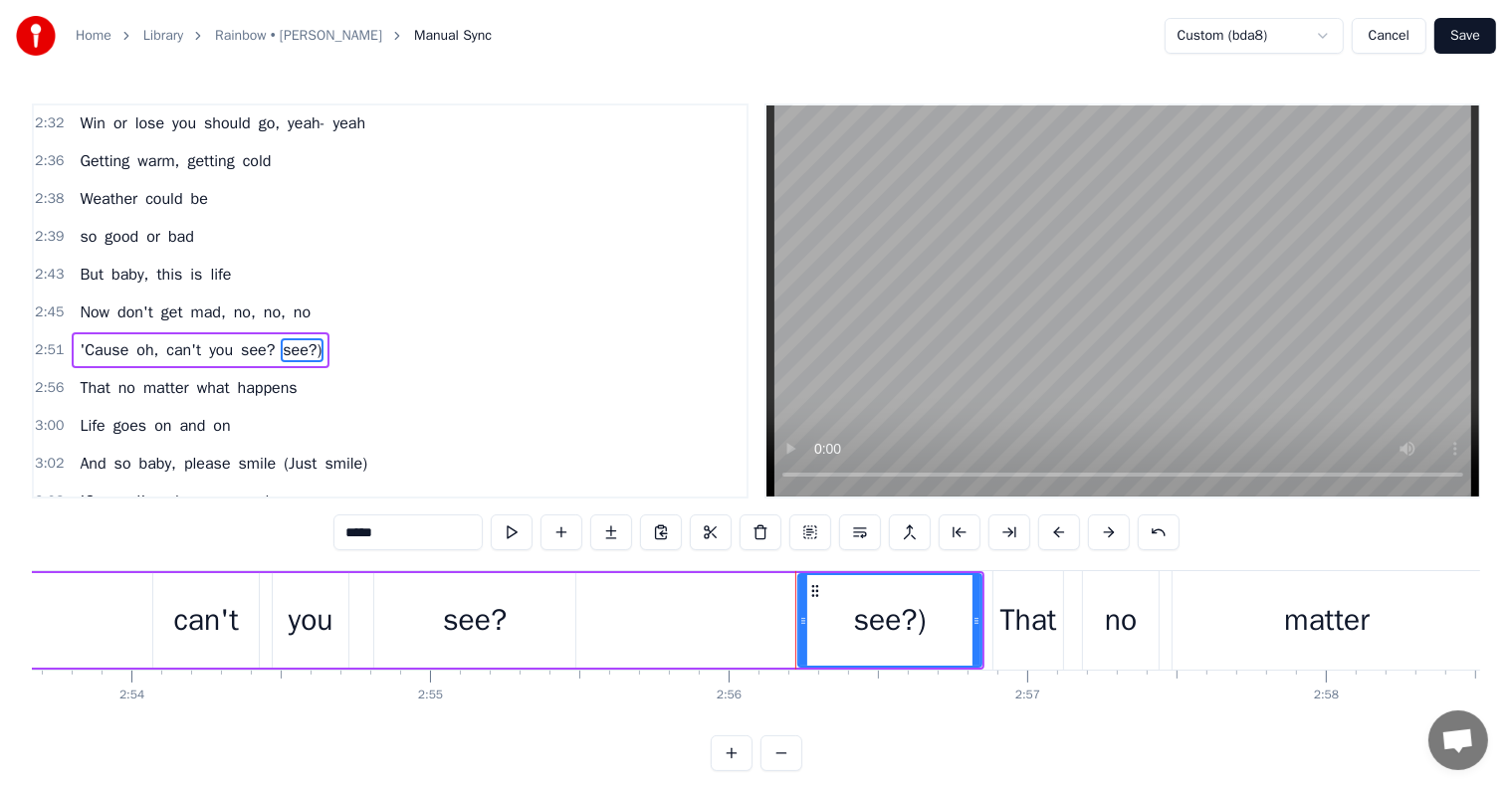 type on "****" 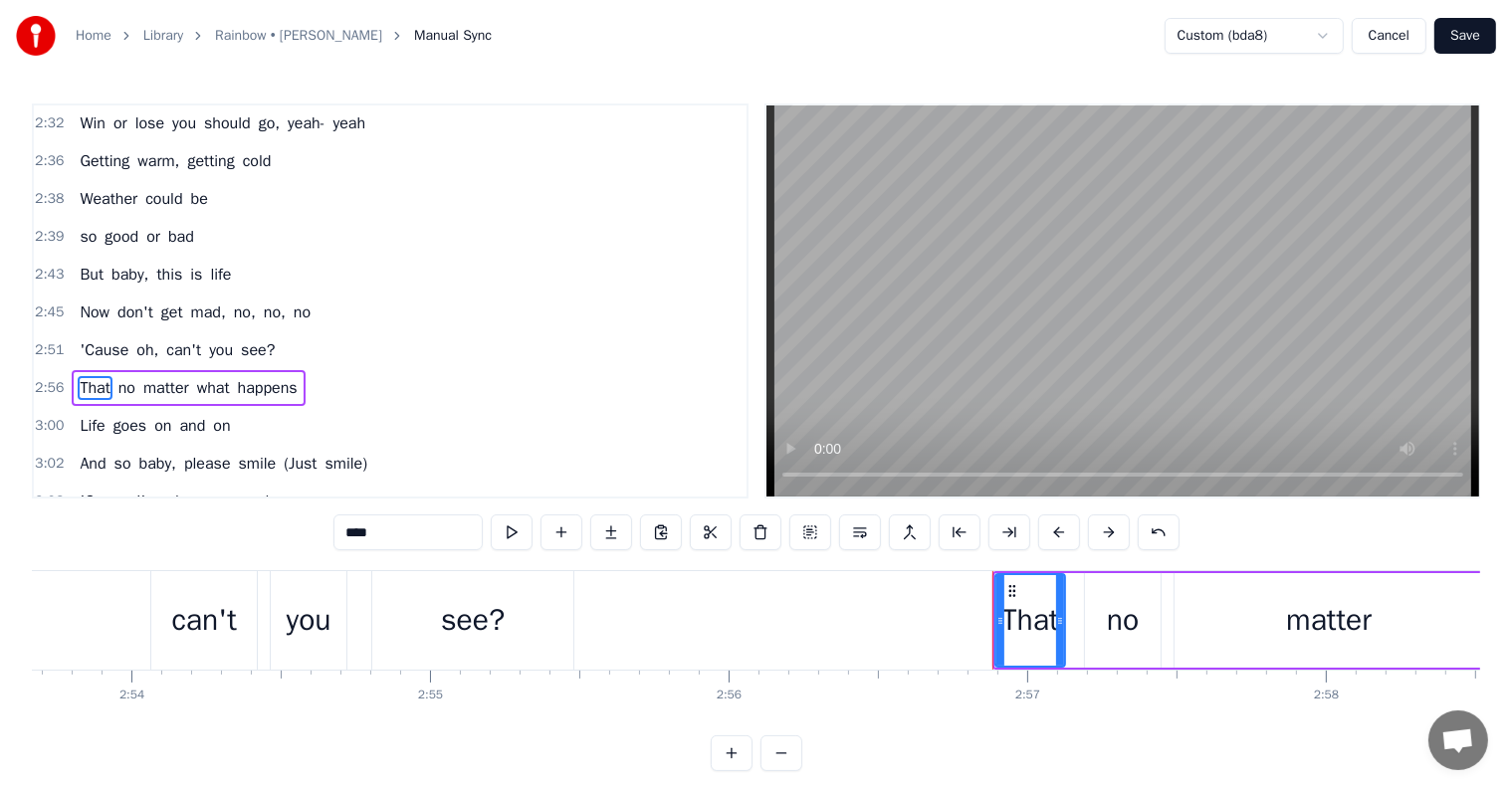 scroll, scrollTop: 1323, scrollLeft: 0, axis: vertical 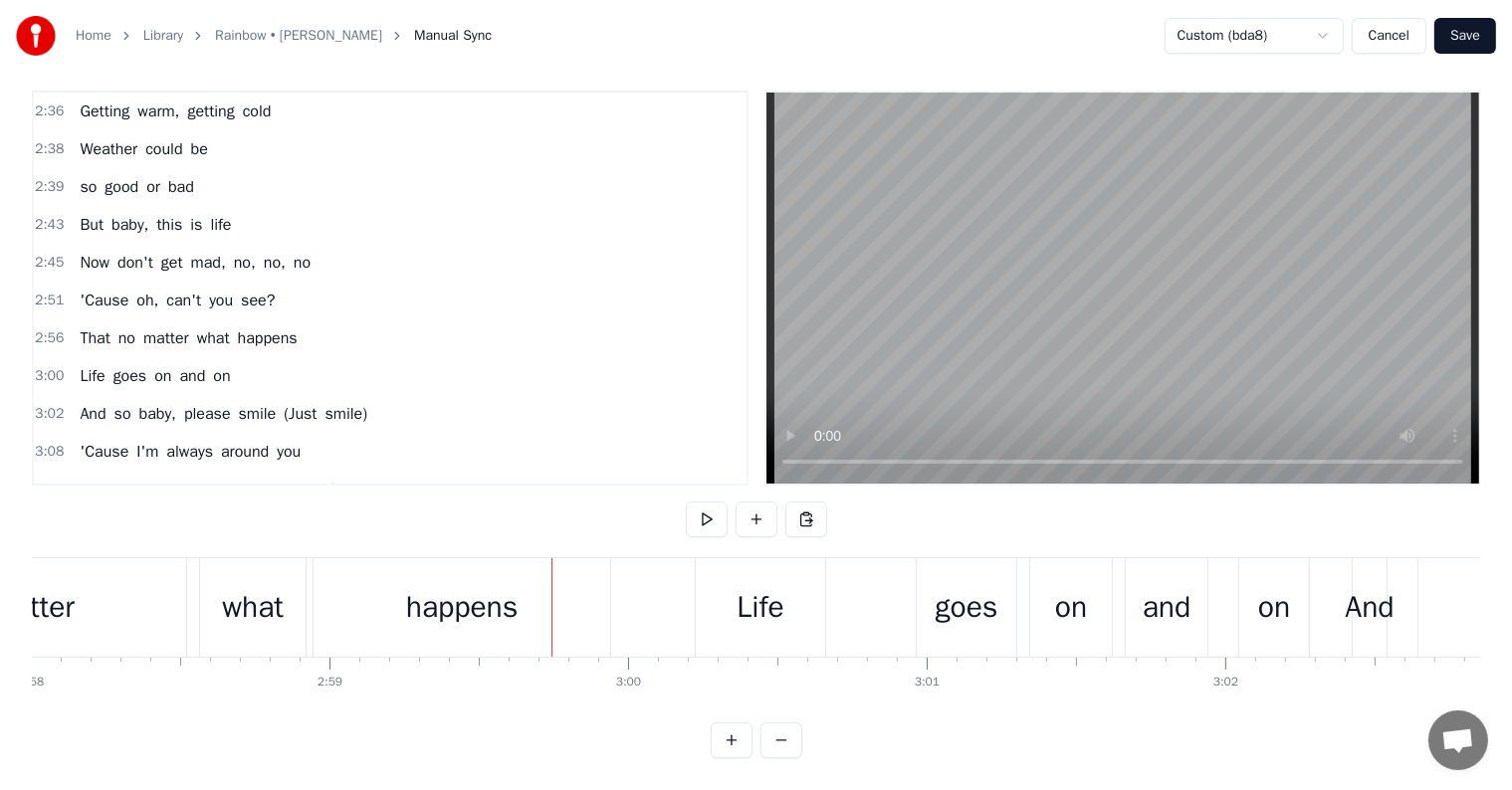 click on "what" at bounding box center [253, 607] 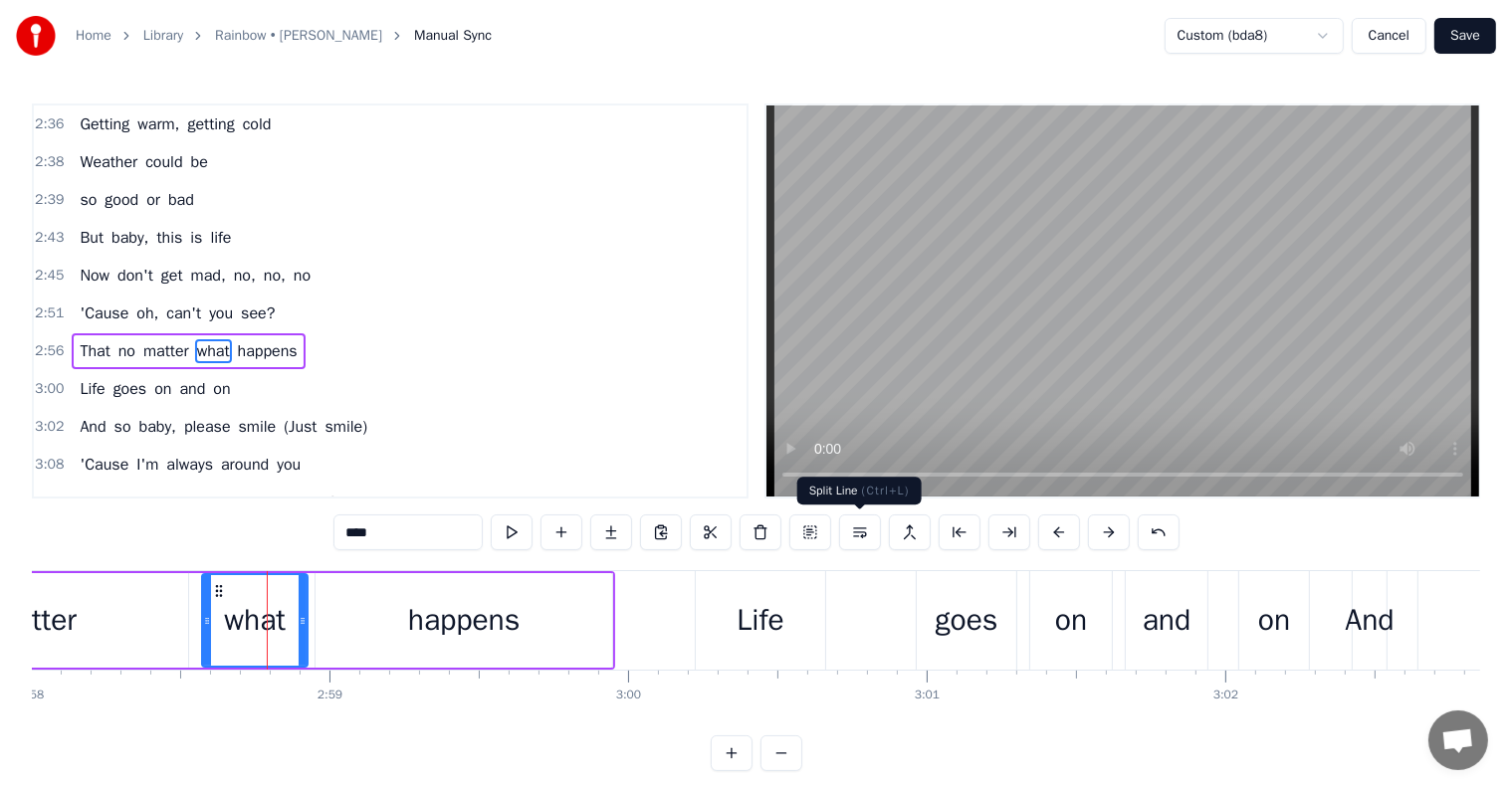 click at bounding box center (860, 532) 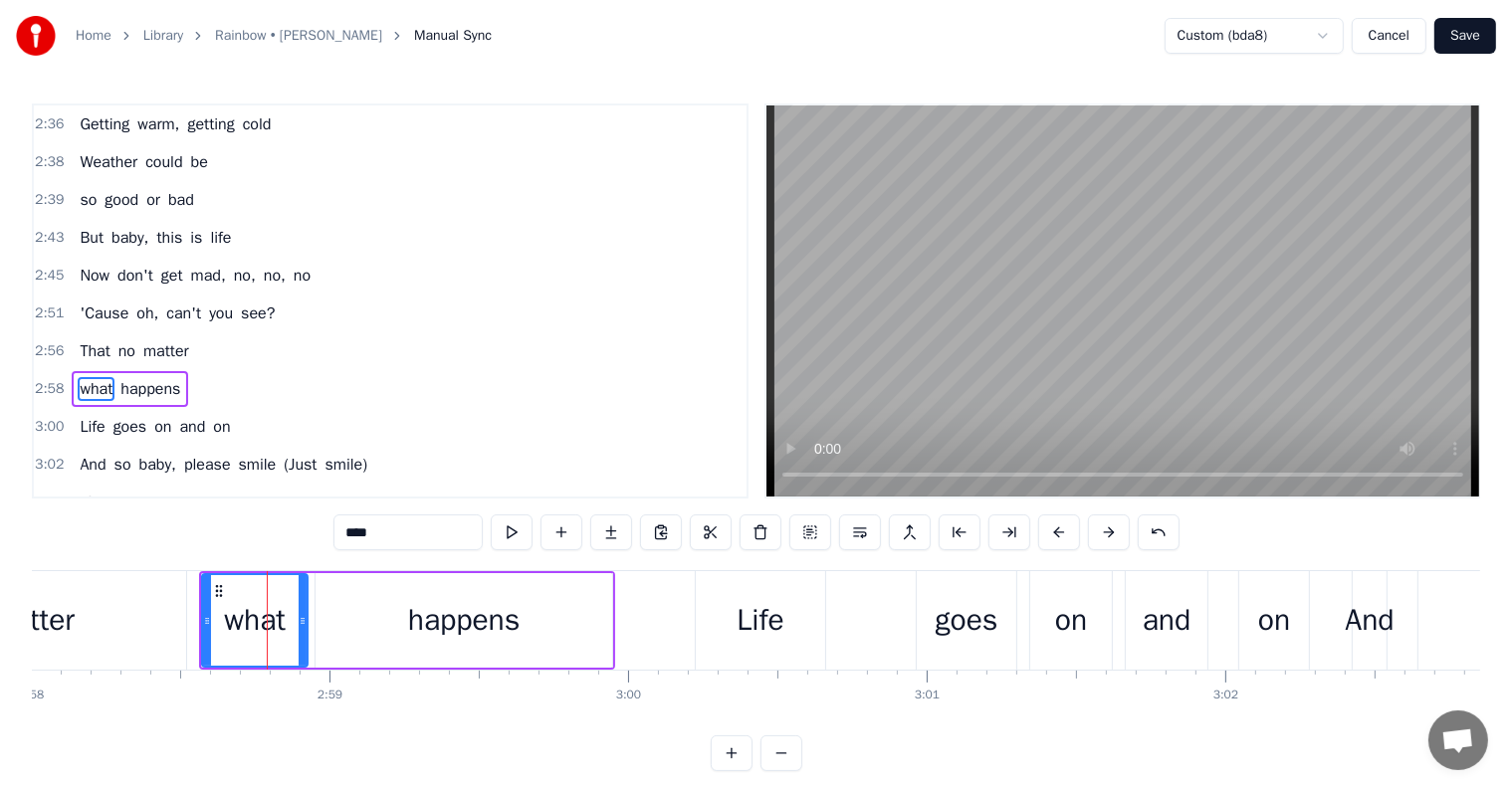 scroll, scrollTop: 1360, scrollLeft: 0, axis: vertical 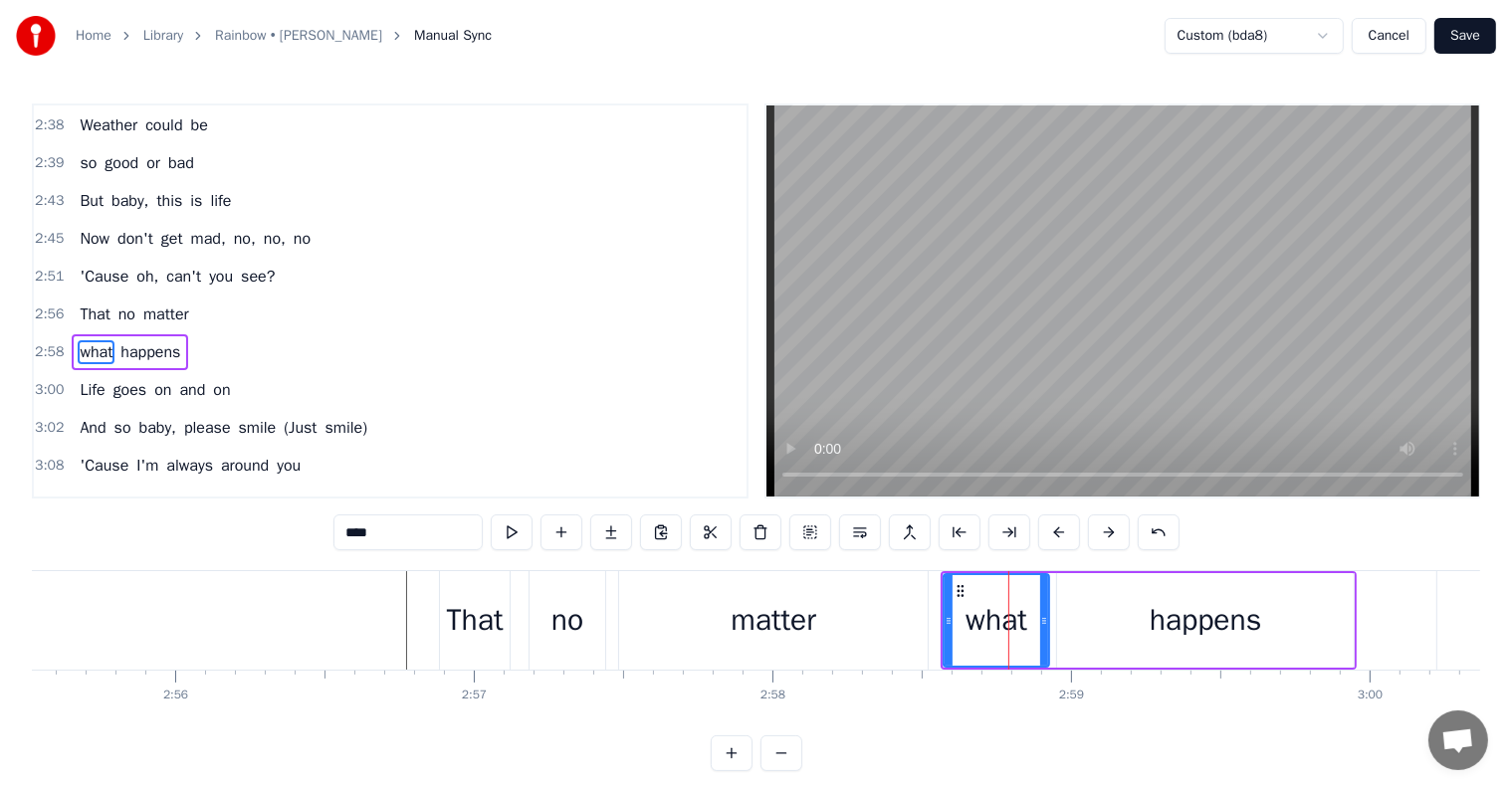 click at bounding box center (-1532, 620) 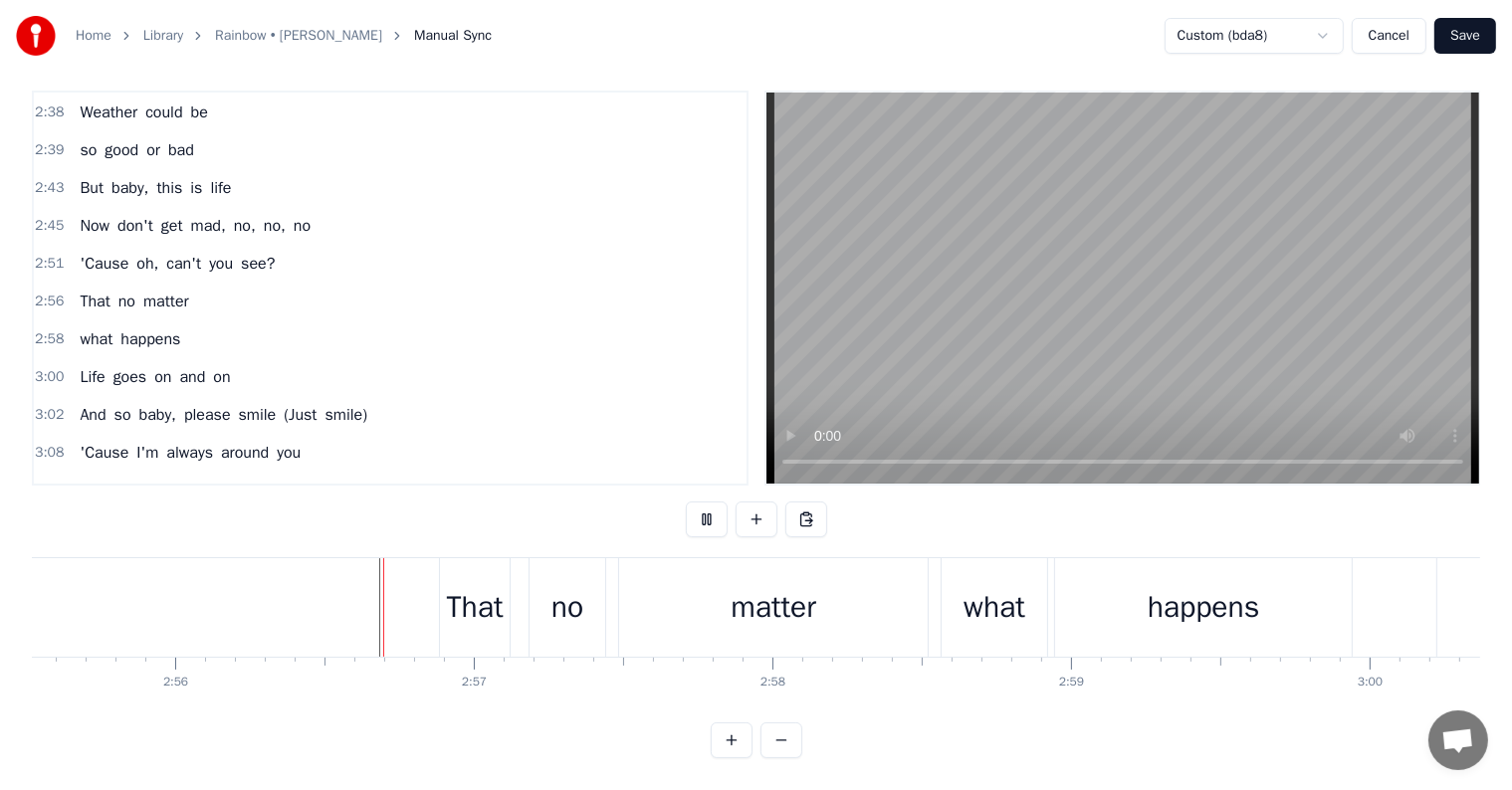 scroll, scrollTop: 30, scrollLeft: 0, axis: vertical 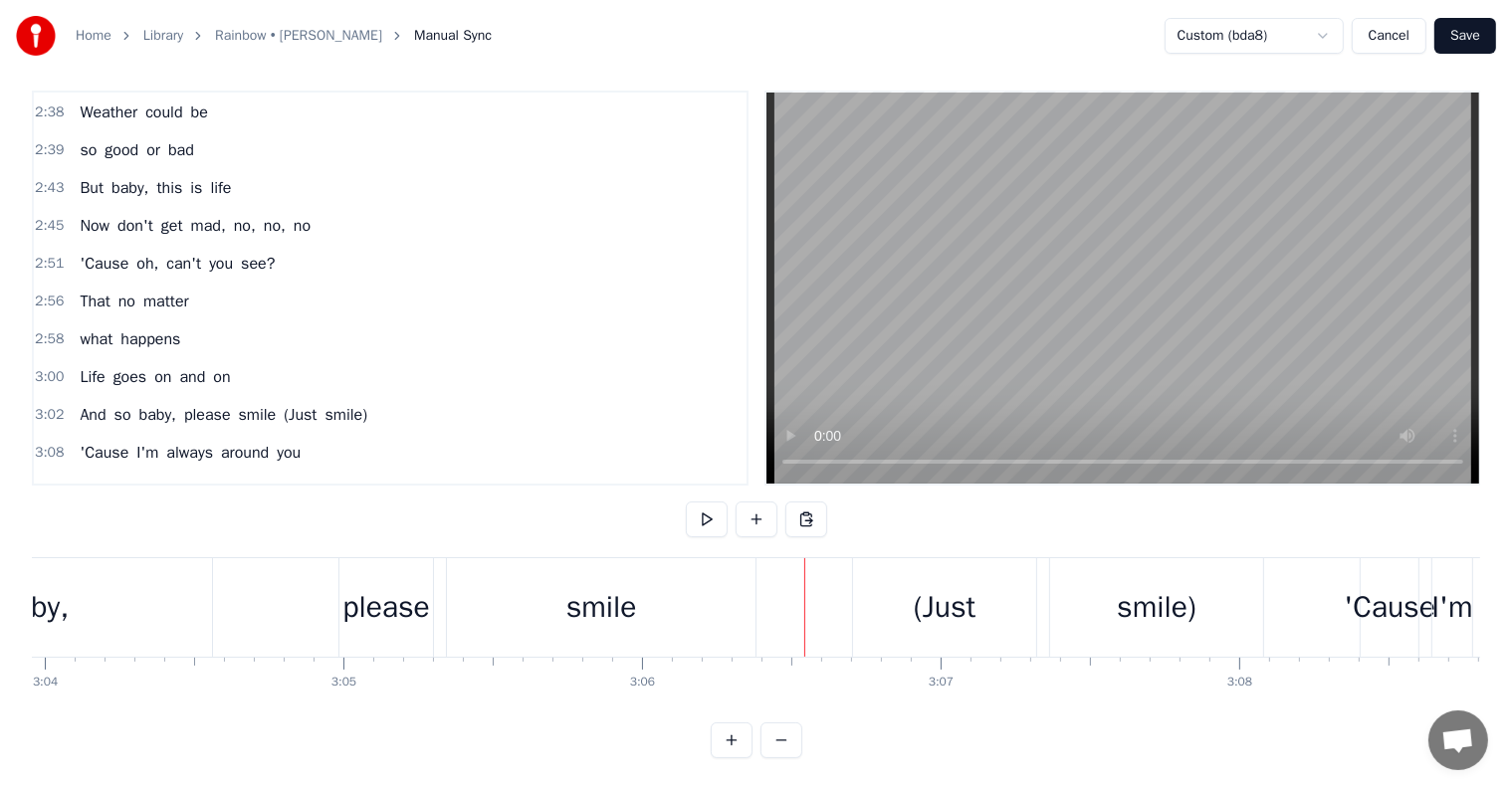click on "(Just" at bounding box center [300, 415] 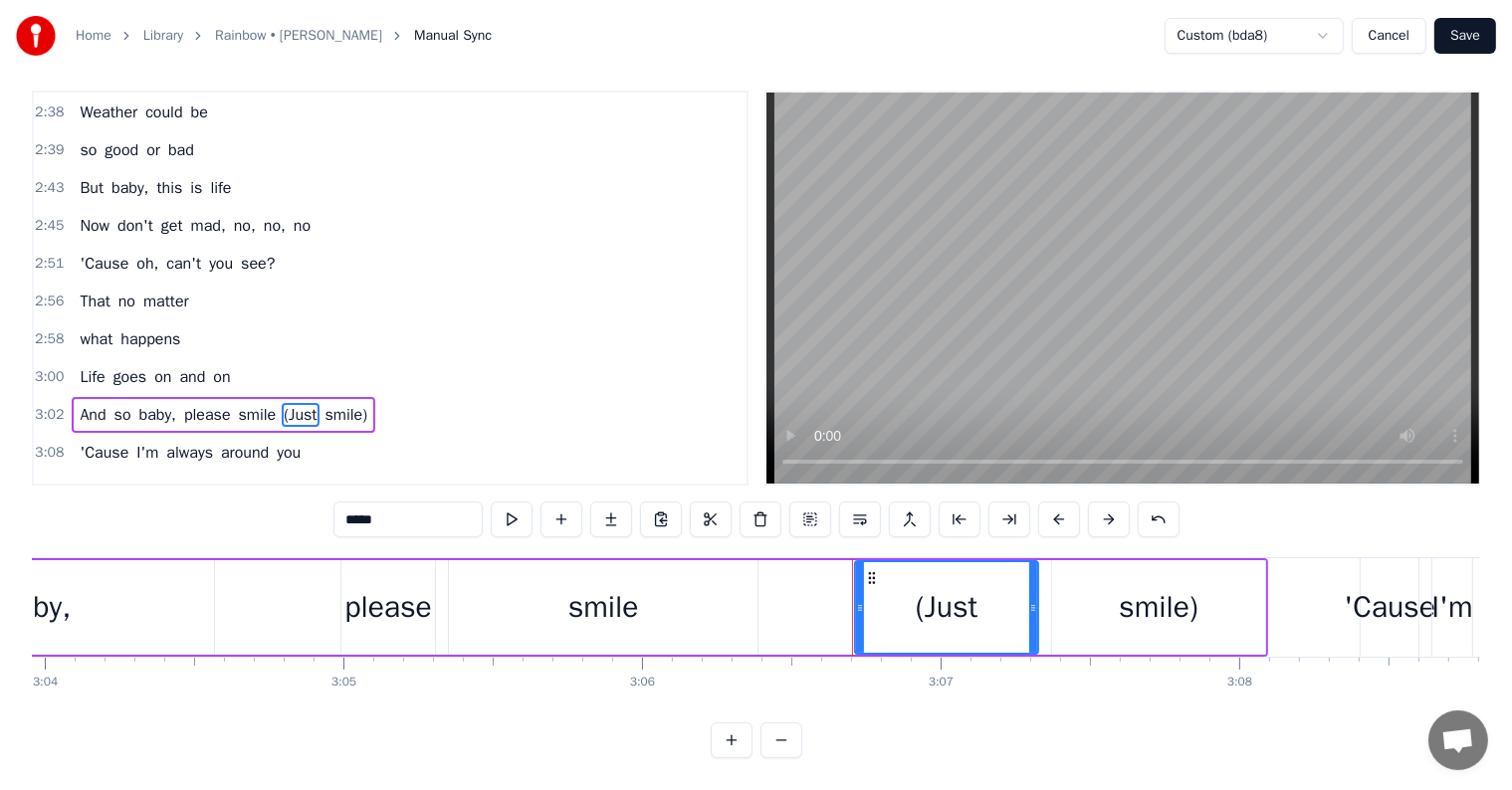 scroll, scrollTop: 0, scrollLeft: 0, axis: both 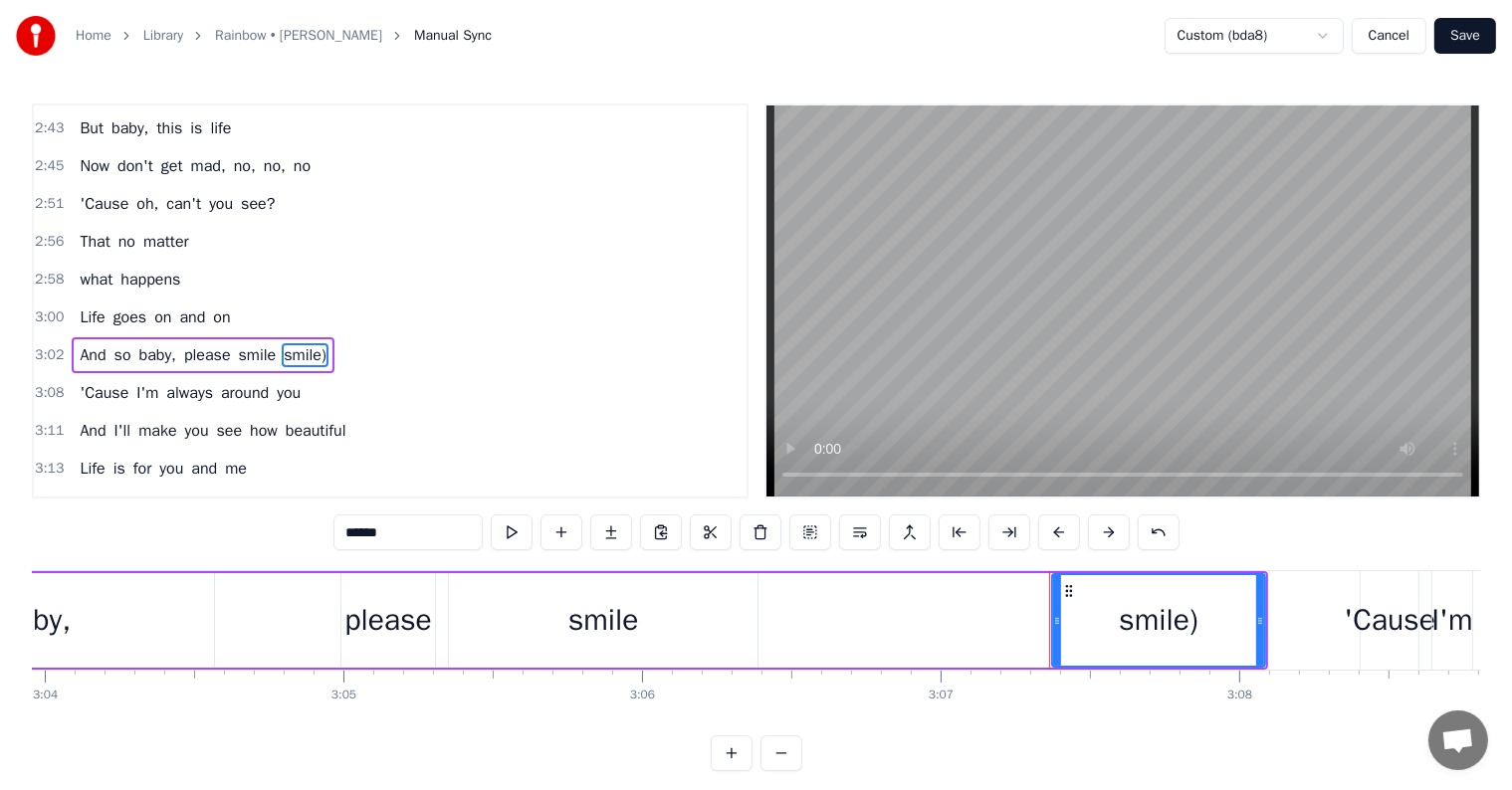 type on "******" 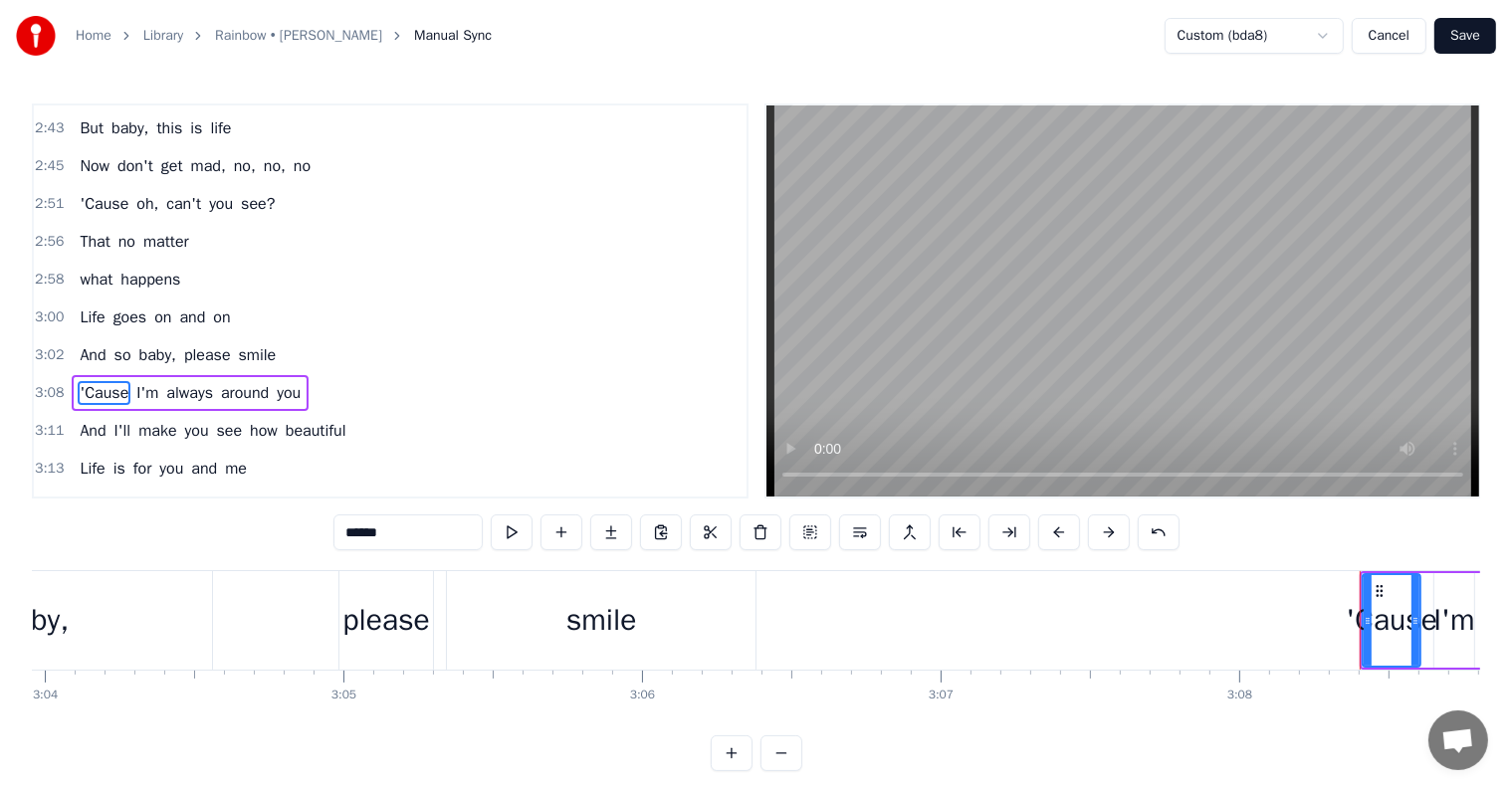 scroll, scrollTop: 1470, scrollLeft: 0, axis: vertical 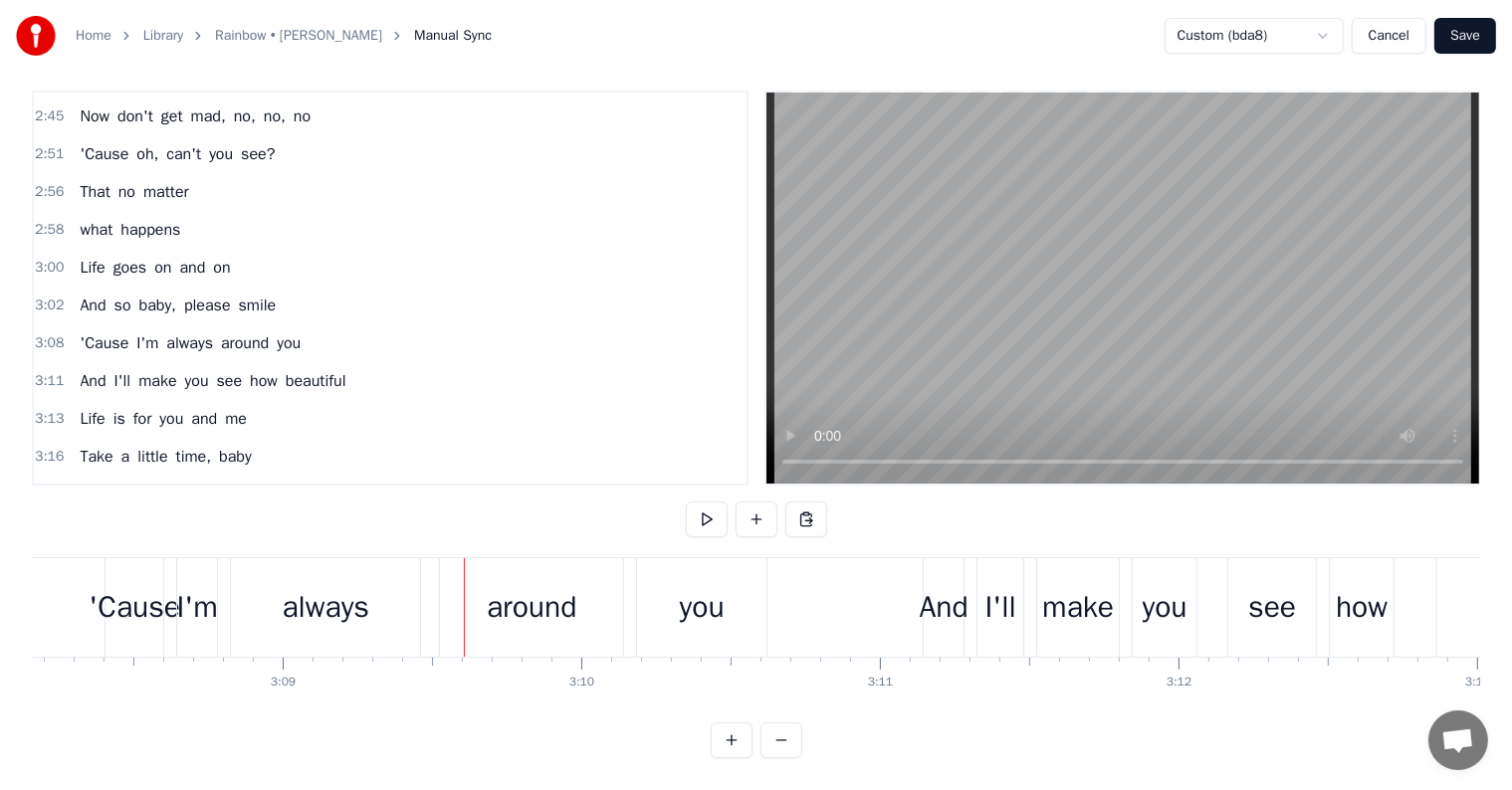 click on "around" at bounding box center (532, 607) 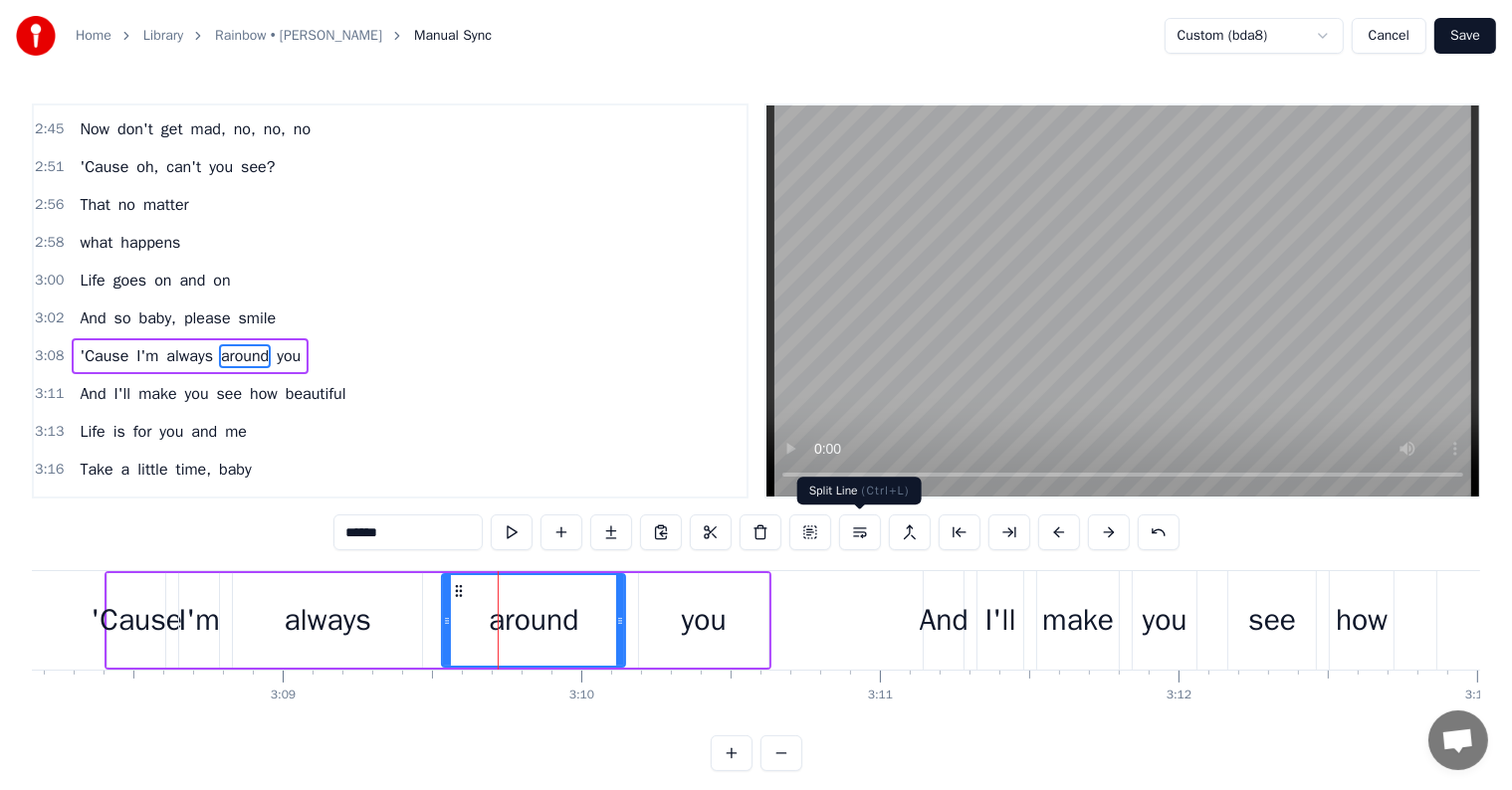 click at bounding box center (860, 532) 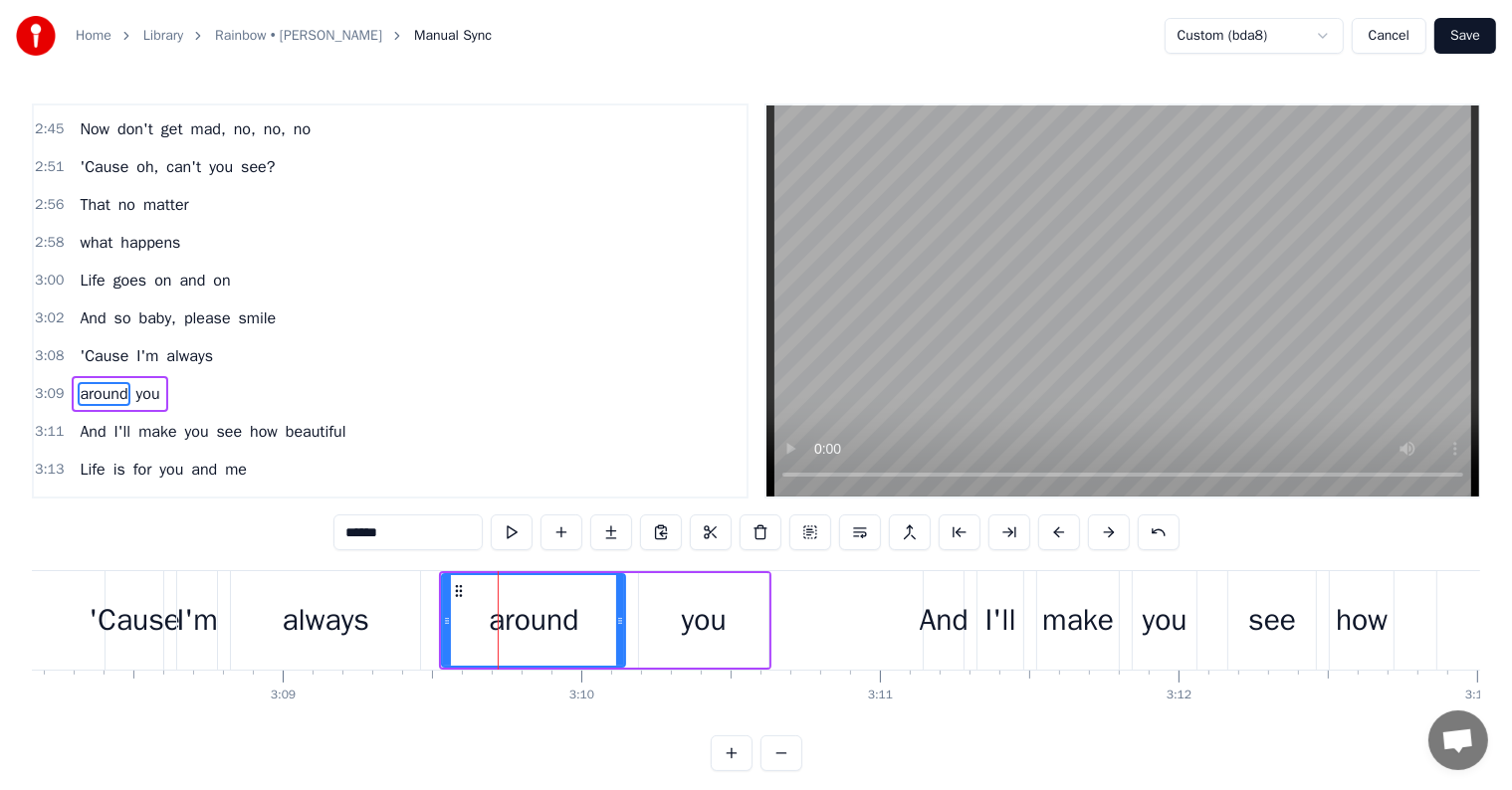 scroll, scrollTop: 1506, scrollLeft: 0, axis: vertical 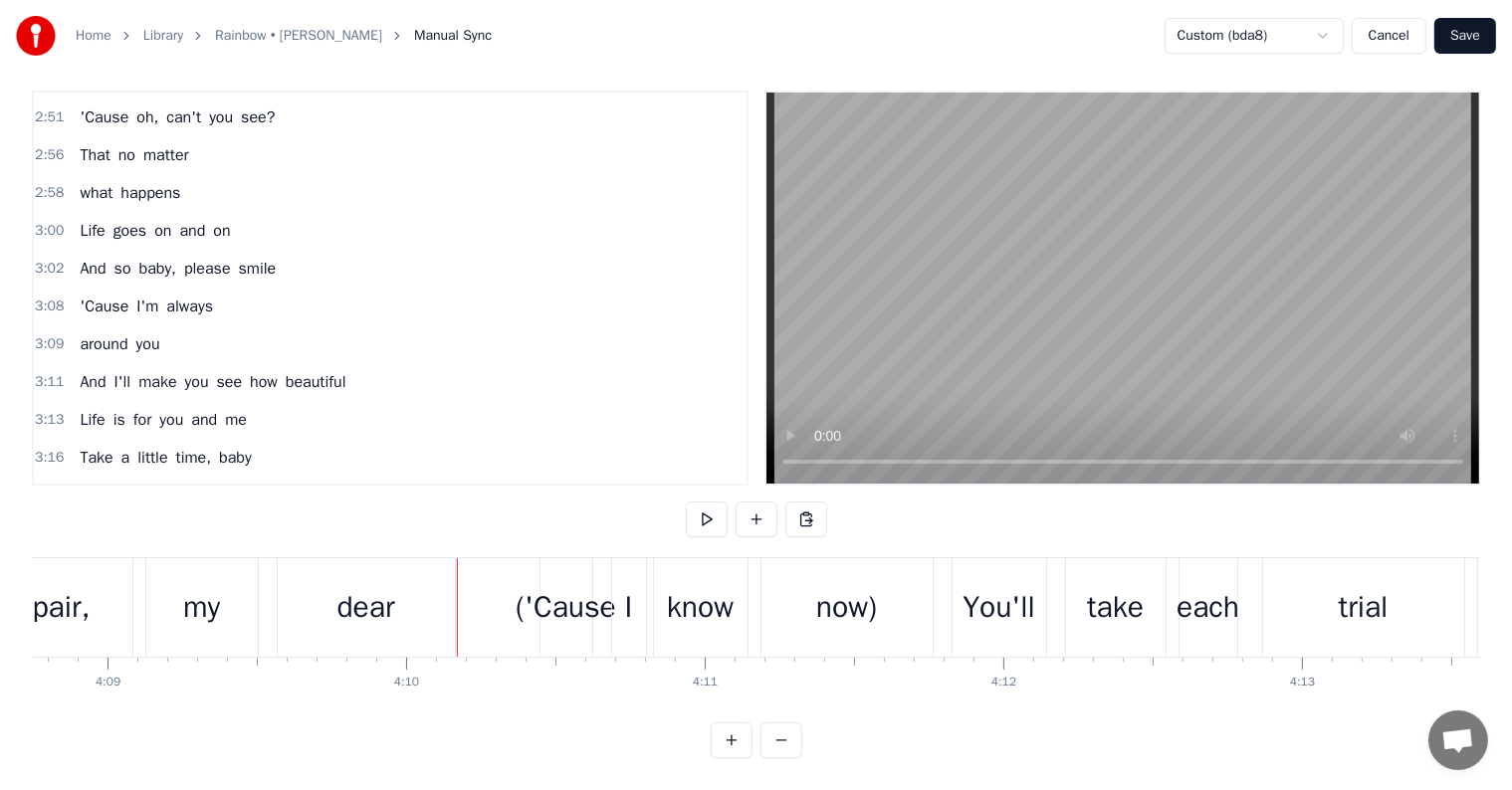 click on "('Cause" at bounding box center [565, 607] 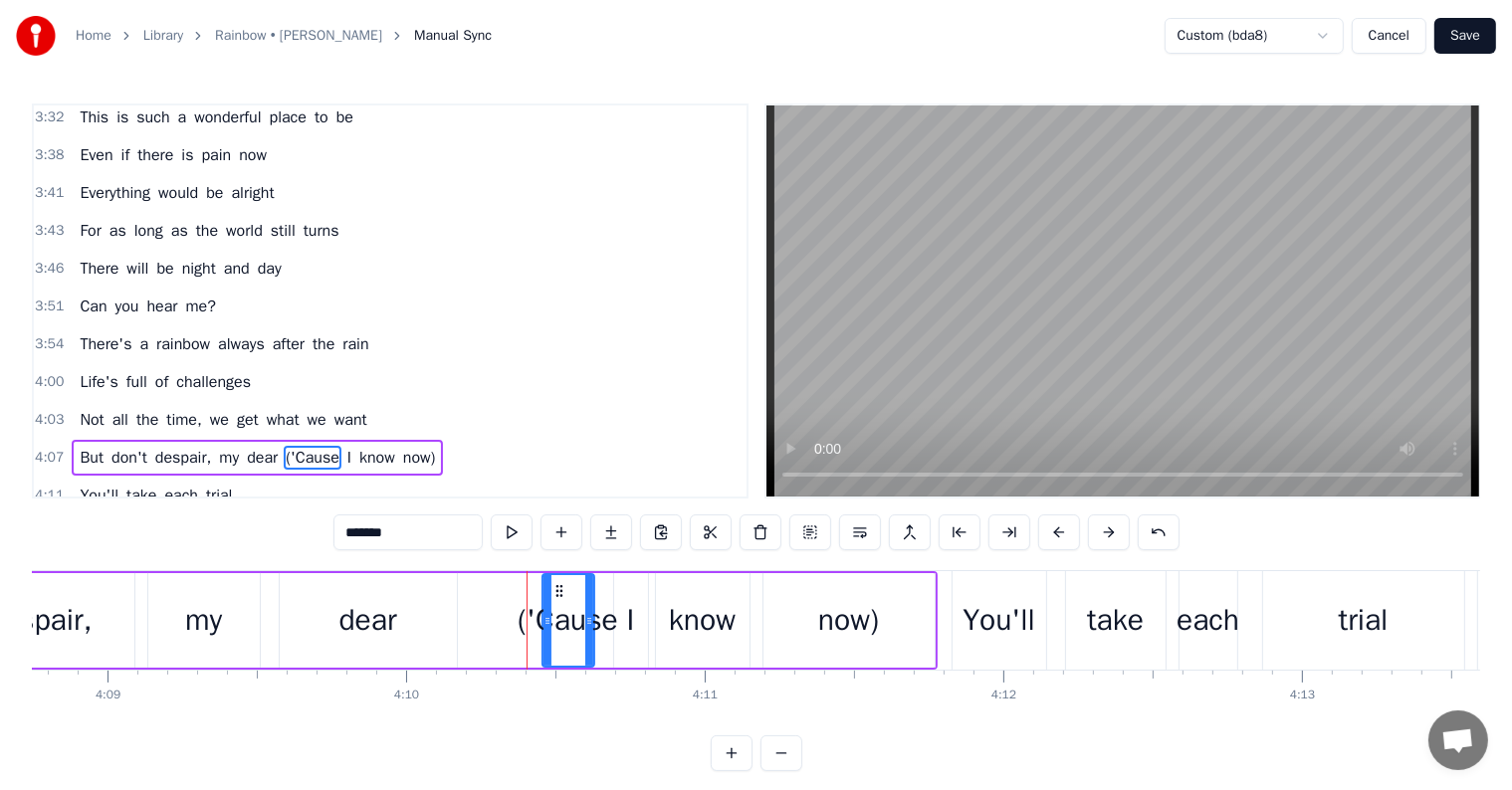 scroll, scrollTop: 2129, scrollLeft: 0, axis: vertical 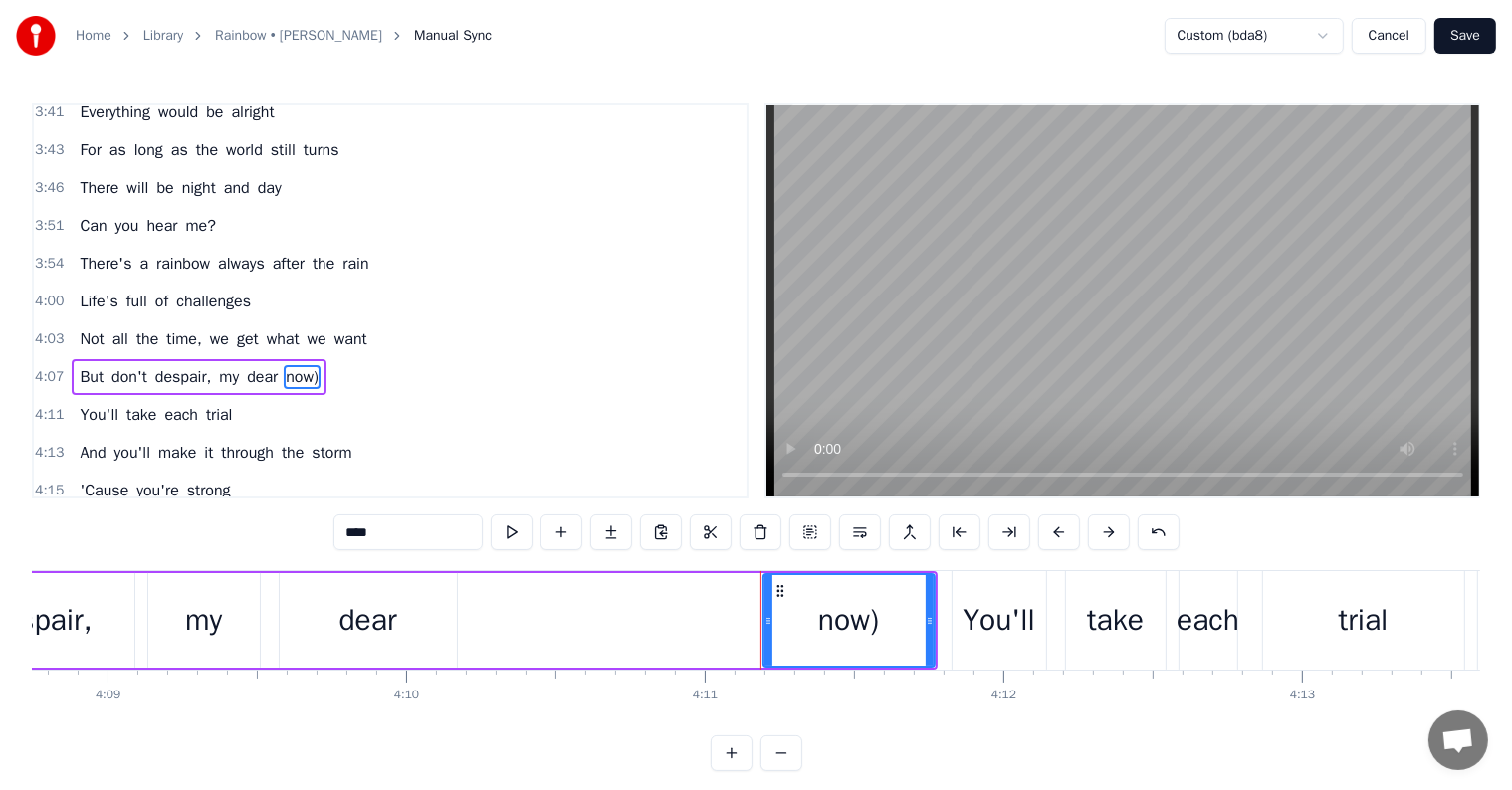 type on "******" 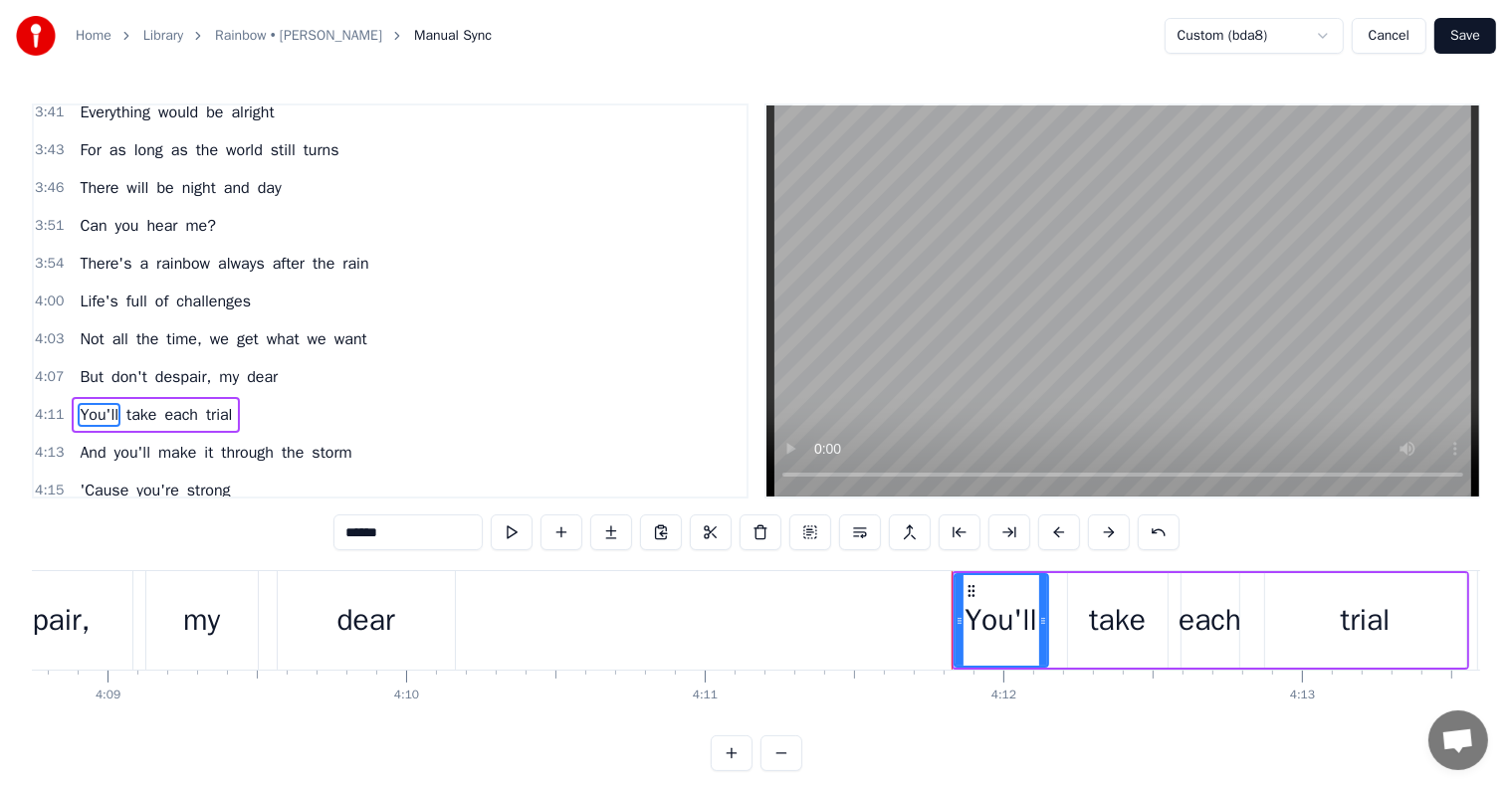 scroll, scrollTop: 2165, scrollLeft: 0, axis: vertical 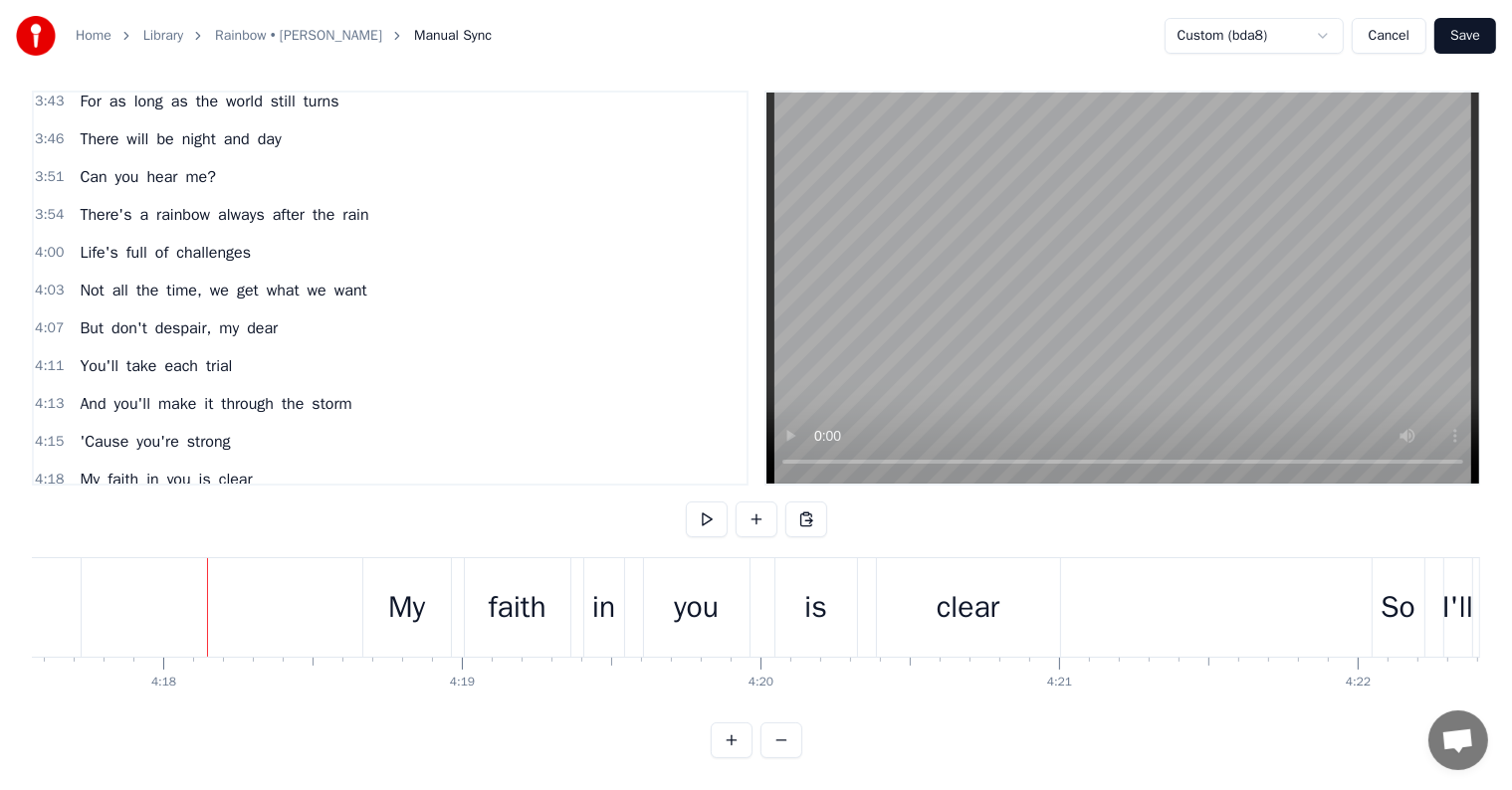 click on "4:03 Not all the time, we get what we want" at bounding box center (390, 291) 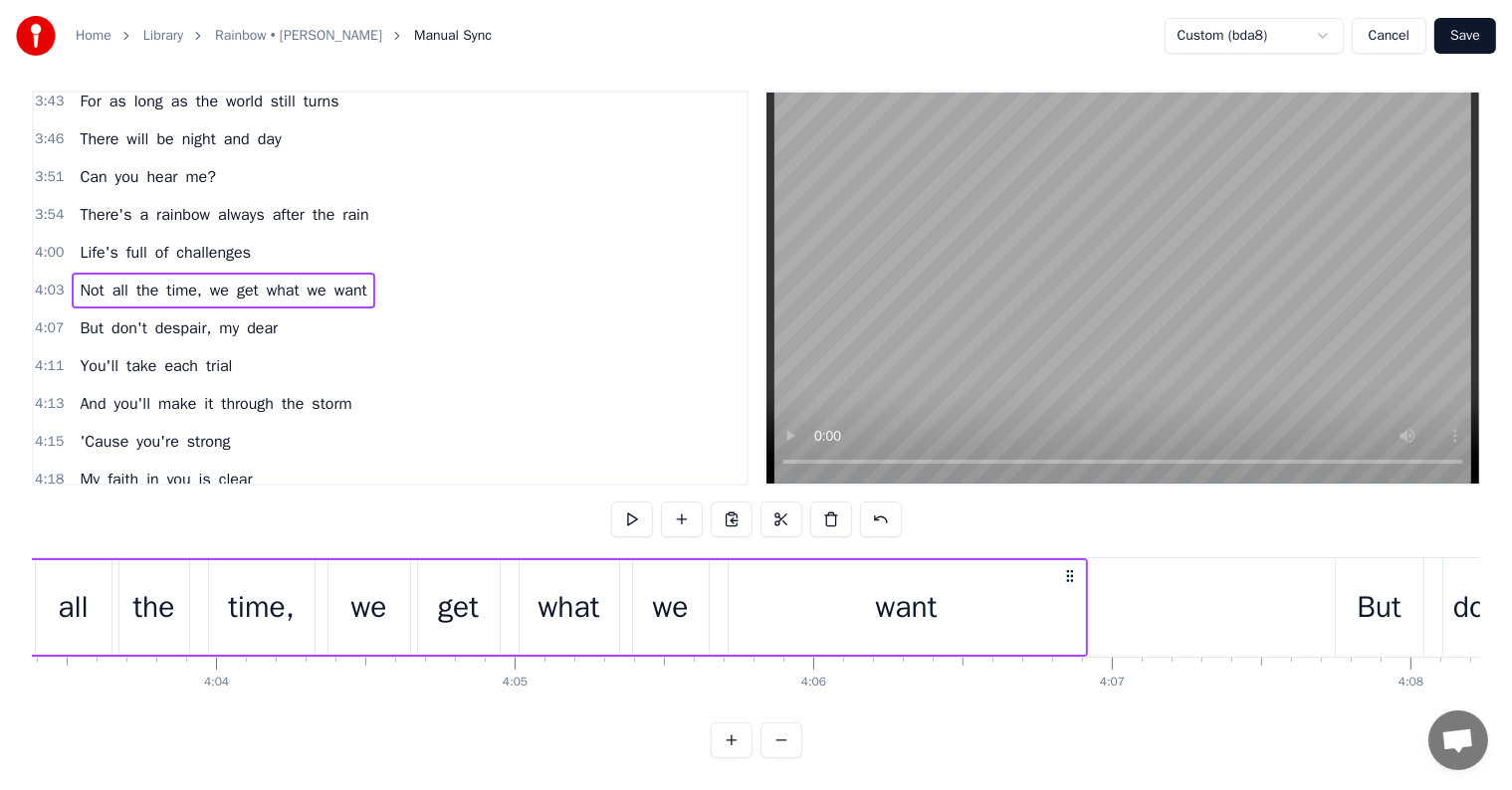 scroll, scrollTop: 0, scrollLeft: 72471, axis: horizontal 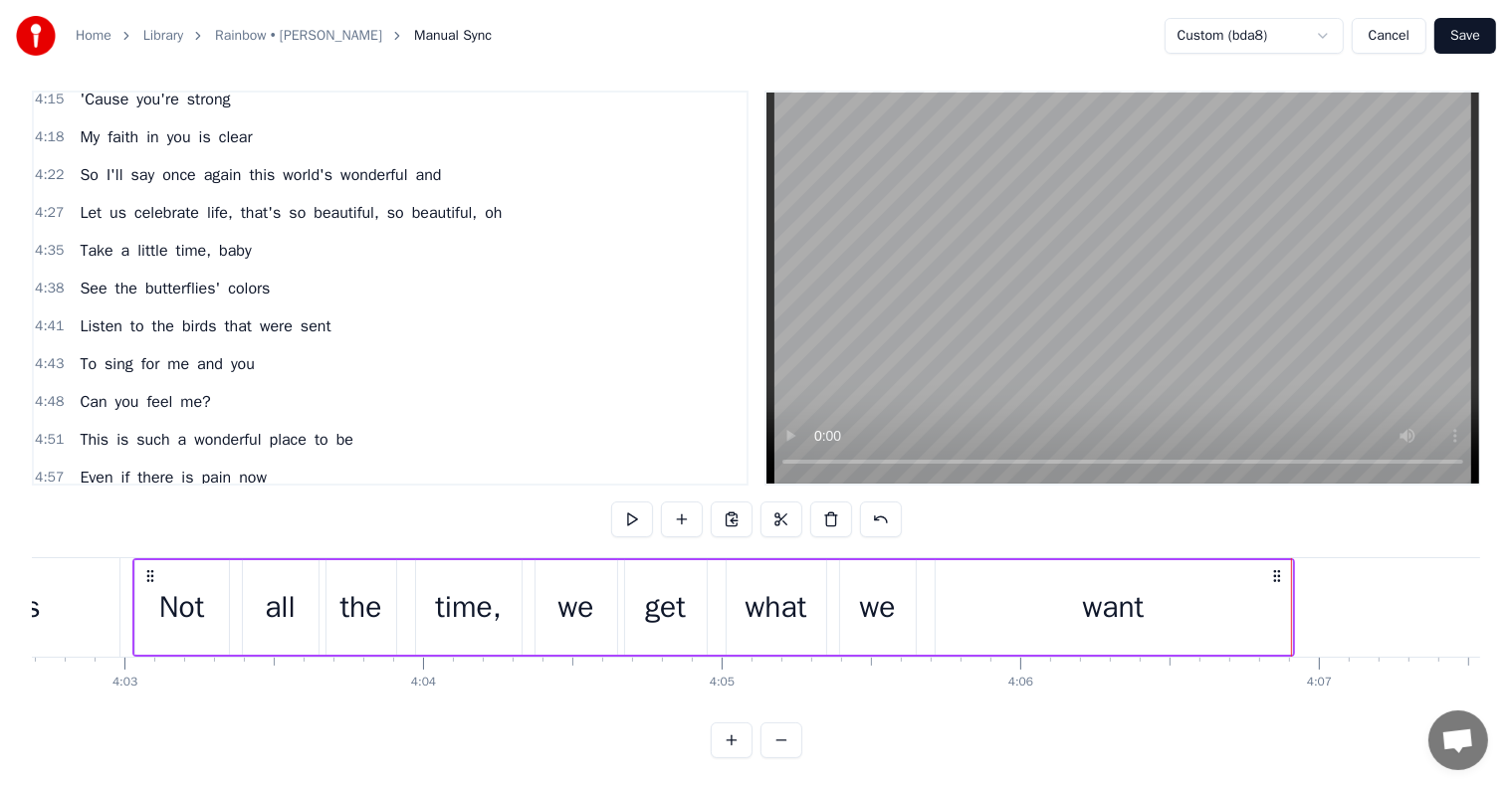 click at bounding box center [-21590, 607] 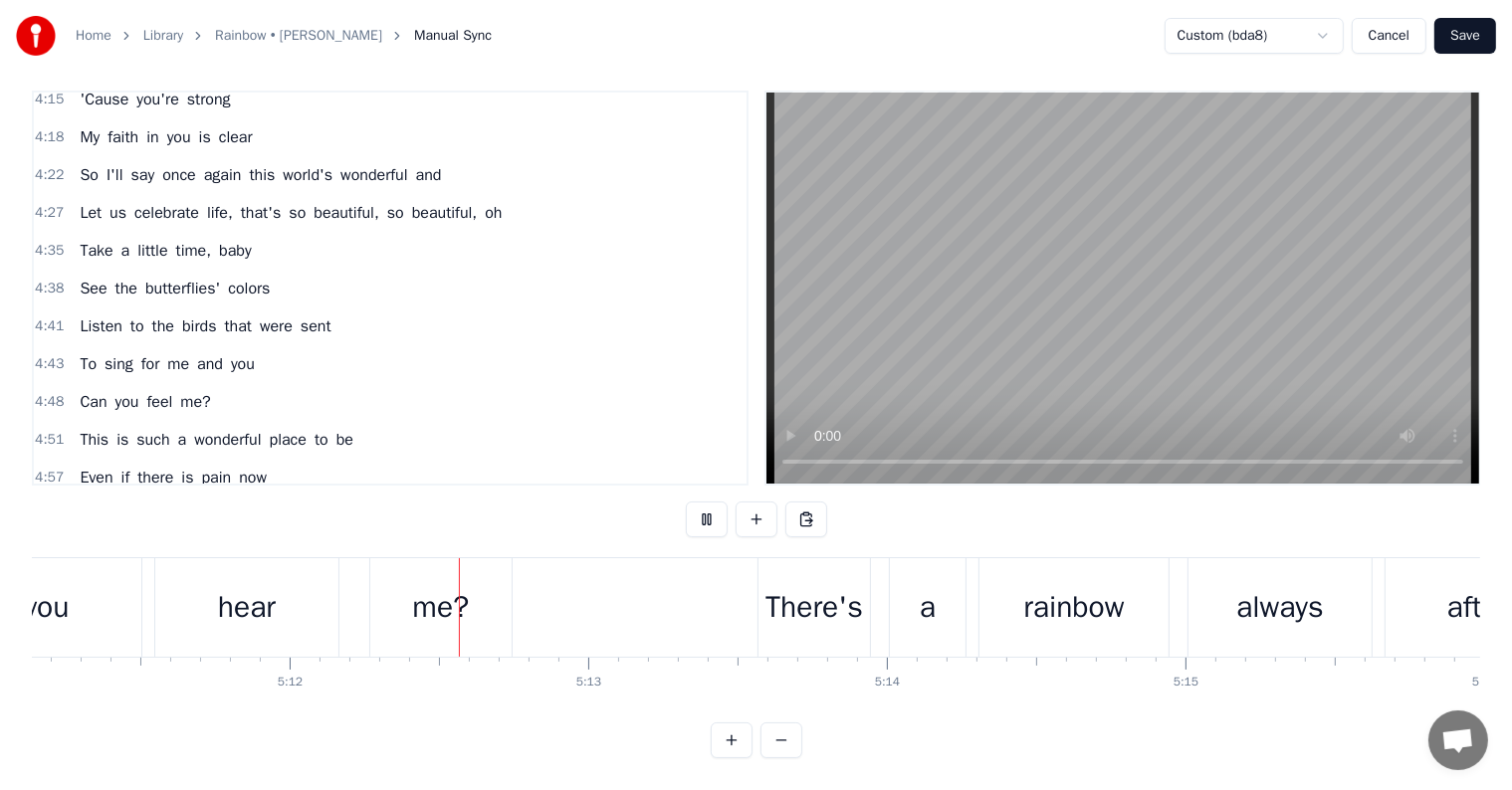 scroll, scrollTop: 0, scrollLeft: 93037, axis: horizontal 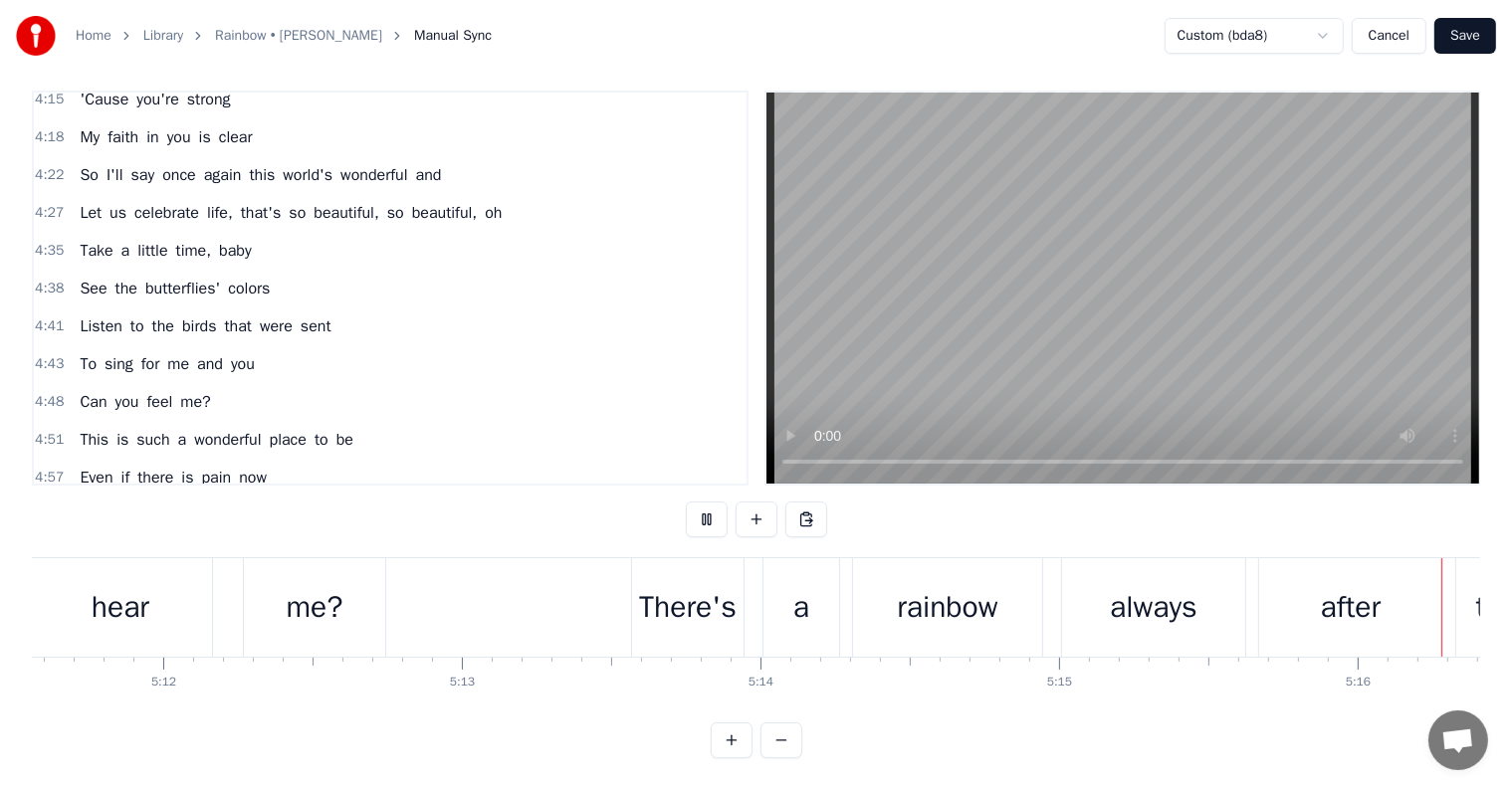 click on "Save" at bounding box center [1465, 36] 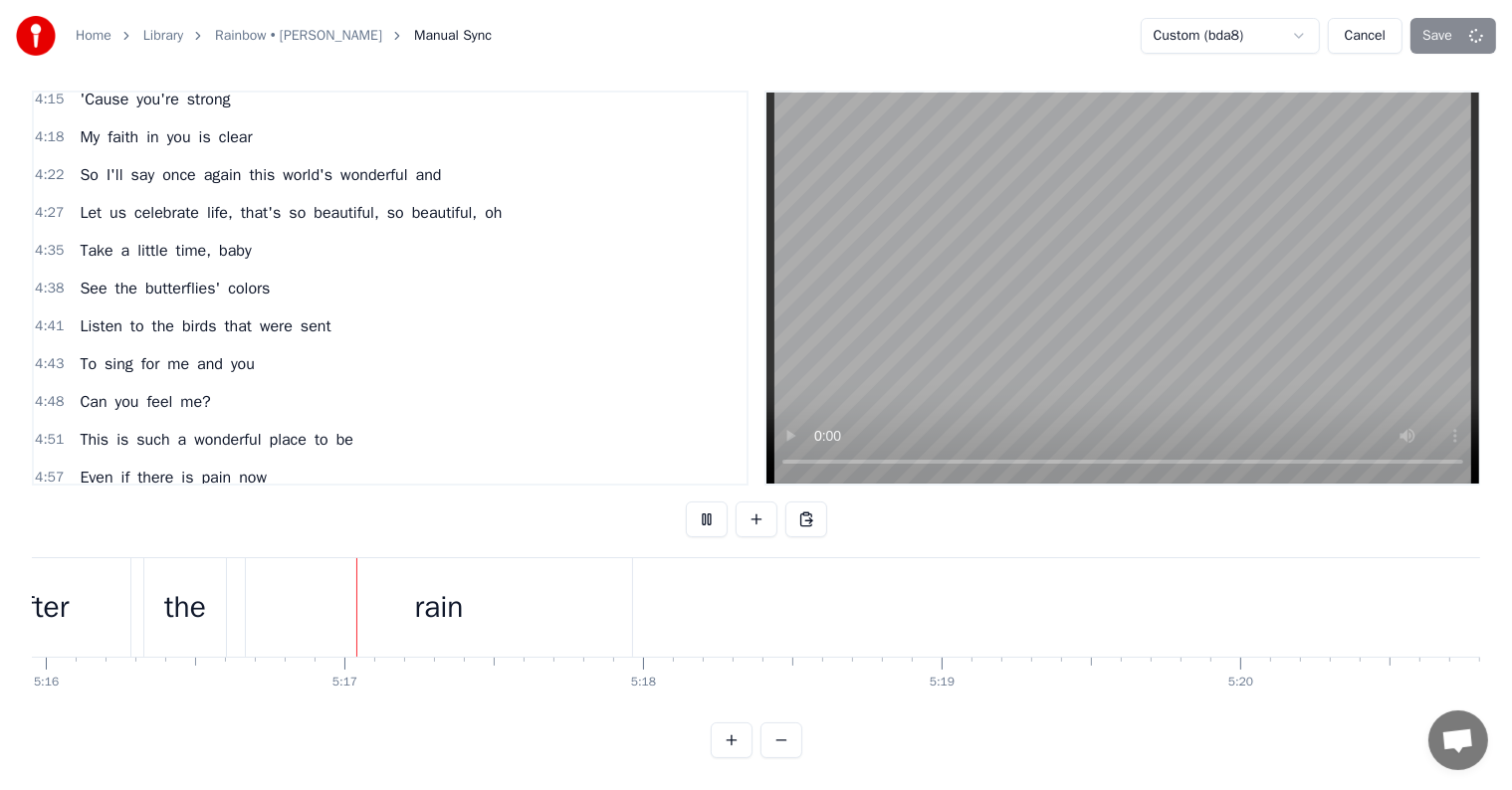 scroll, scrollTop: 0, scrollLeft: 94353, axis: horizontal 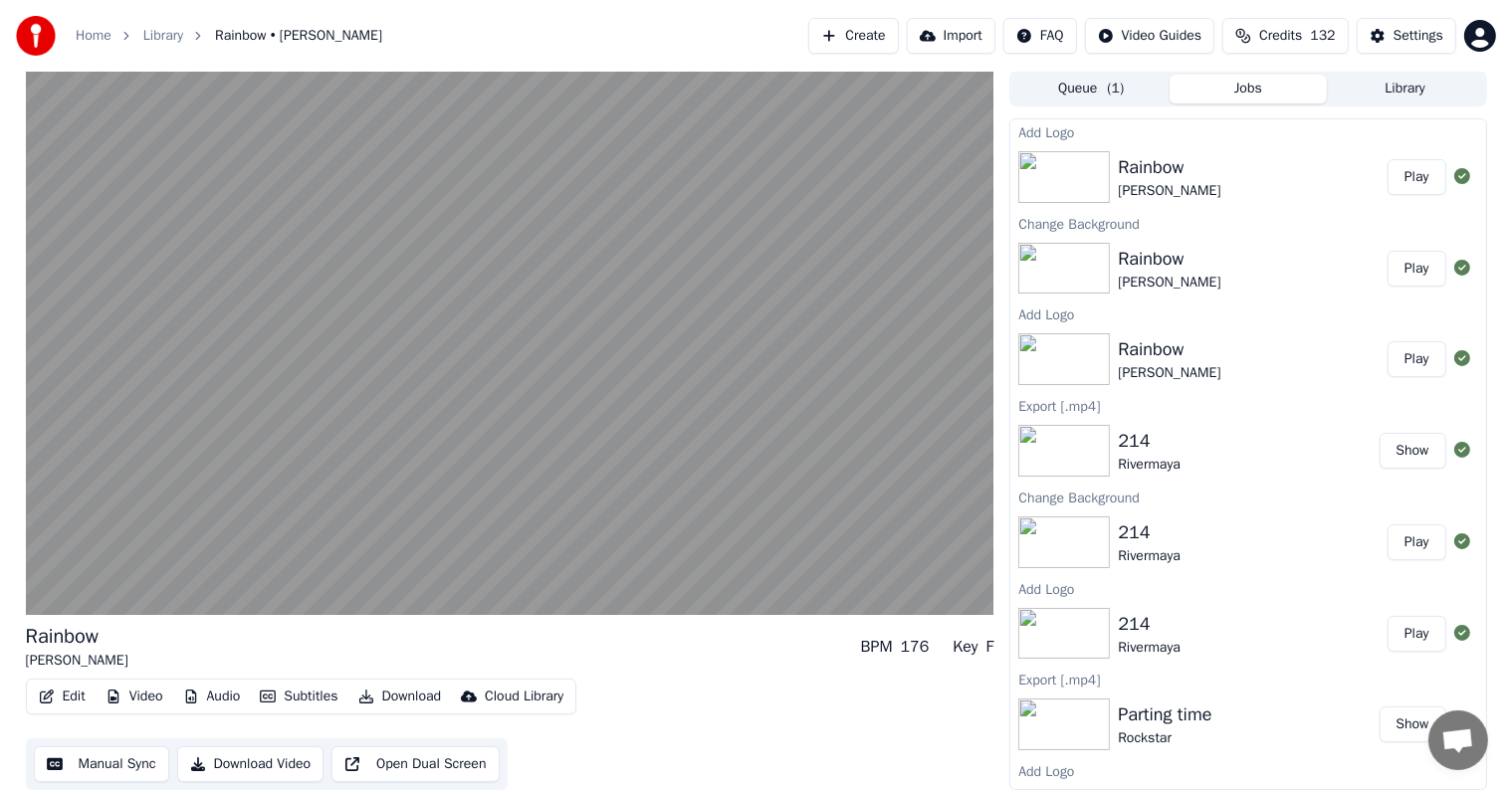 click on "Download" at bounding box center (400, 696) 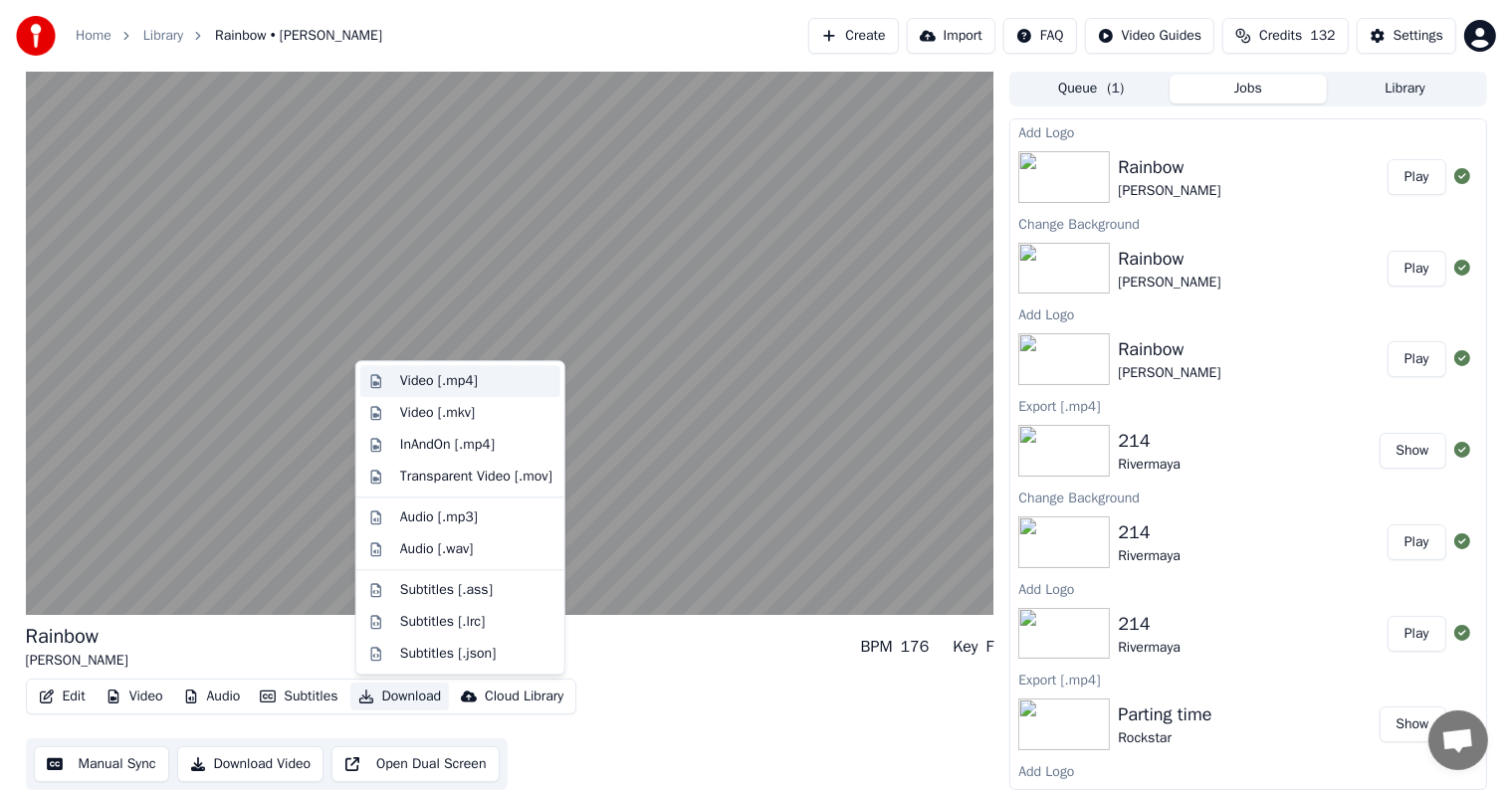 click on "Video [.mp4]" at bounding box center (439, 381) 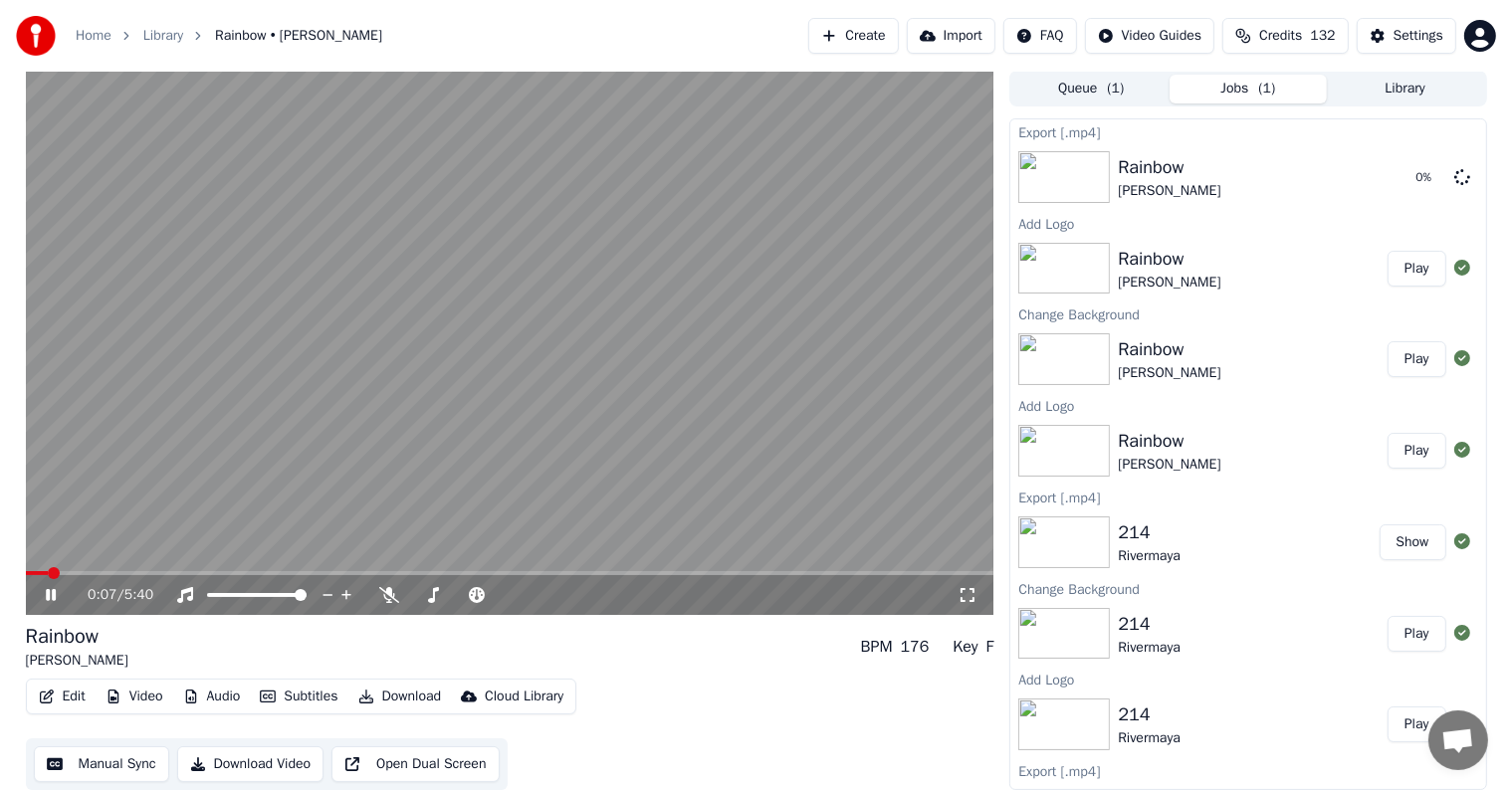 click 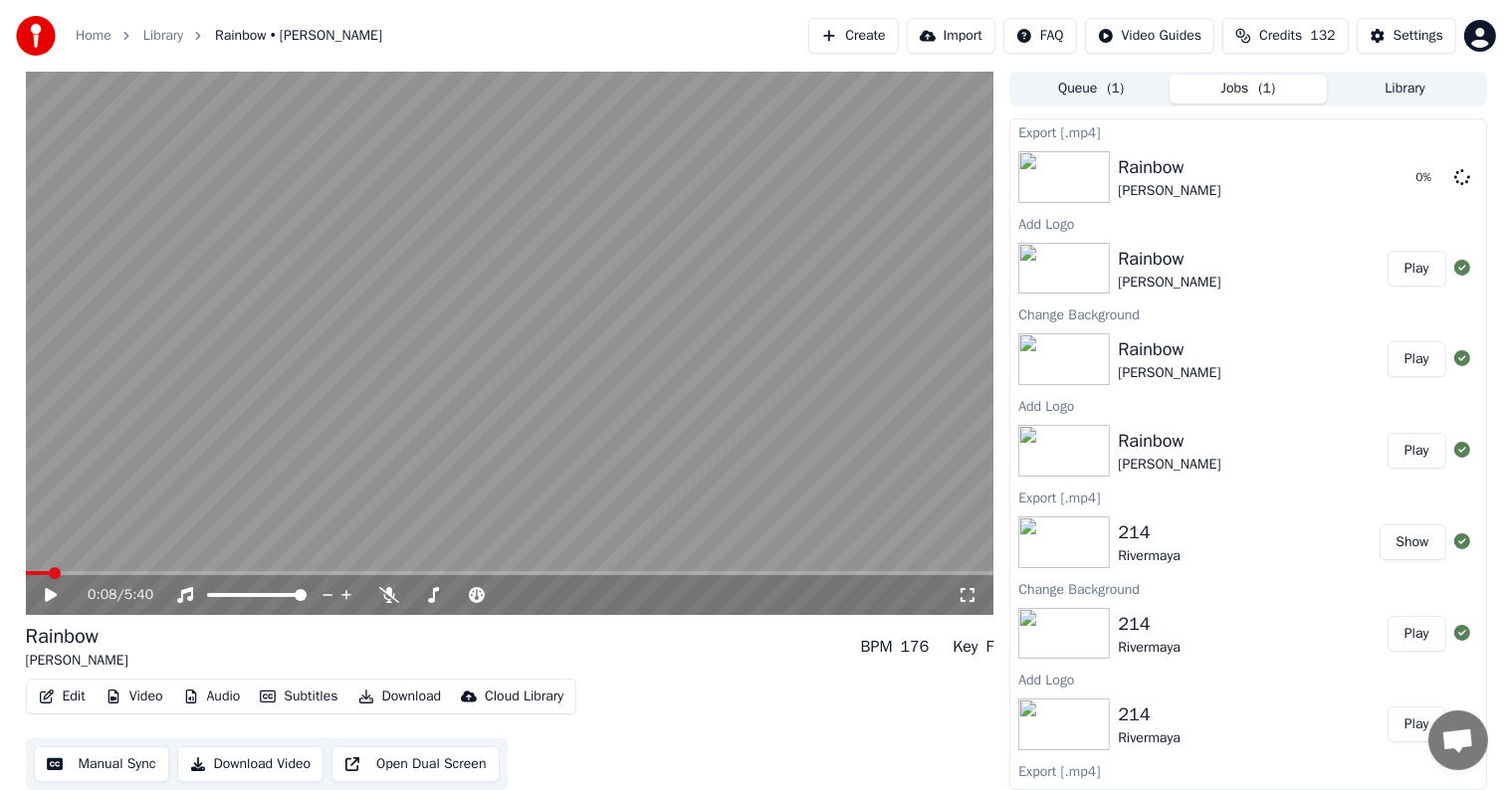 click on "Library" at bounding box center (1405, 89) 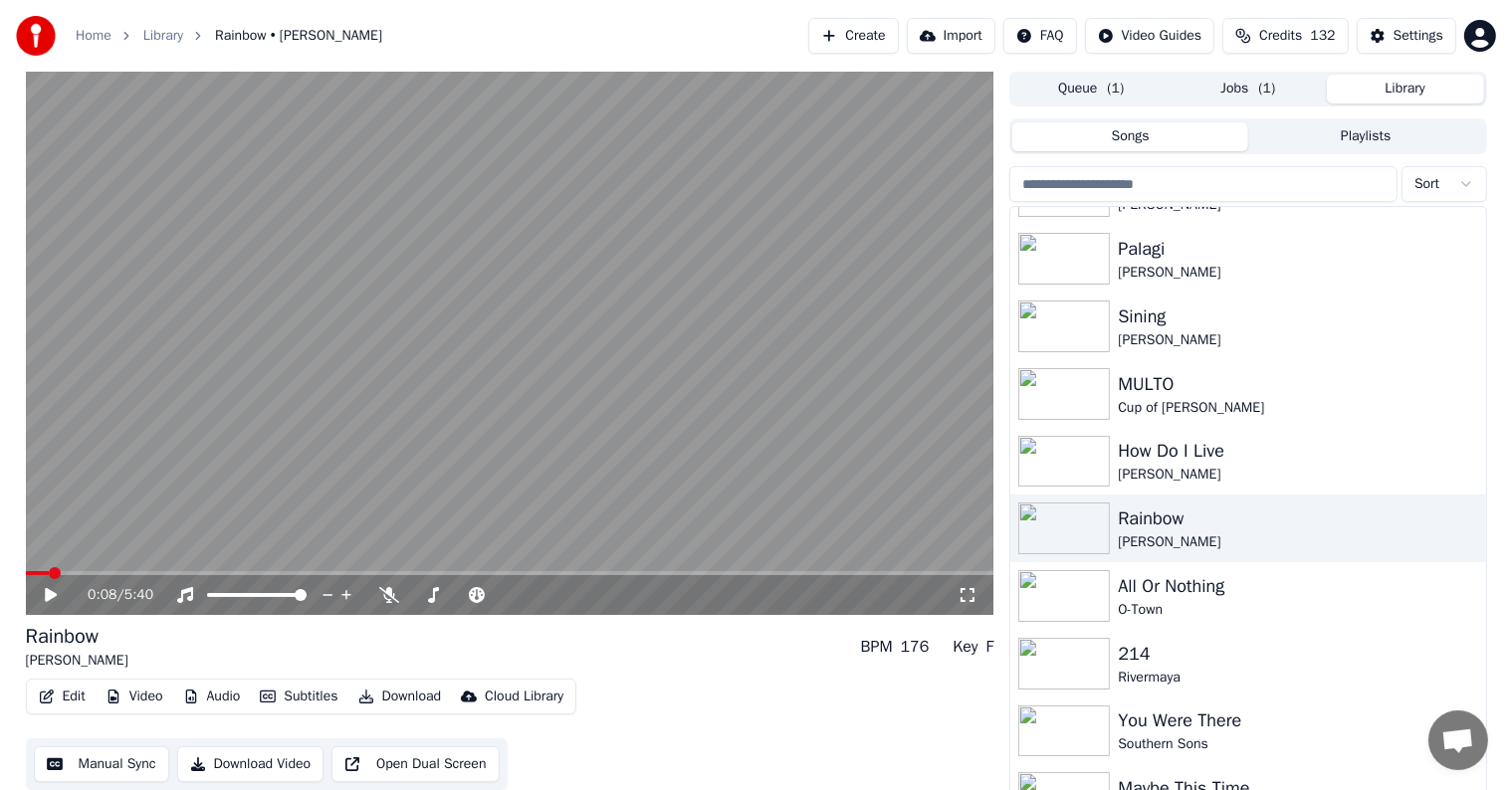 scroll, scrollTop: 8269, scrollLeft: 0, axis: vertical 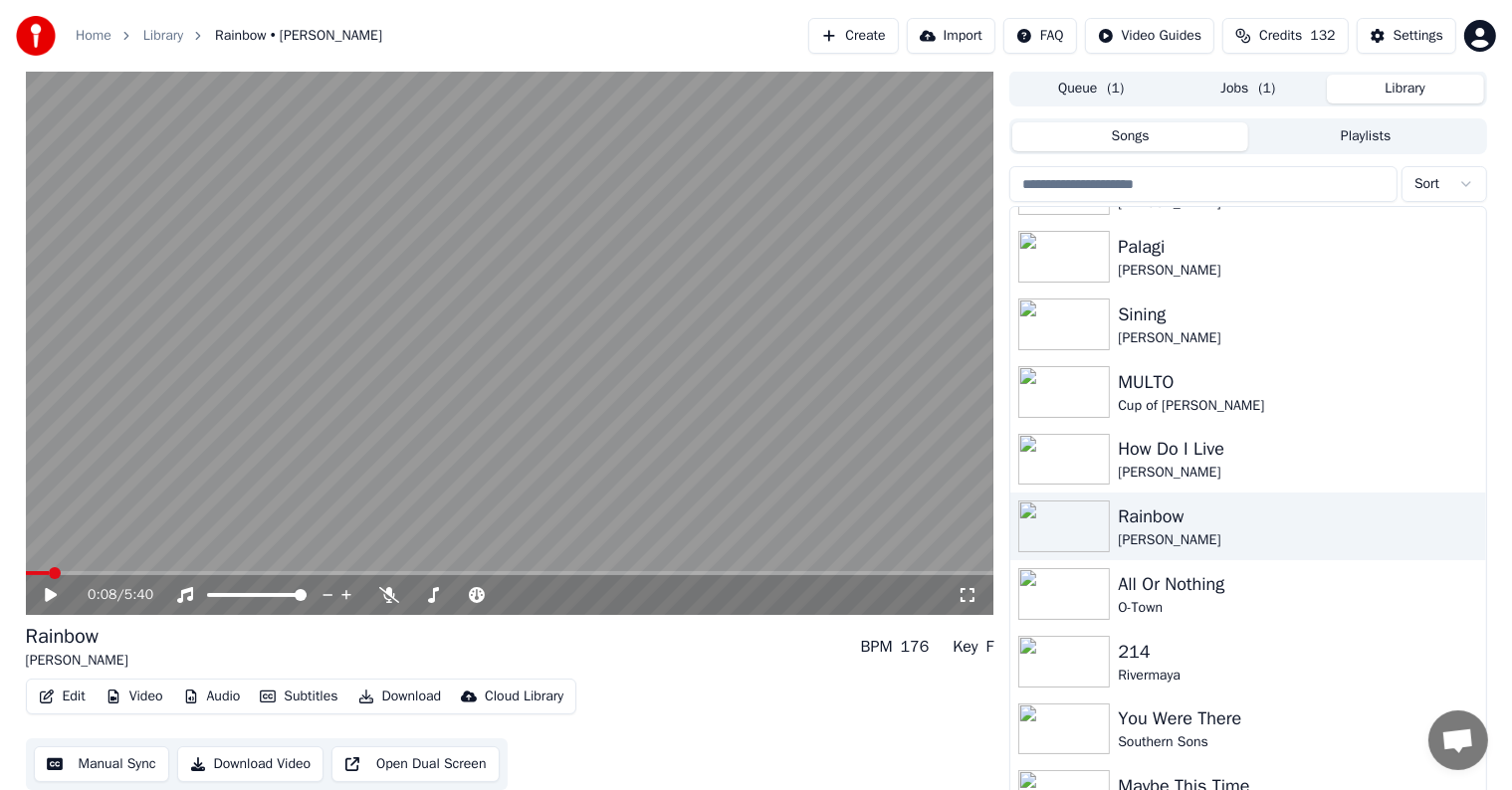 click at bounding box center (1203, 184) 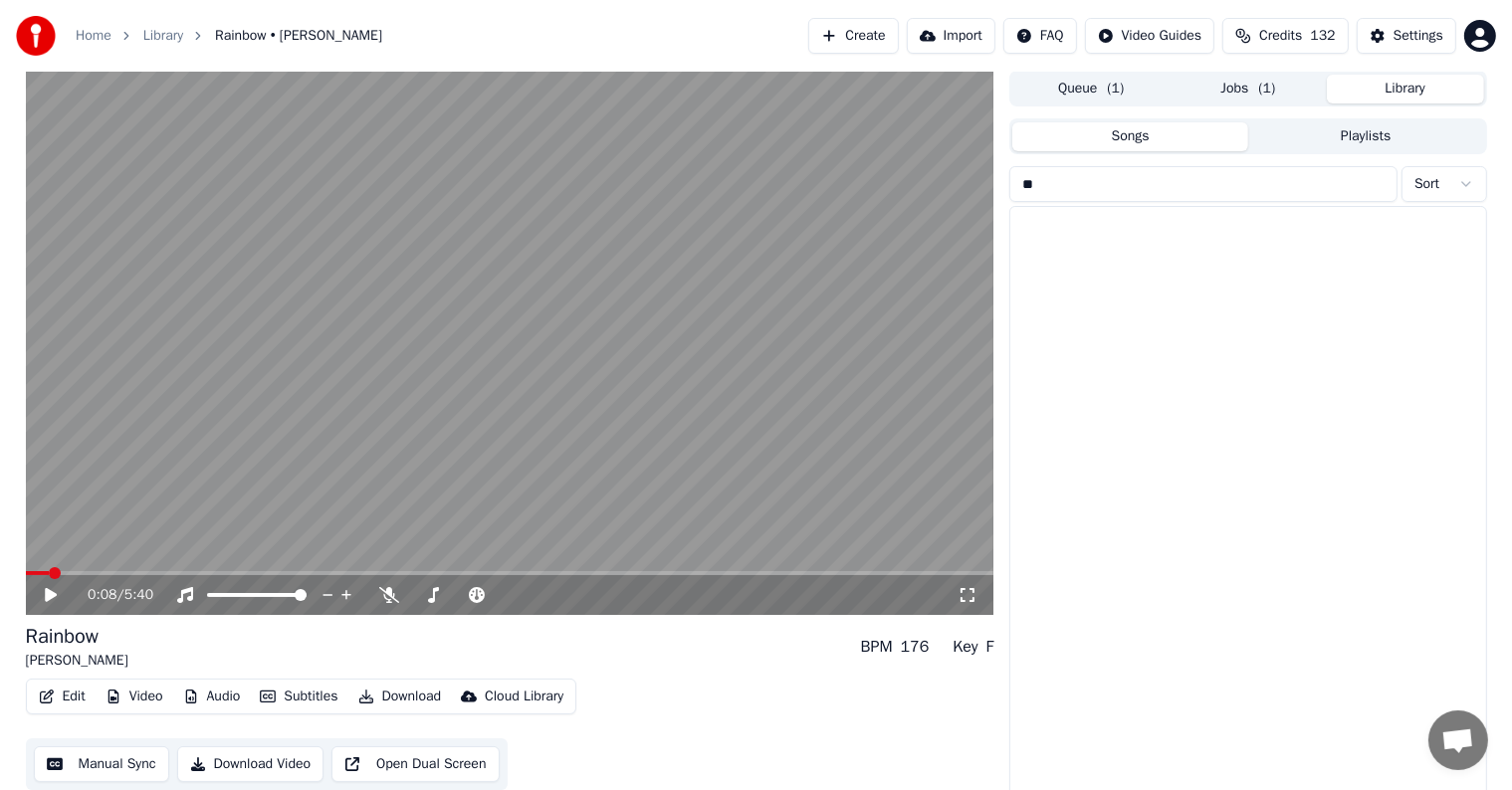 scroll, scrollTop: 0, scrollLeft: 0, axis: both 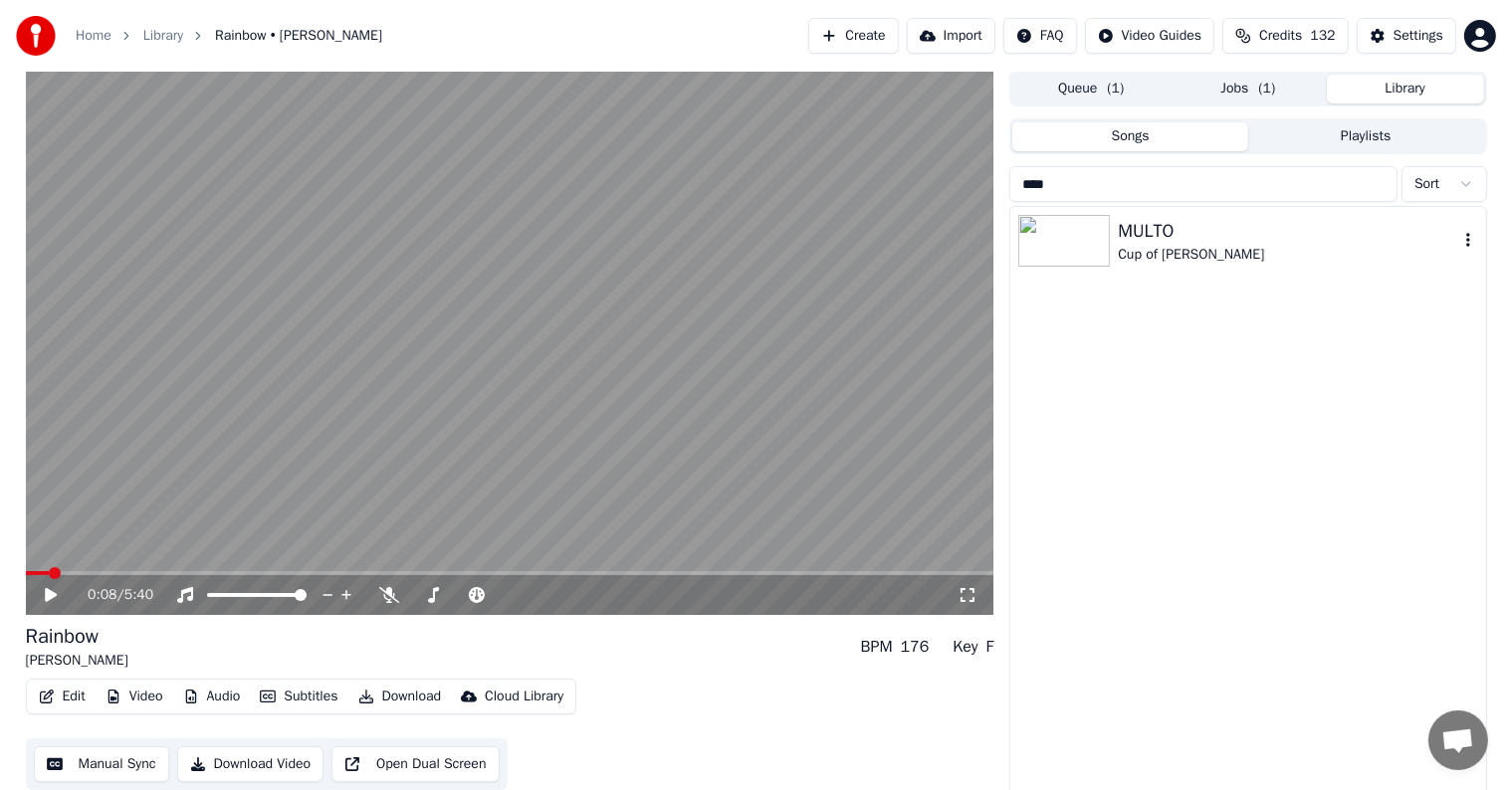 type on "****" 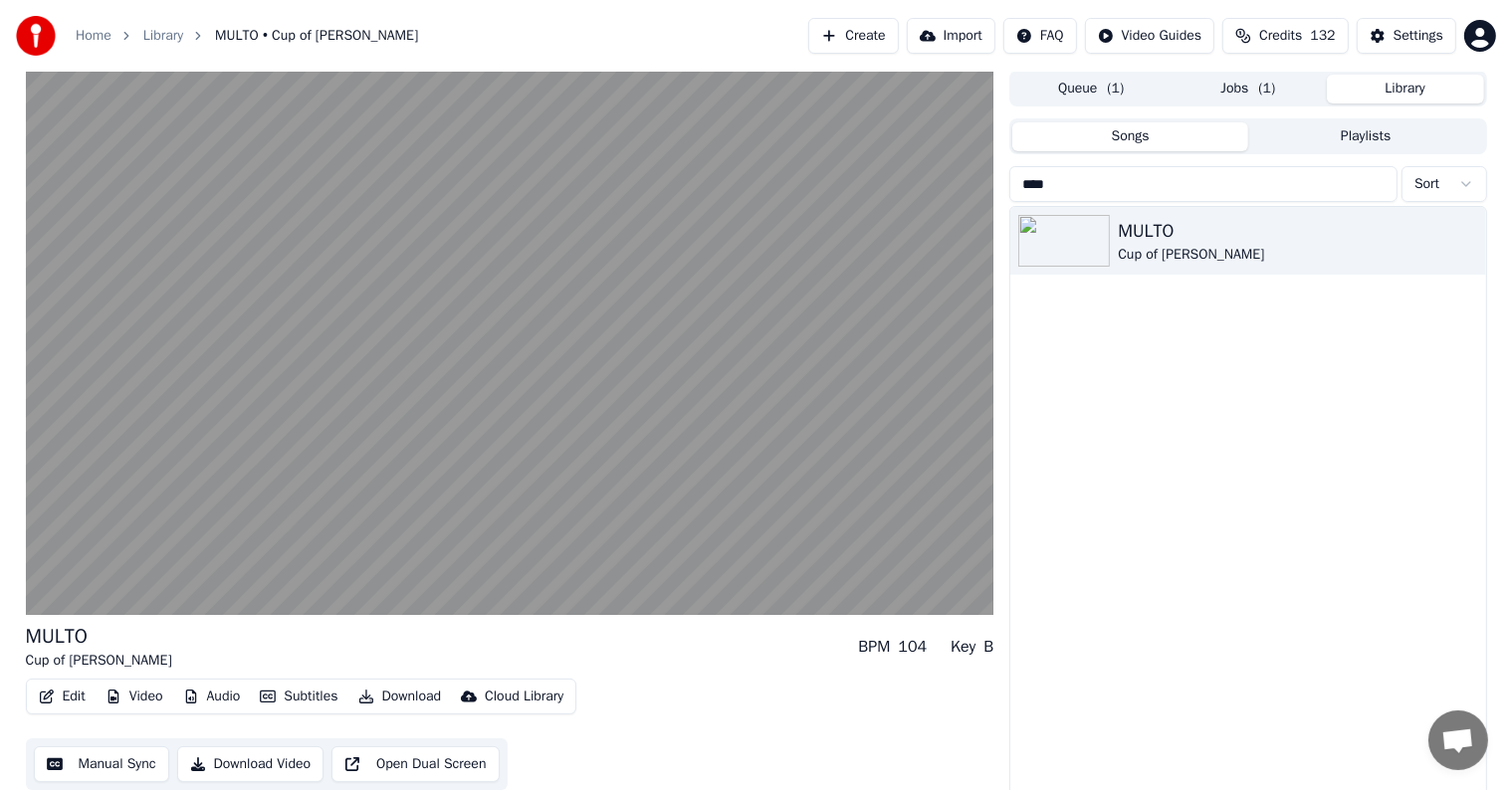 click on "Edit" at bounding box center [62, 696] 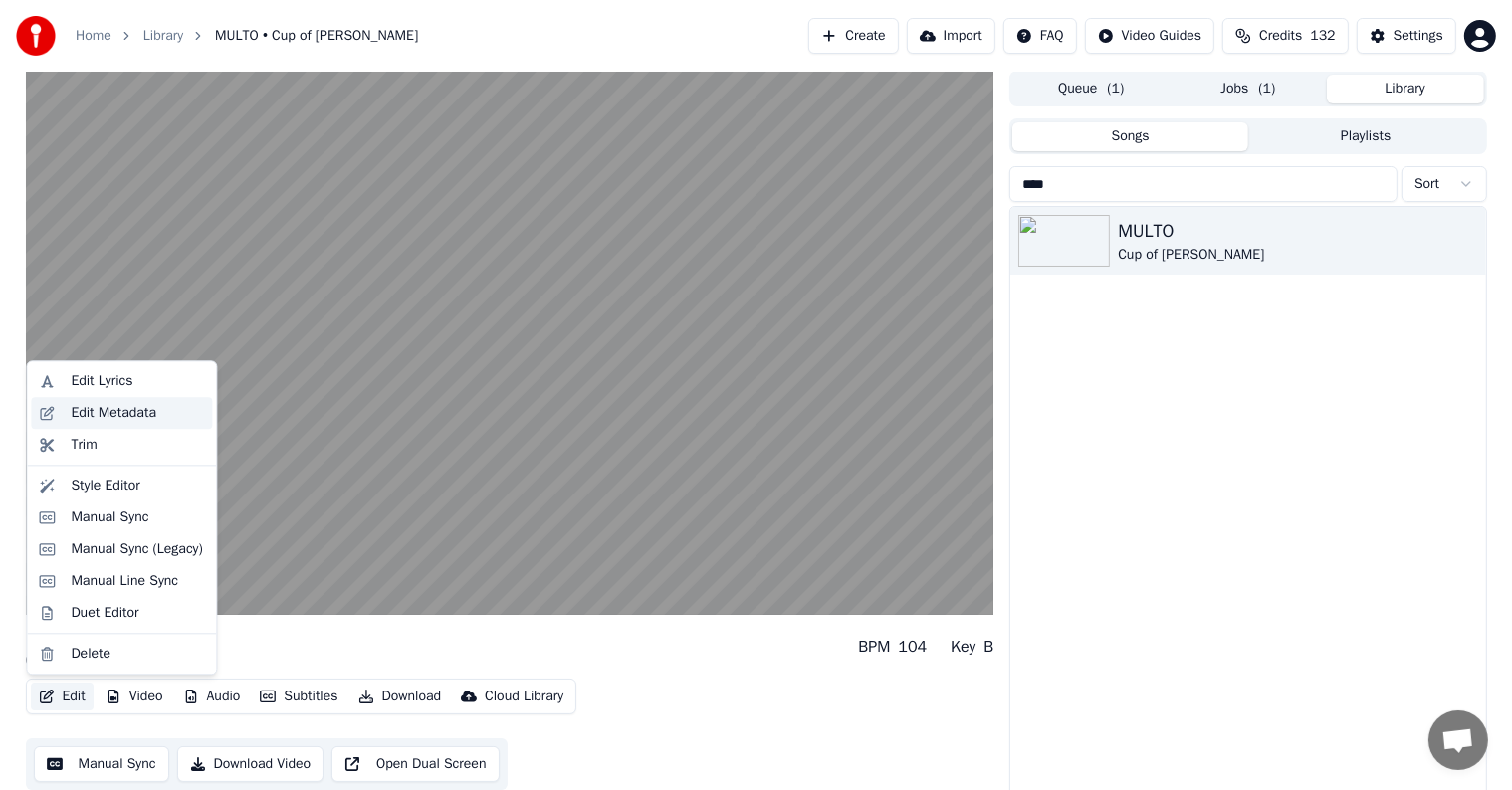 click on "Edit Metadata" at bounding box center (113, 413) 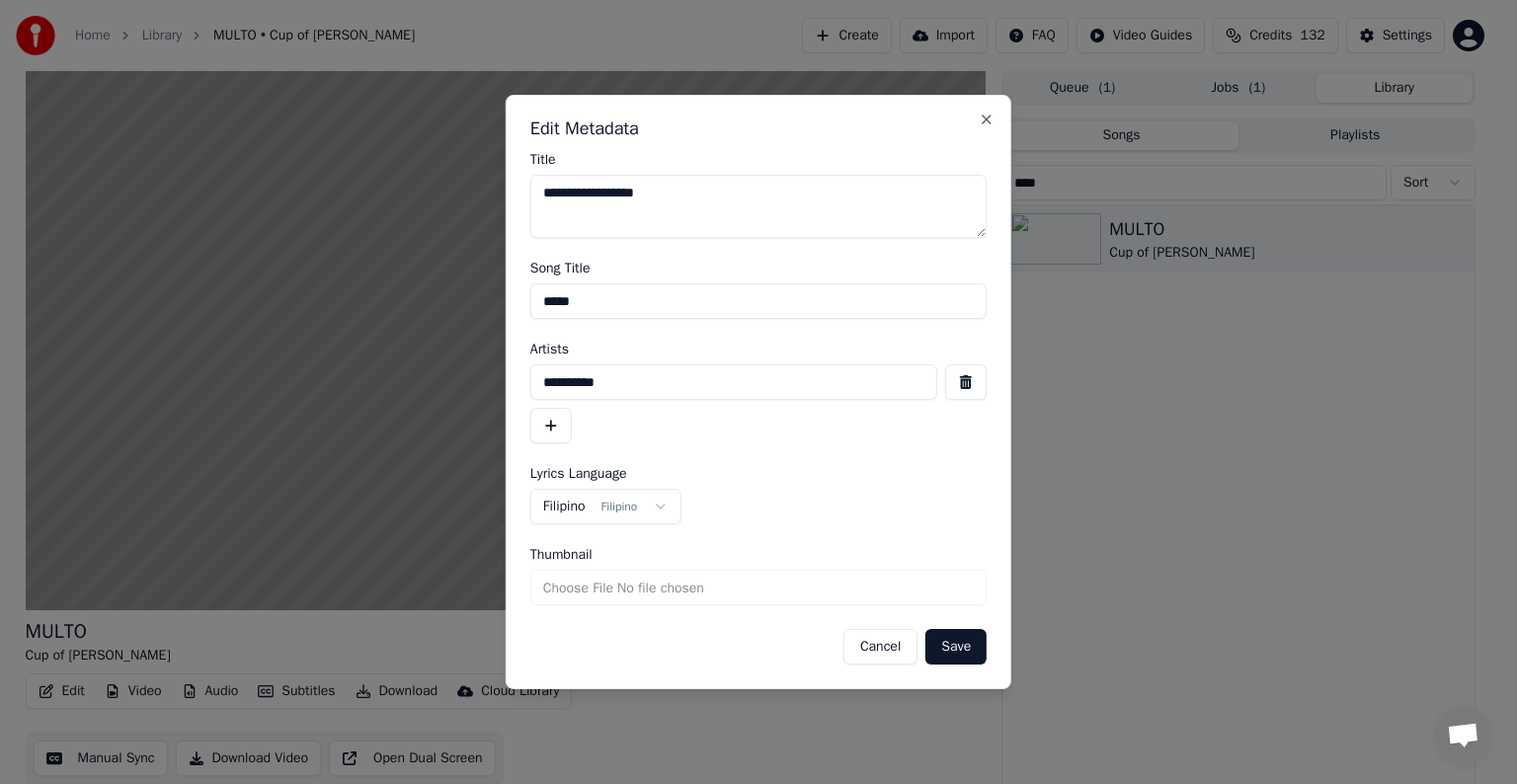 drag, startPoint x: 557, startPoint y: 300, endPoint x: 697, endPoint y: 300, distance: 140 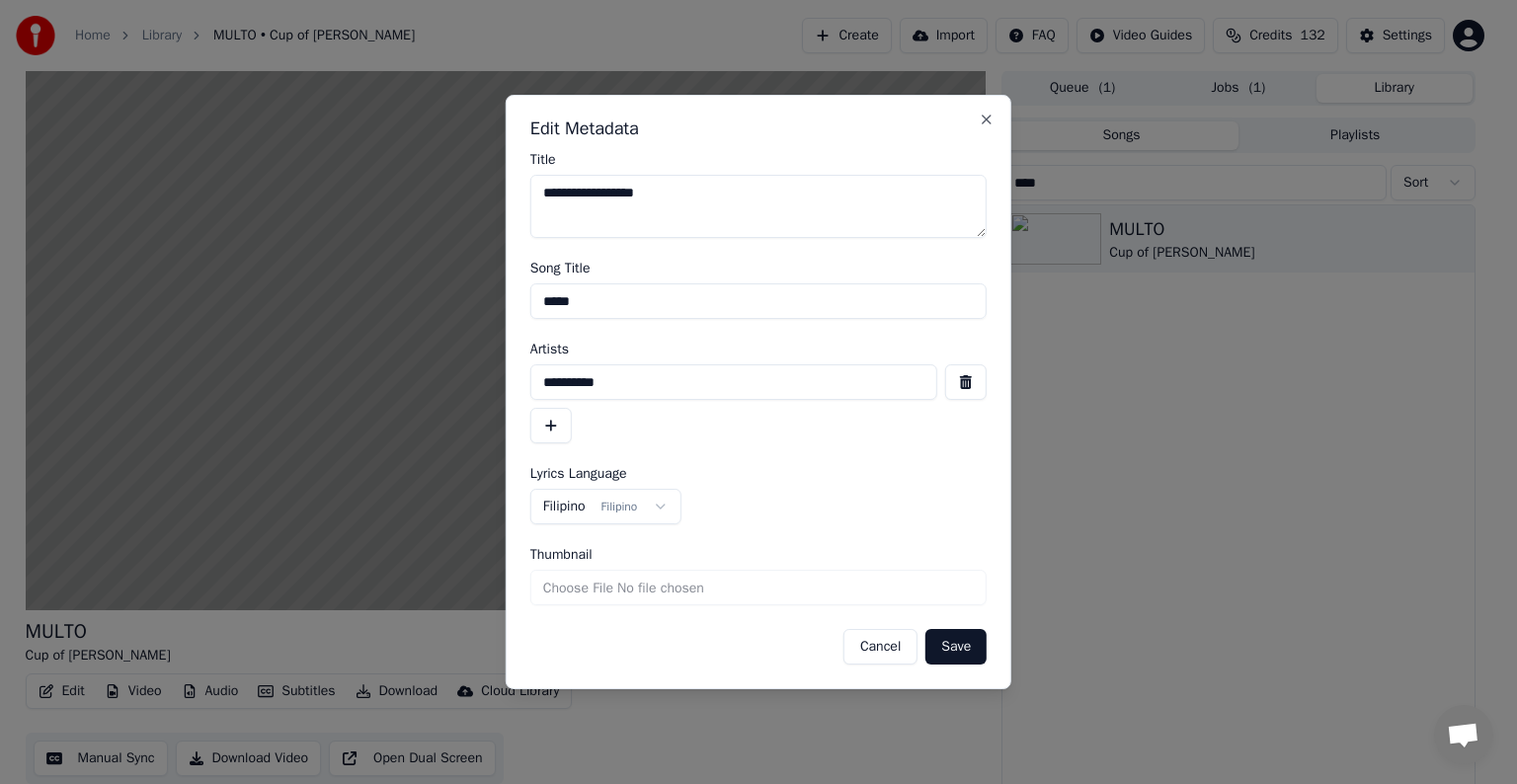 type on "*****" 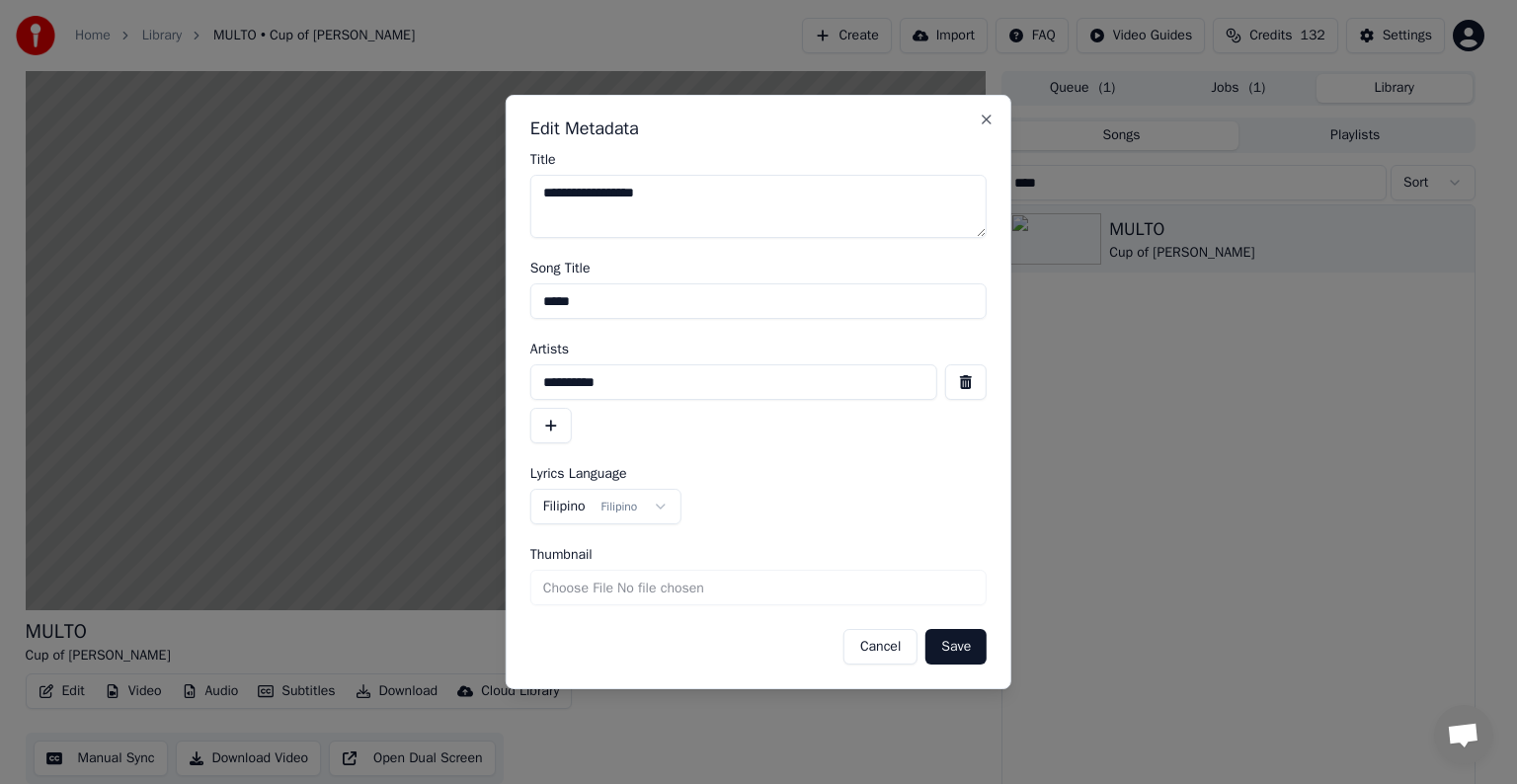click on "Save" at bounding box center [956, 647] 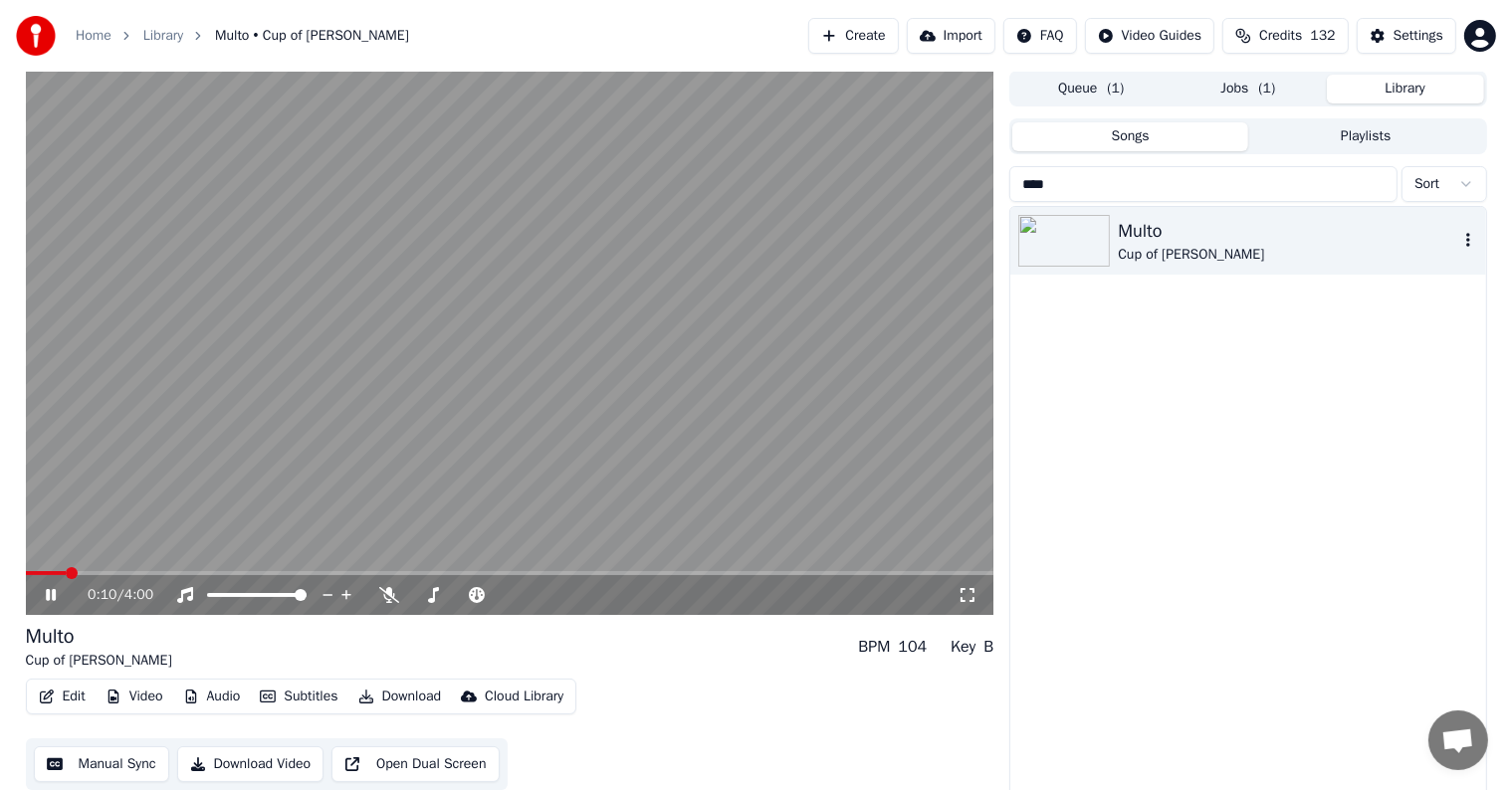 click at bounding box center (1064, 241) 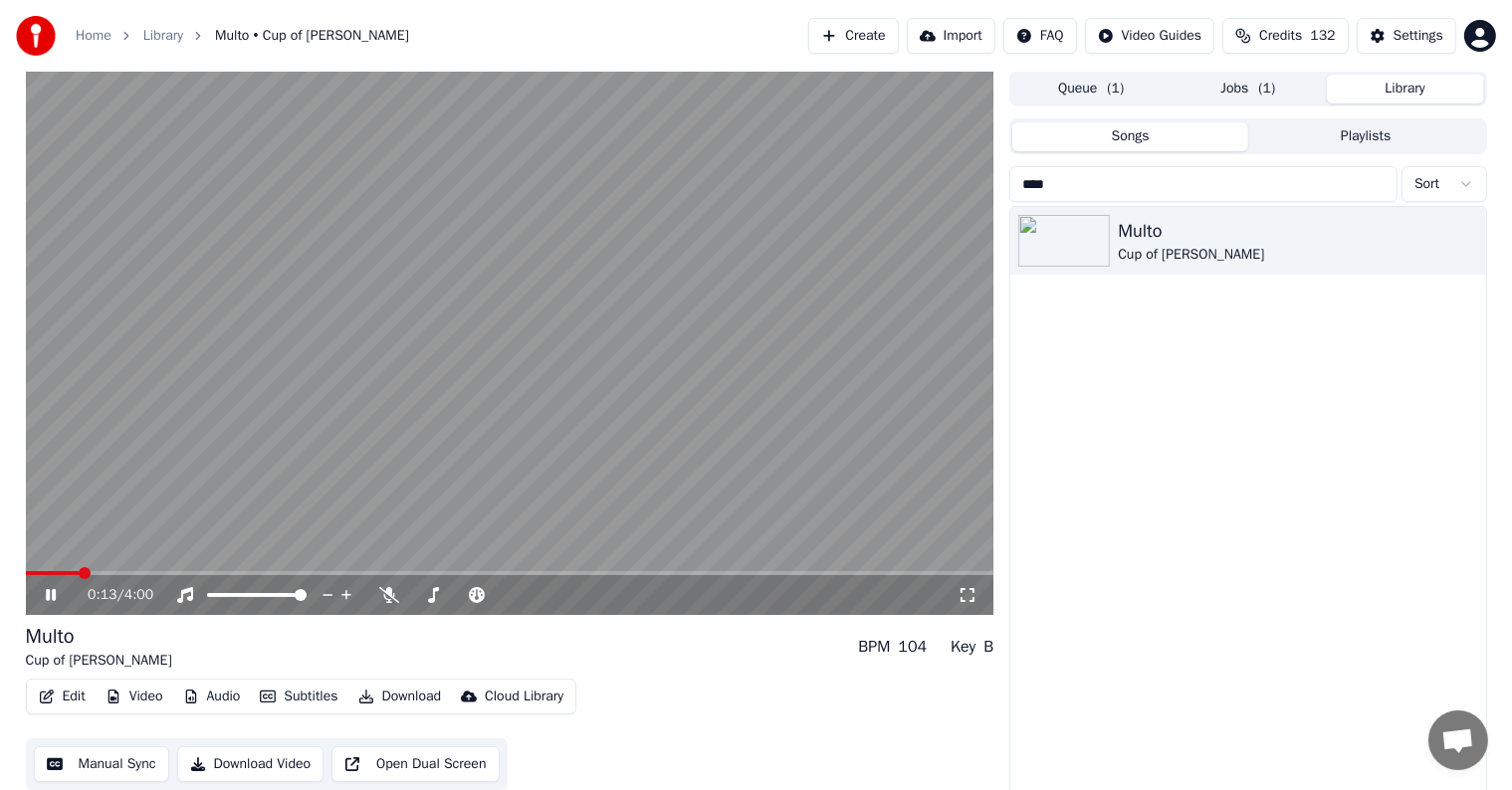 click on "****" at bounding box center [1203, 184] 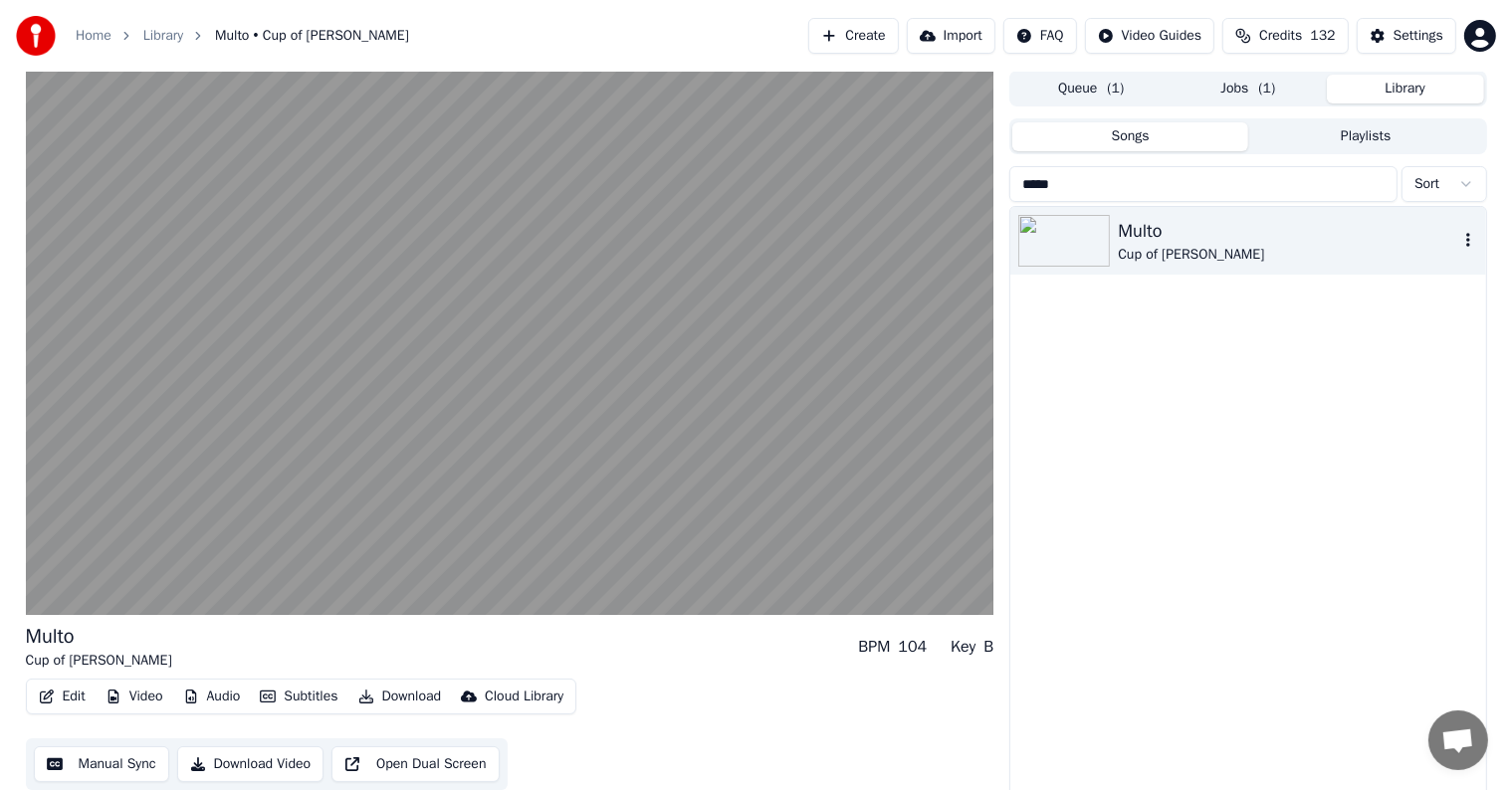type on "*****" 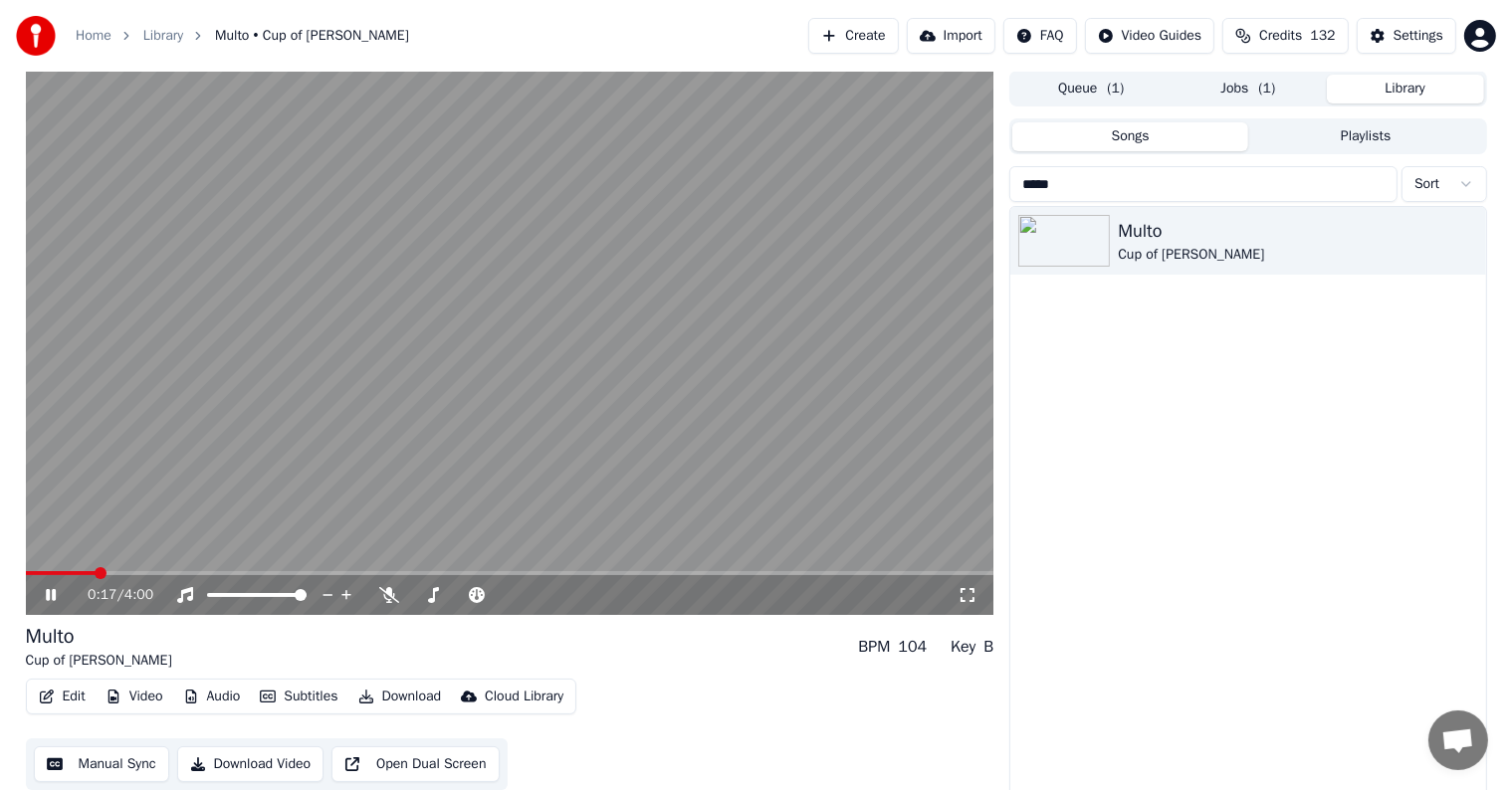 click 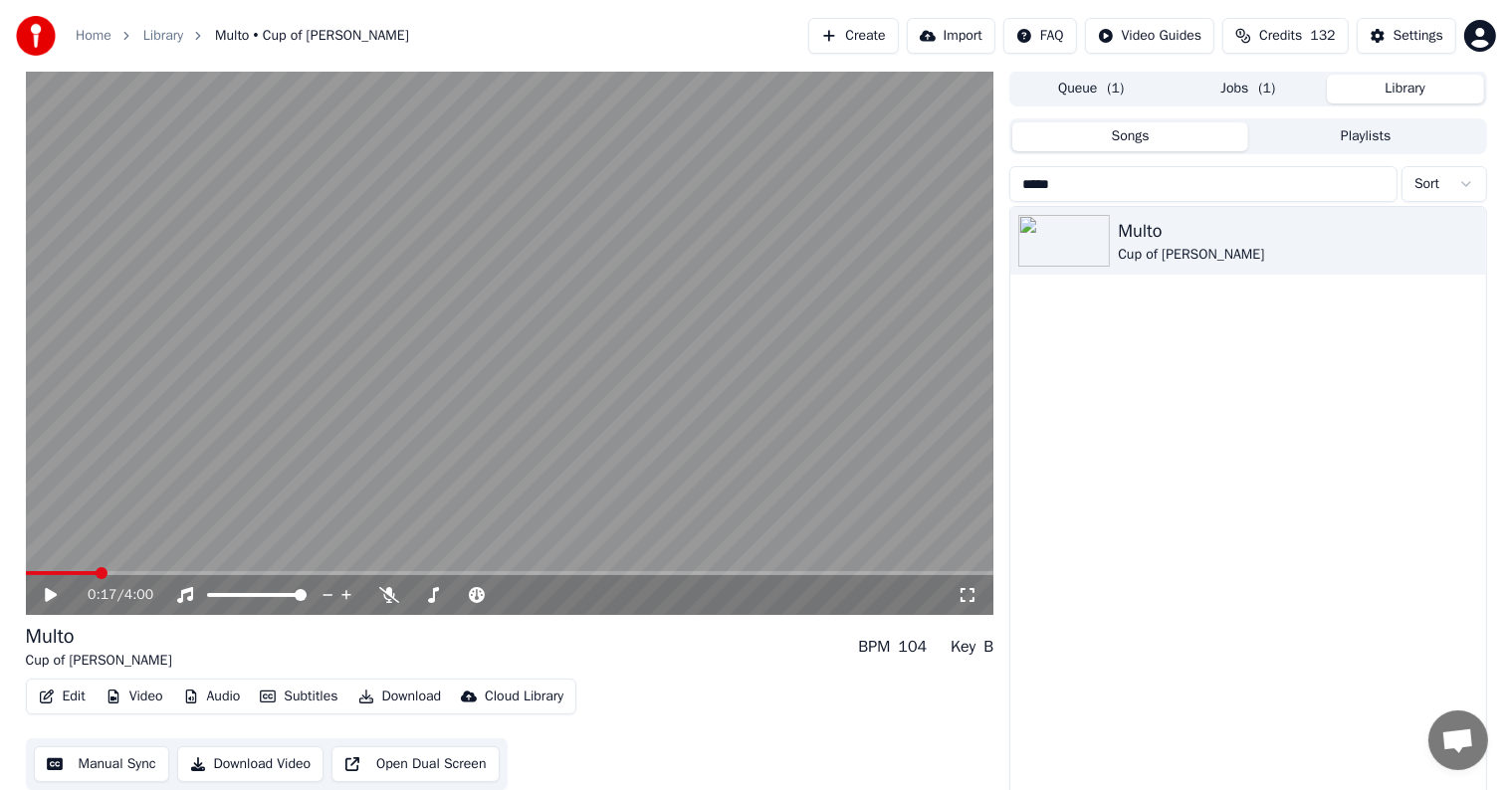 drag, startPoint x: 1126, startPoint y: 184, endPoint x: 881, endPoint y: 159, distance: 246.27221 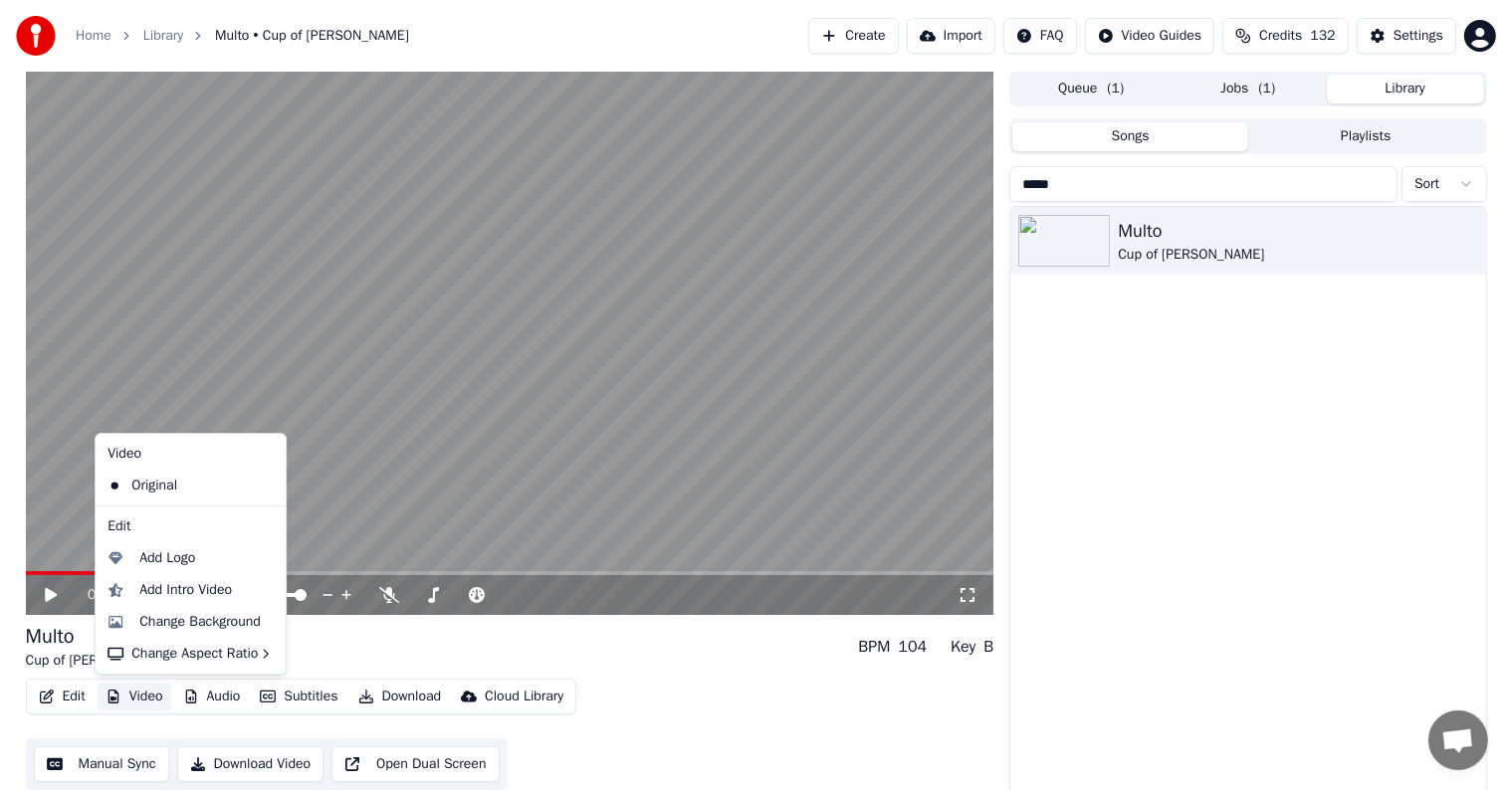 click on "Video" at bounding box center [134, 696] 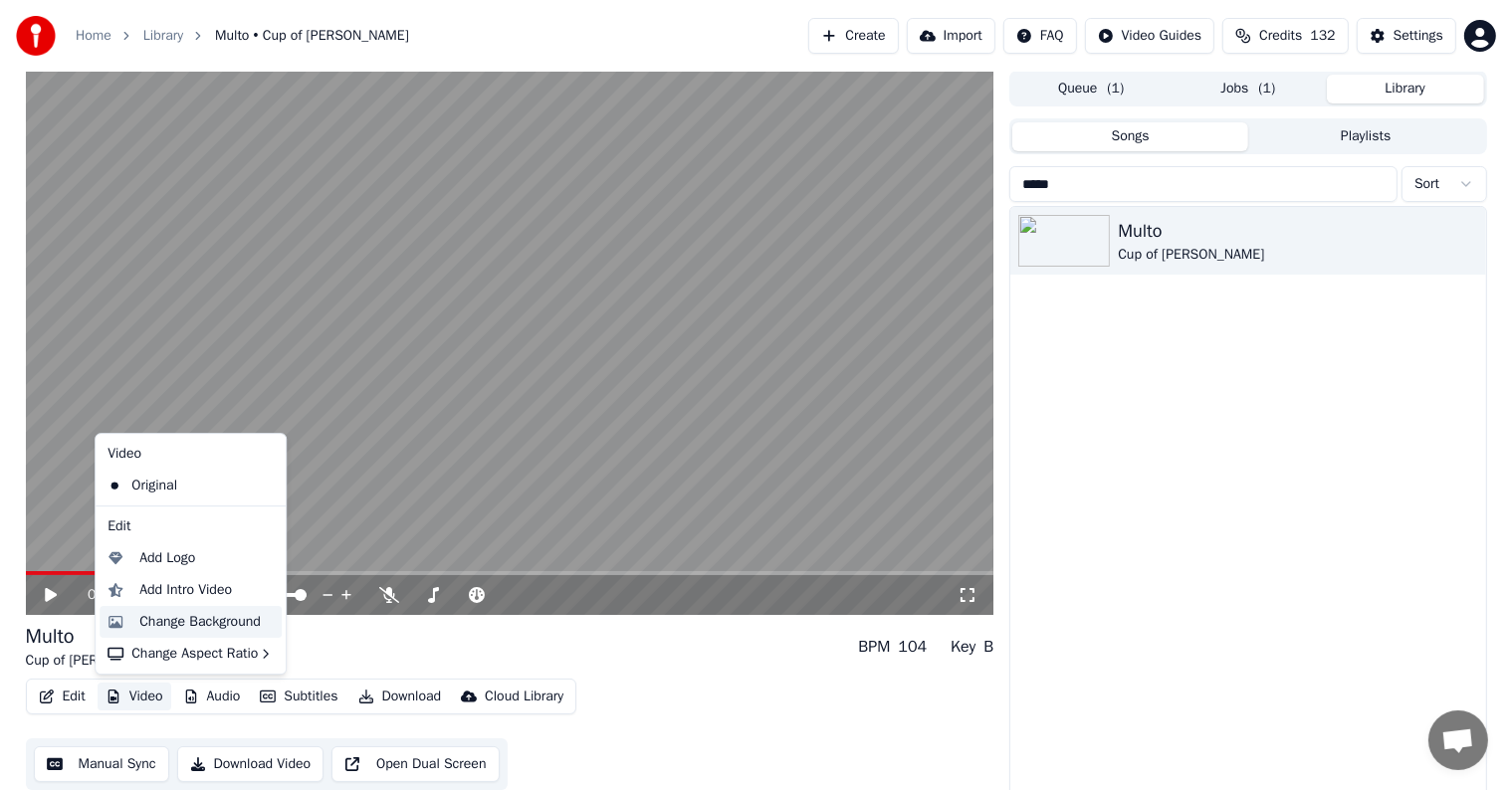click on "Change Background" at bounding box center [200, 622] 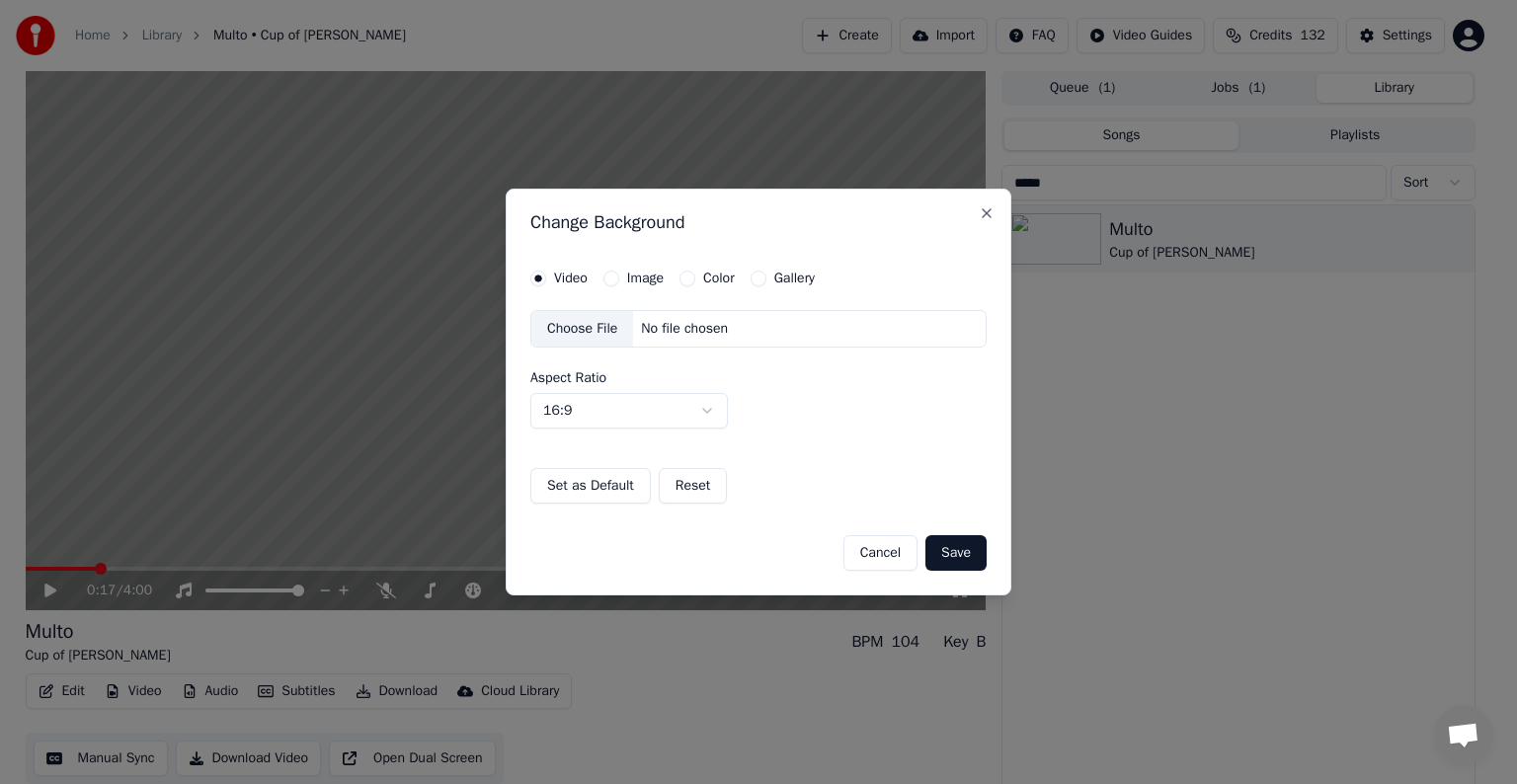 click on "Image" at bounding box center (611, 278) 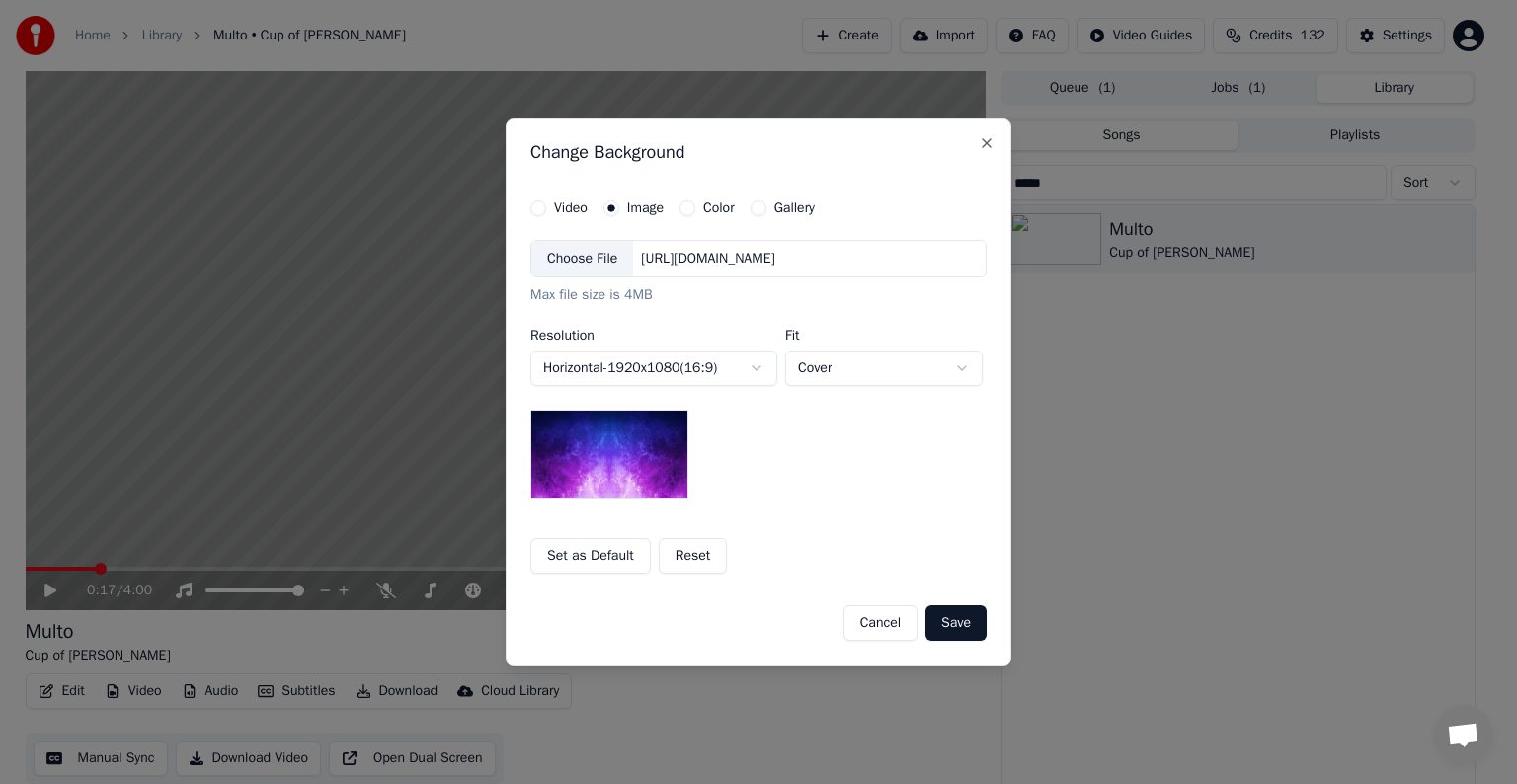 click on "Choose File" at bounding box center [582, 259] 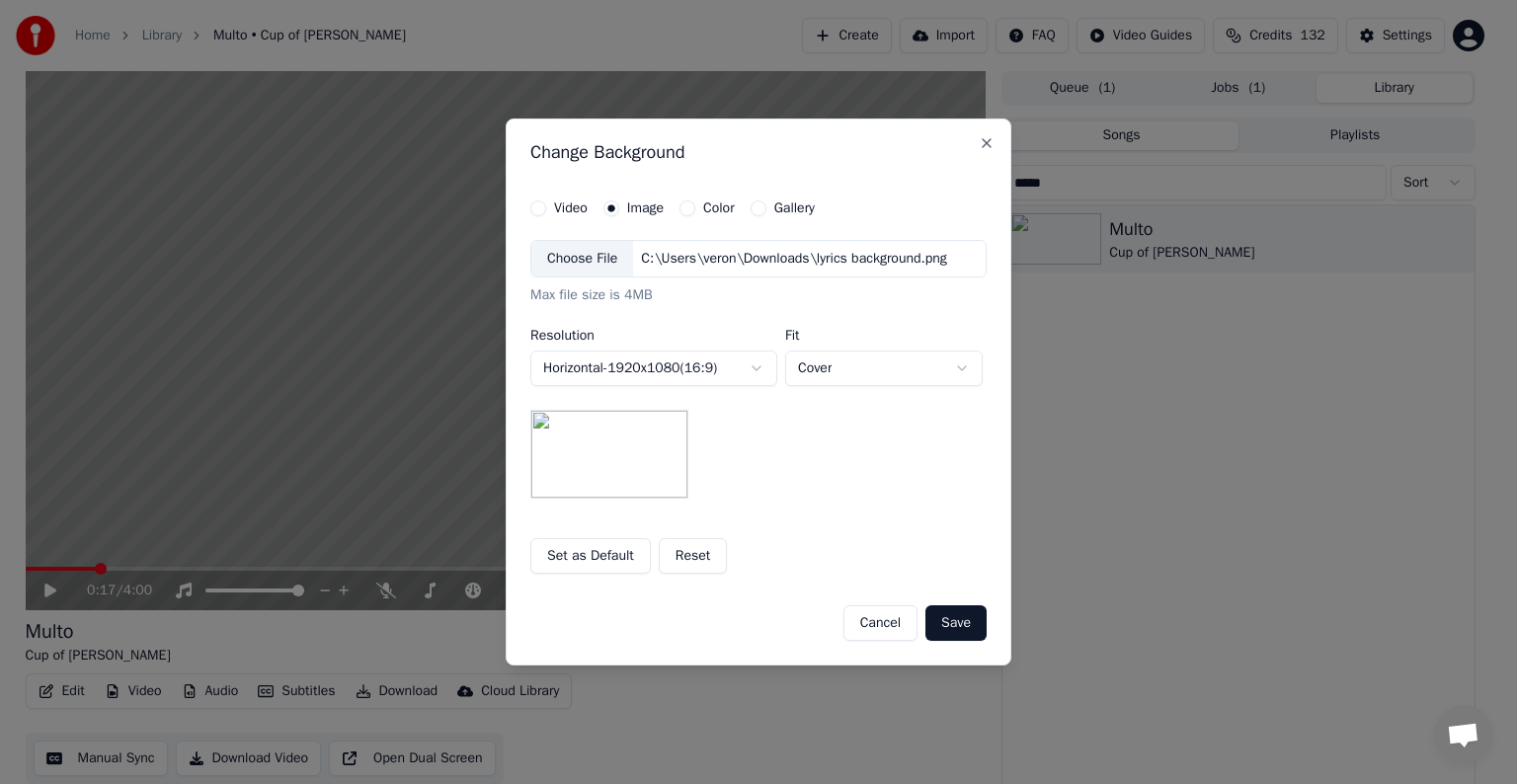 click on "Save" at bounding box center [956, 623] 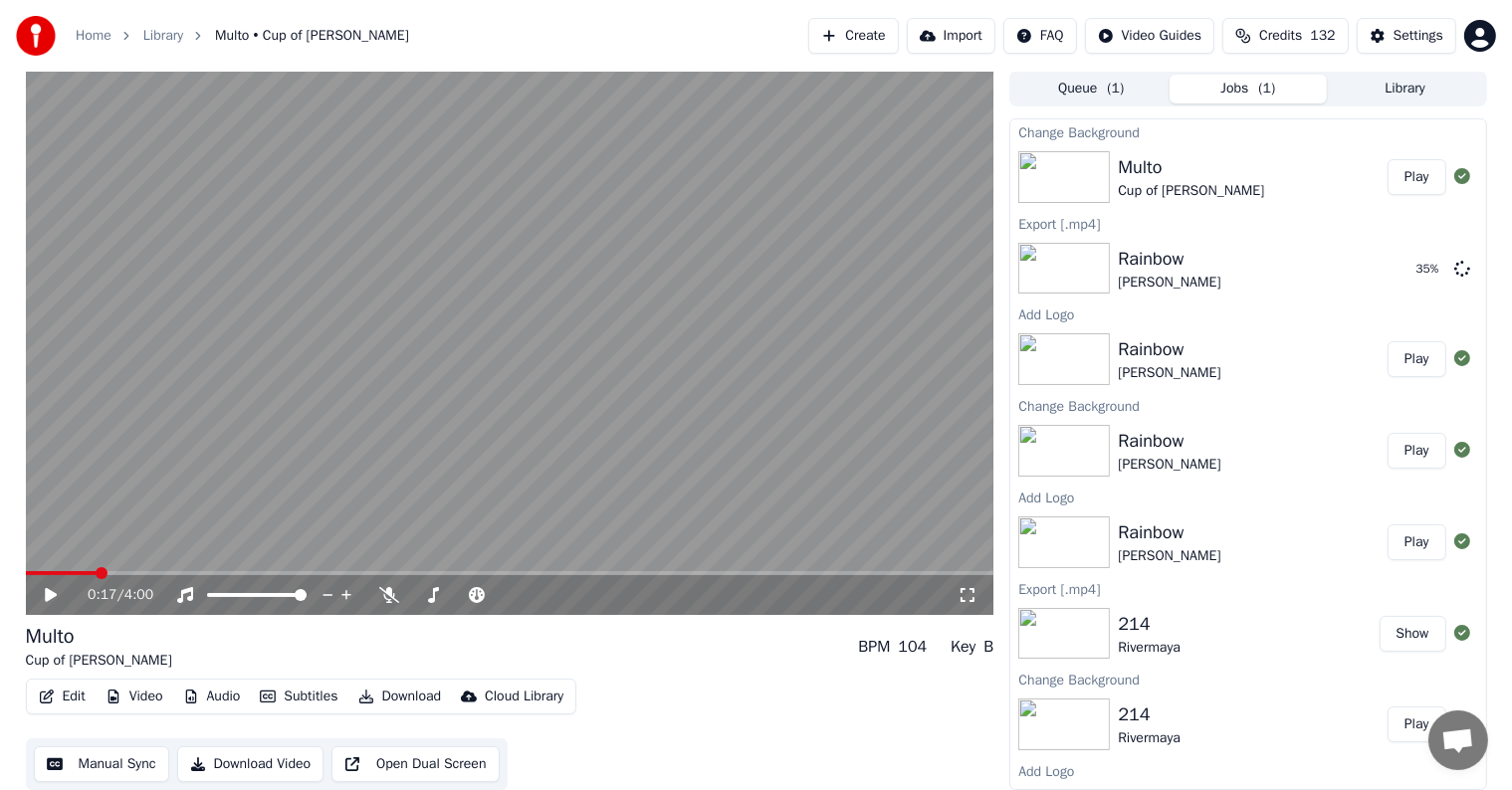 click on "Play" at bounding box center [1416, 177] 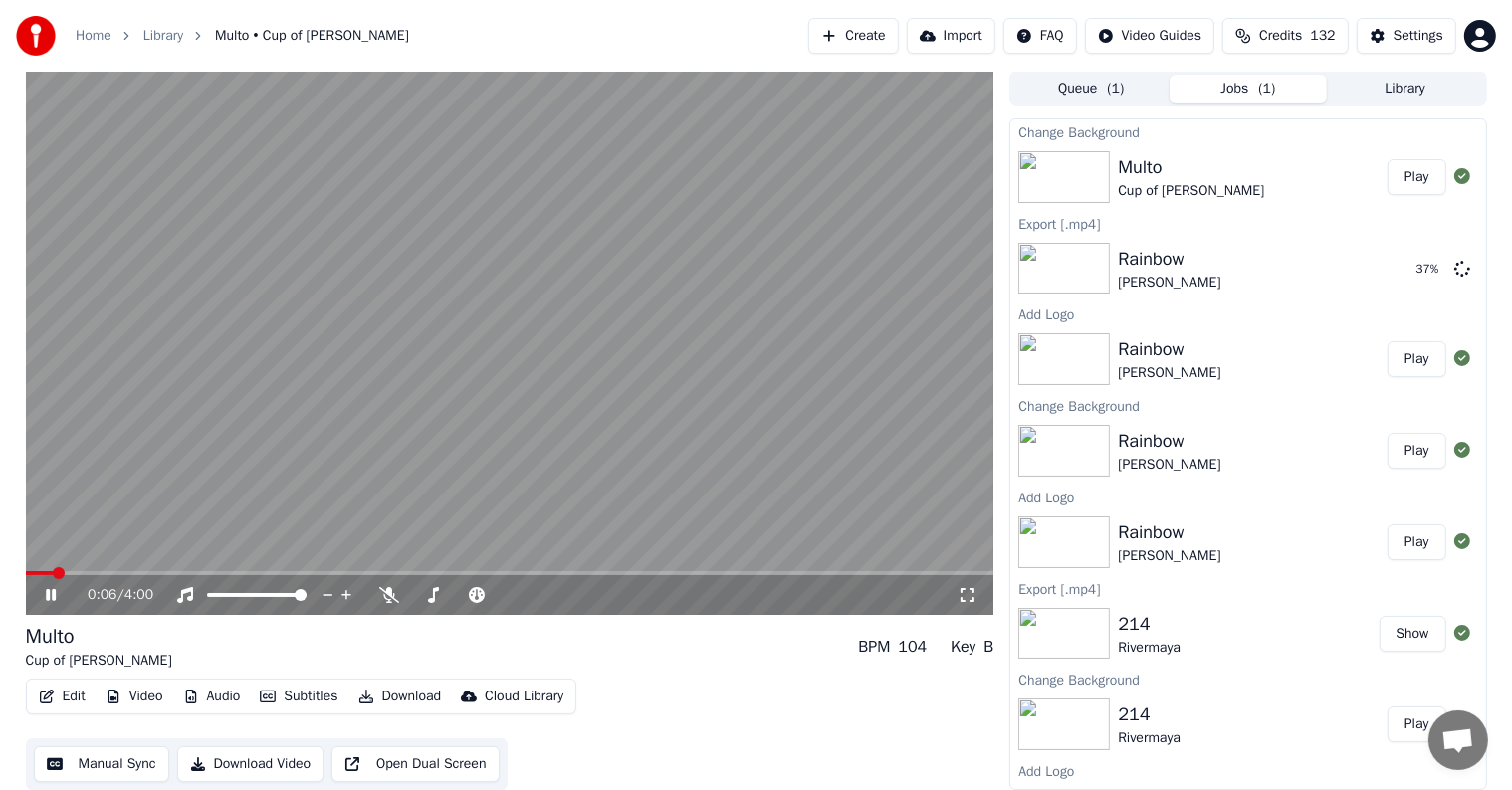 click 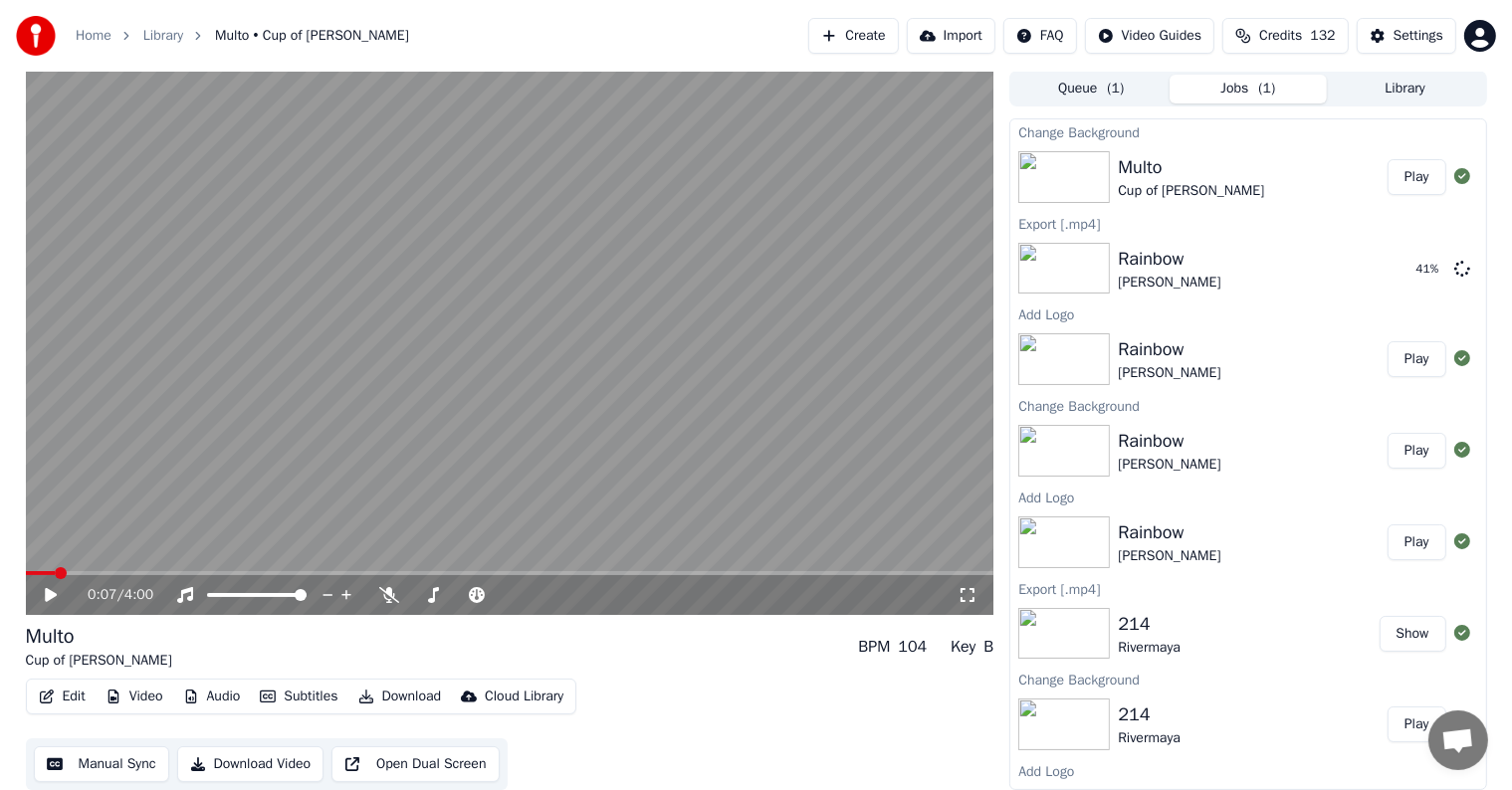 click on "Video" at bounding box center [134, 696] 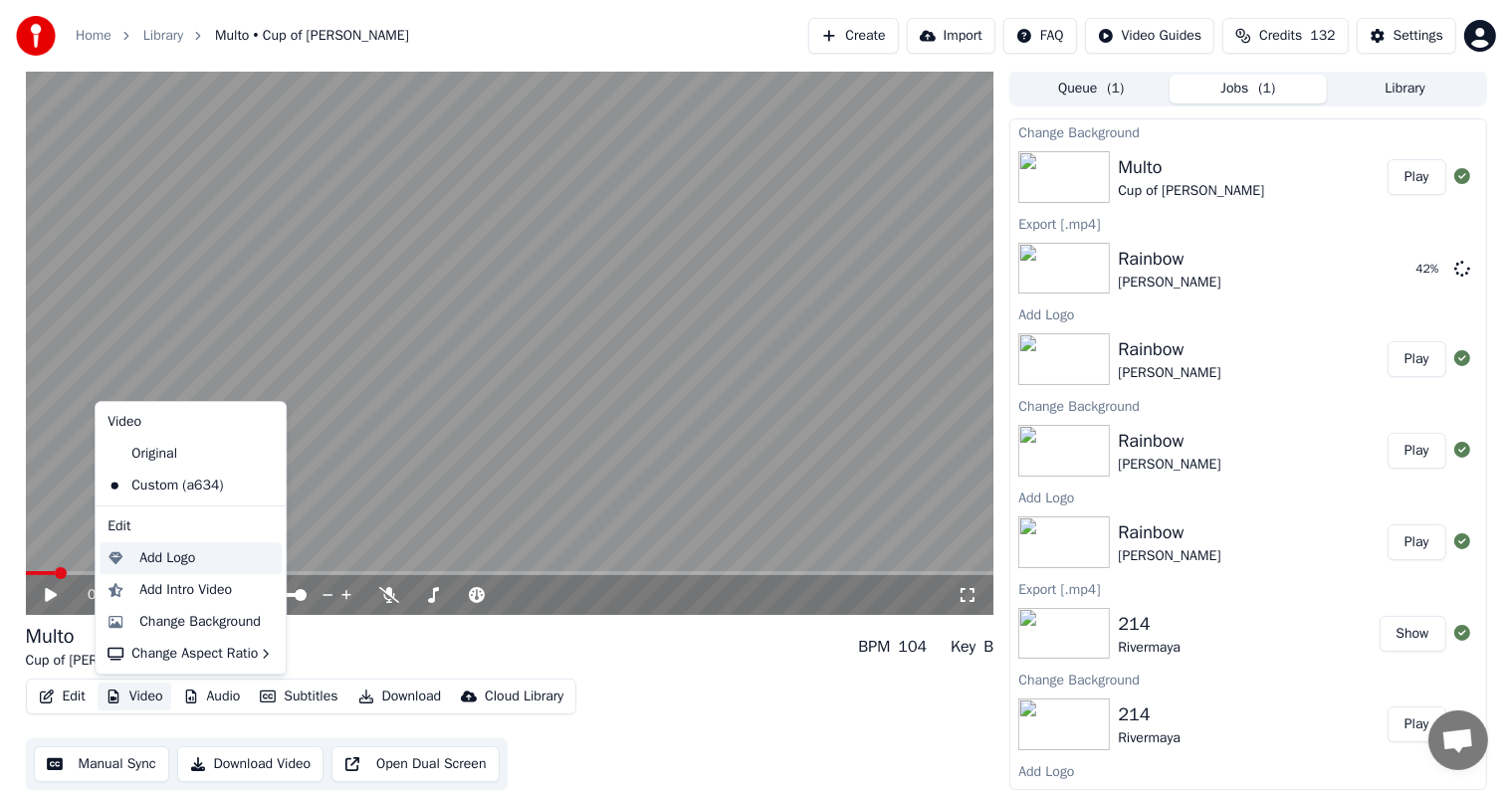 click on "Add Logo" at bounding box center [167, 558] 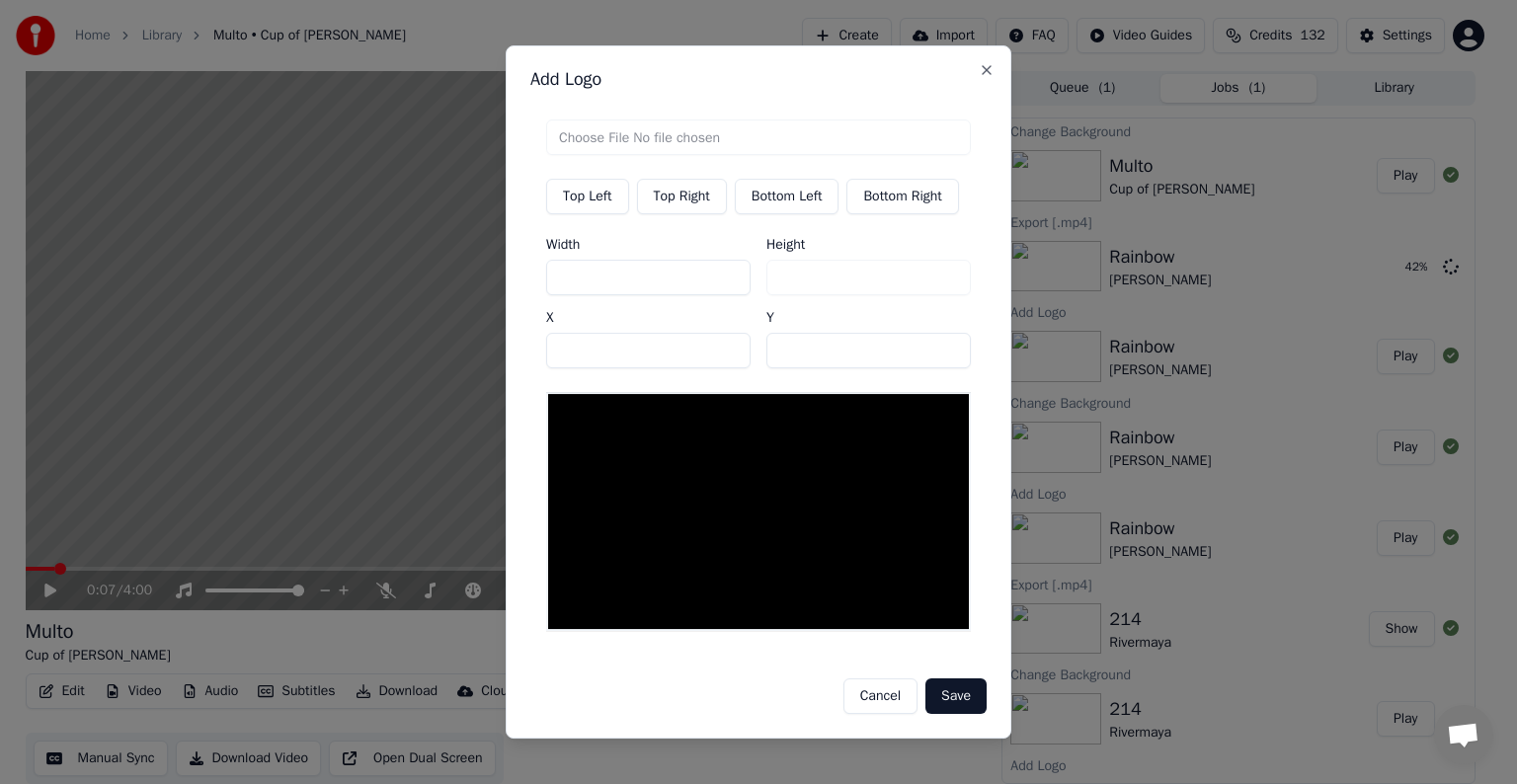 click at bounding box center [758, 137] 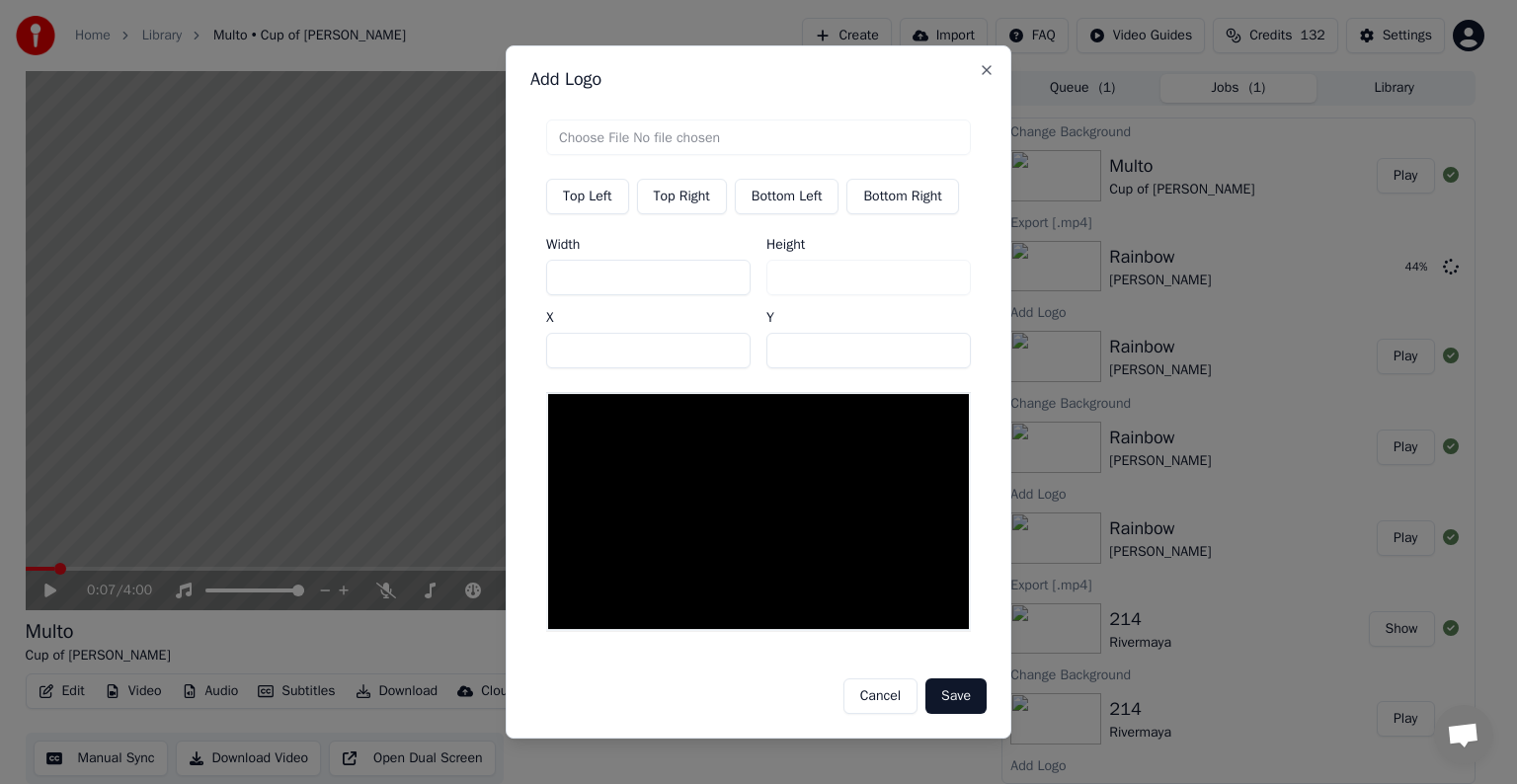 type on "**********" 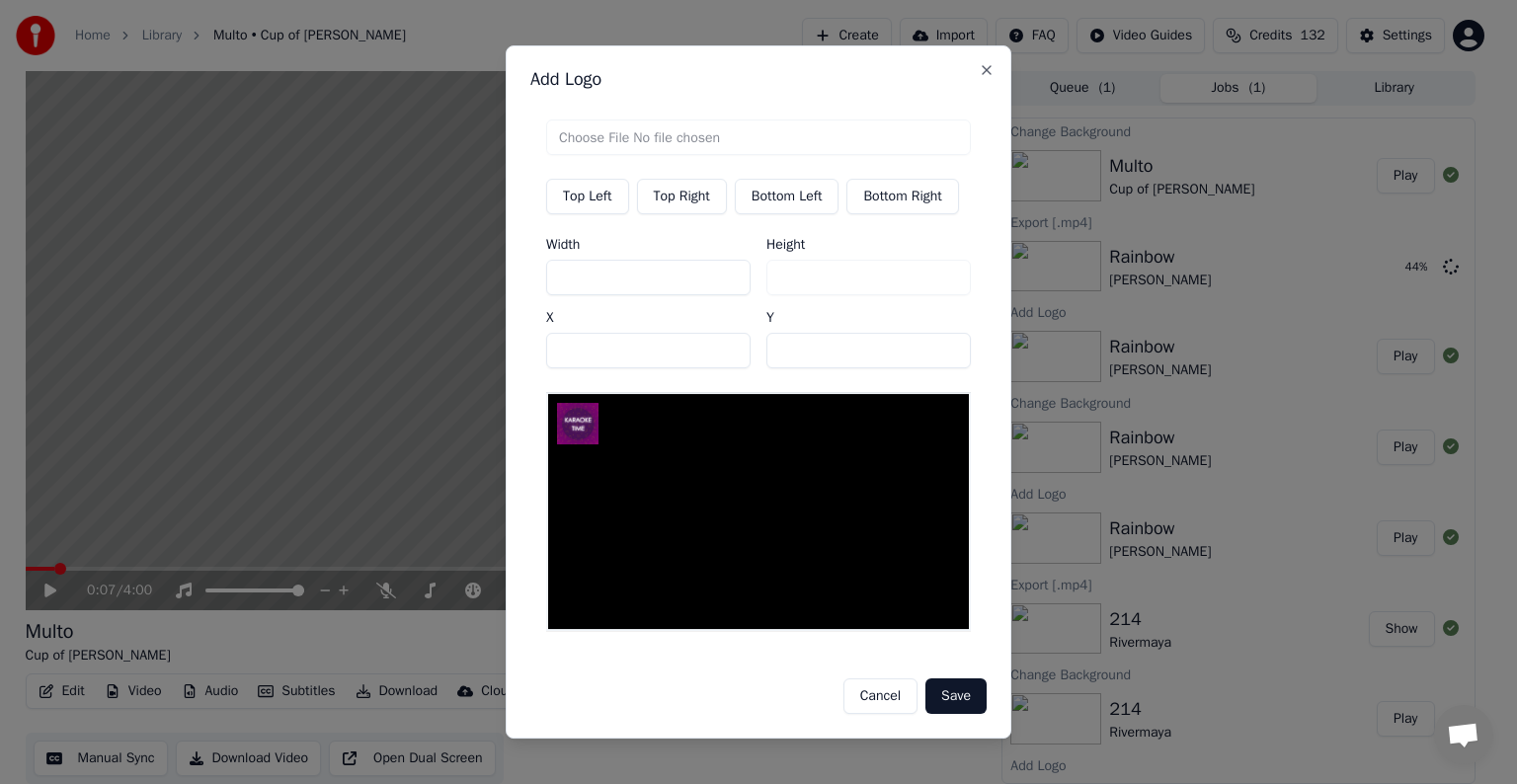 click on "Top Right" at bounding box center [681, 196] 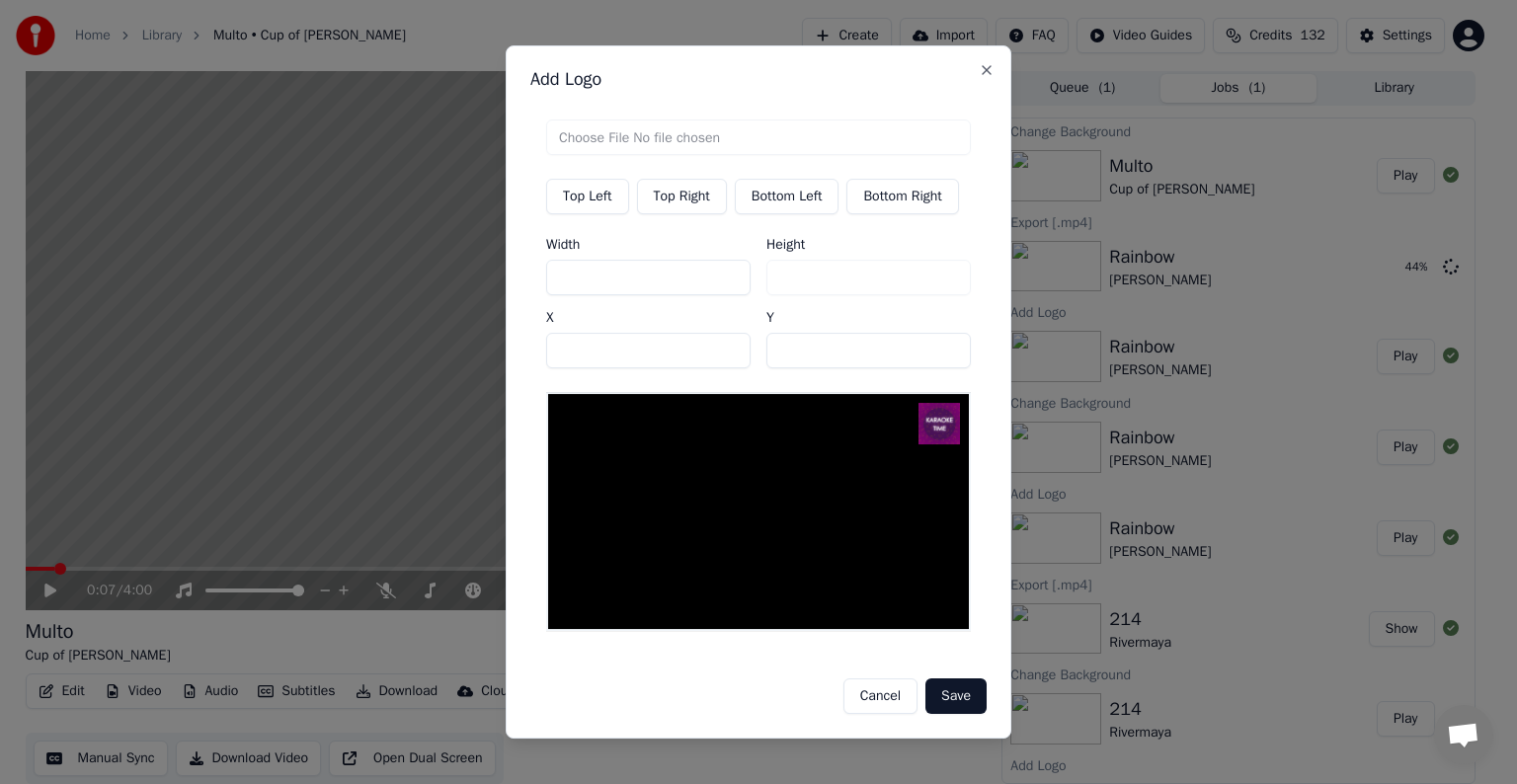 click on "Save" at bounding box center (956, 696) 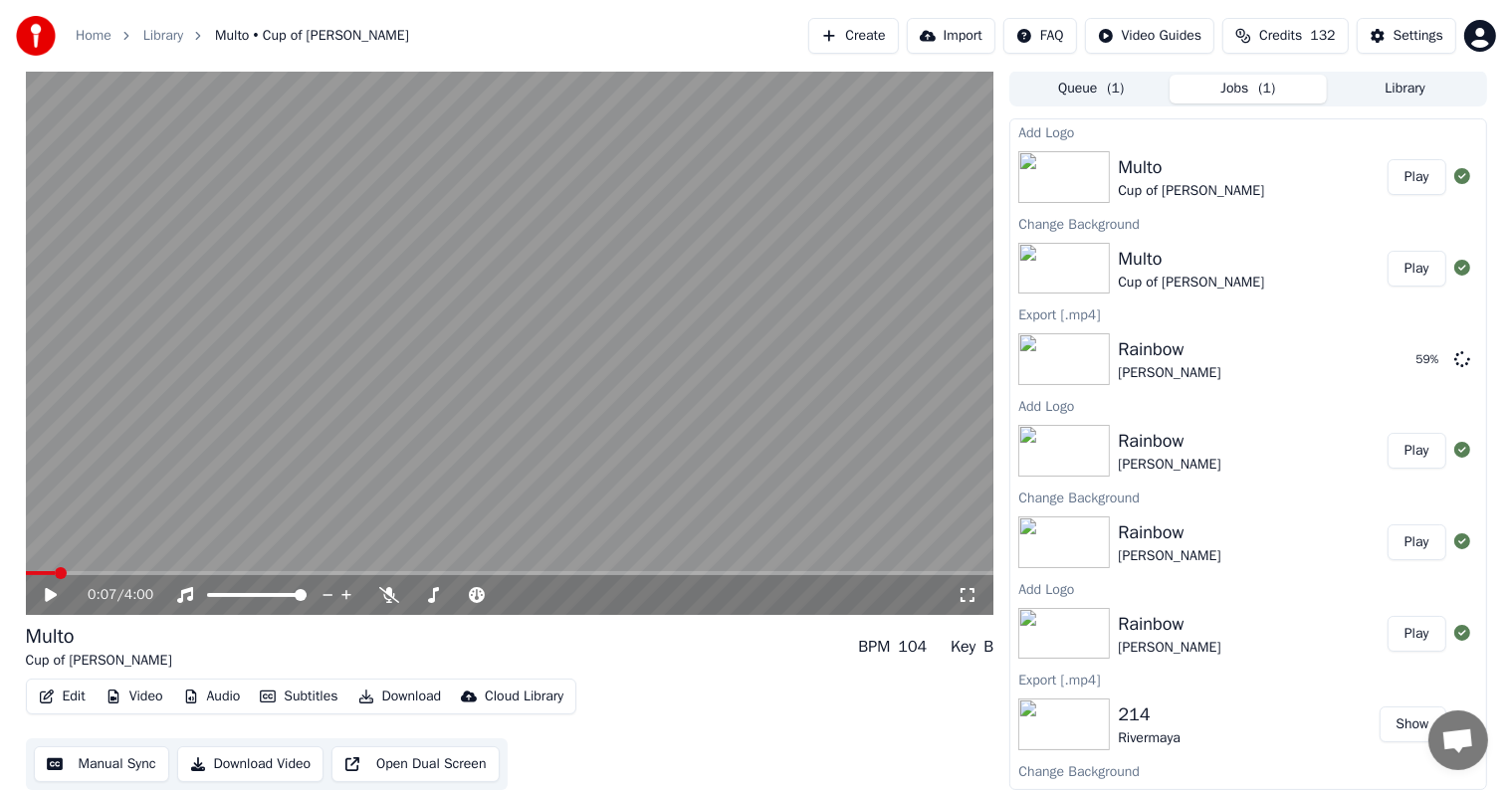 click 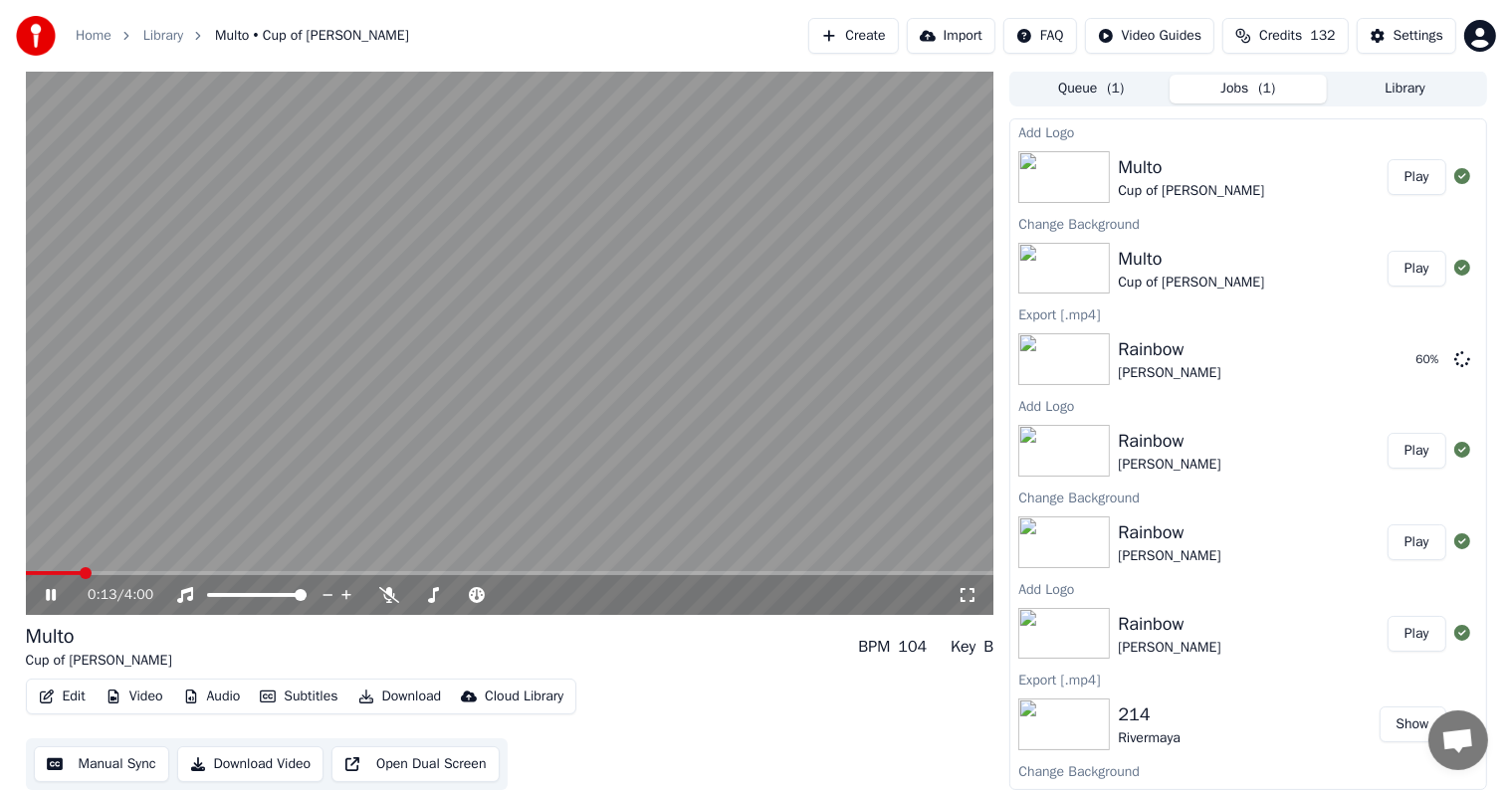 click at bounding box center [510, 573] 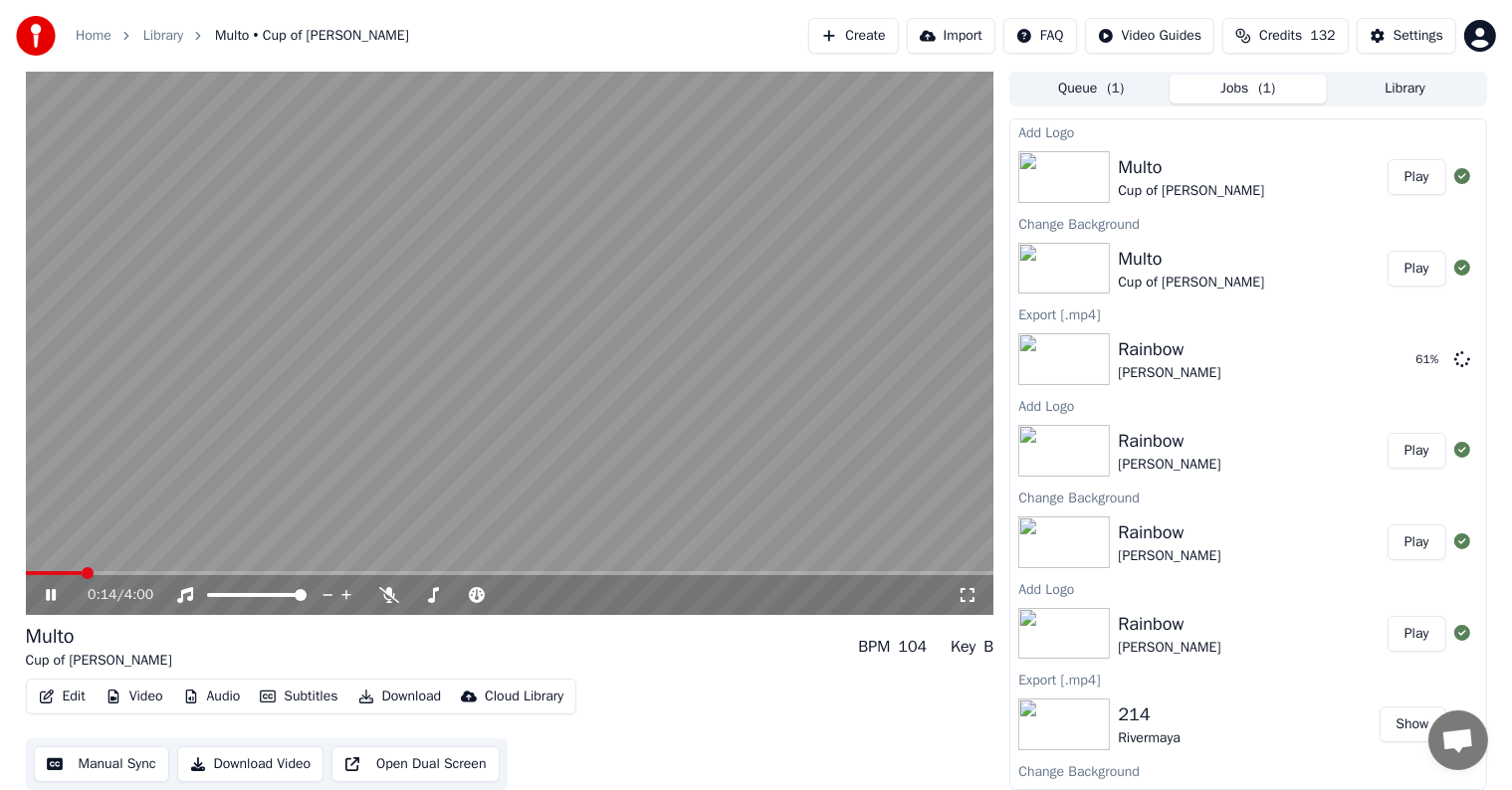 click at bounding box center [510, 573] 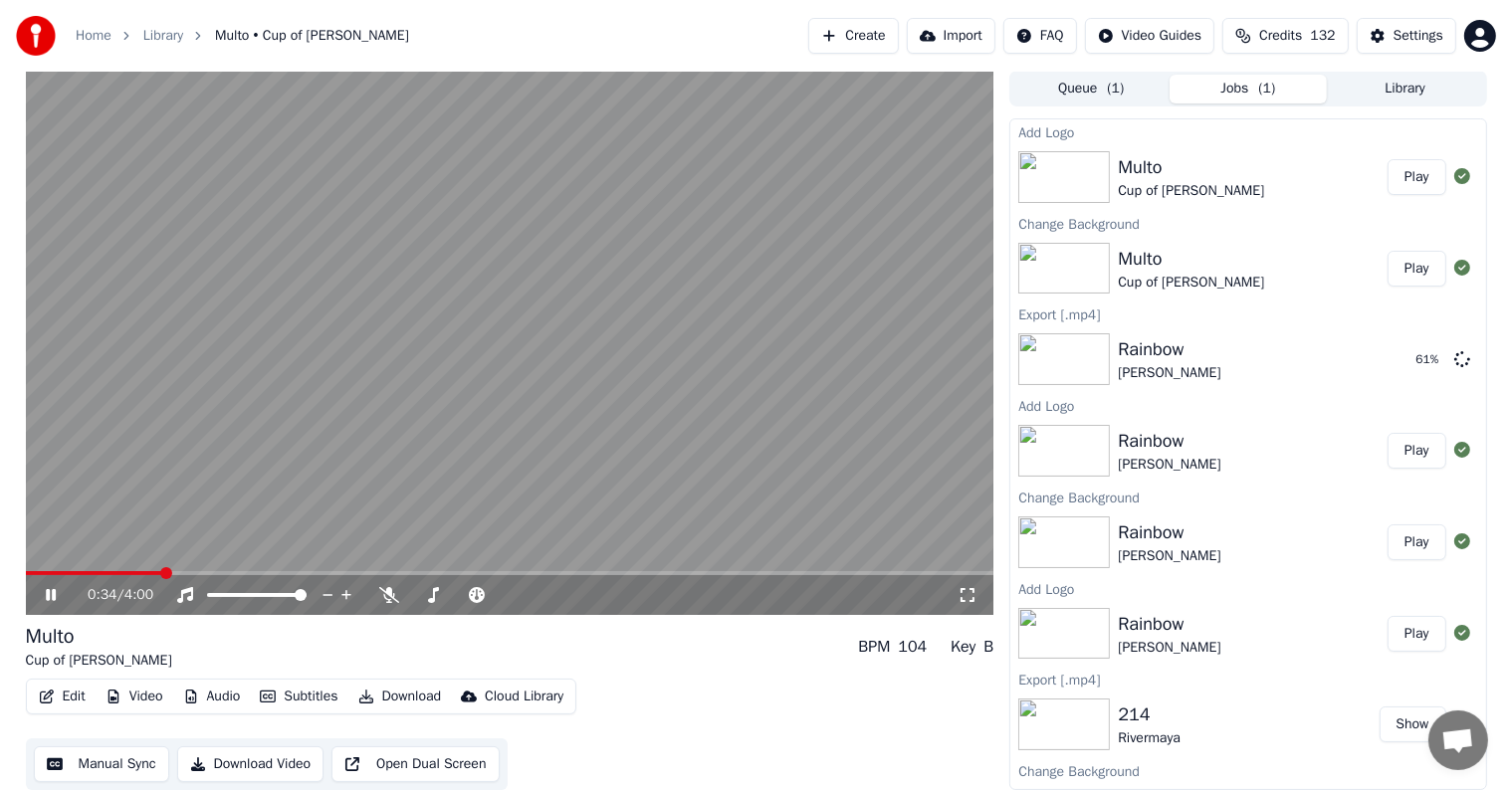 click 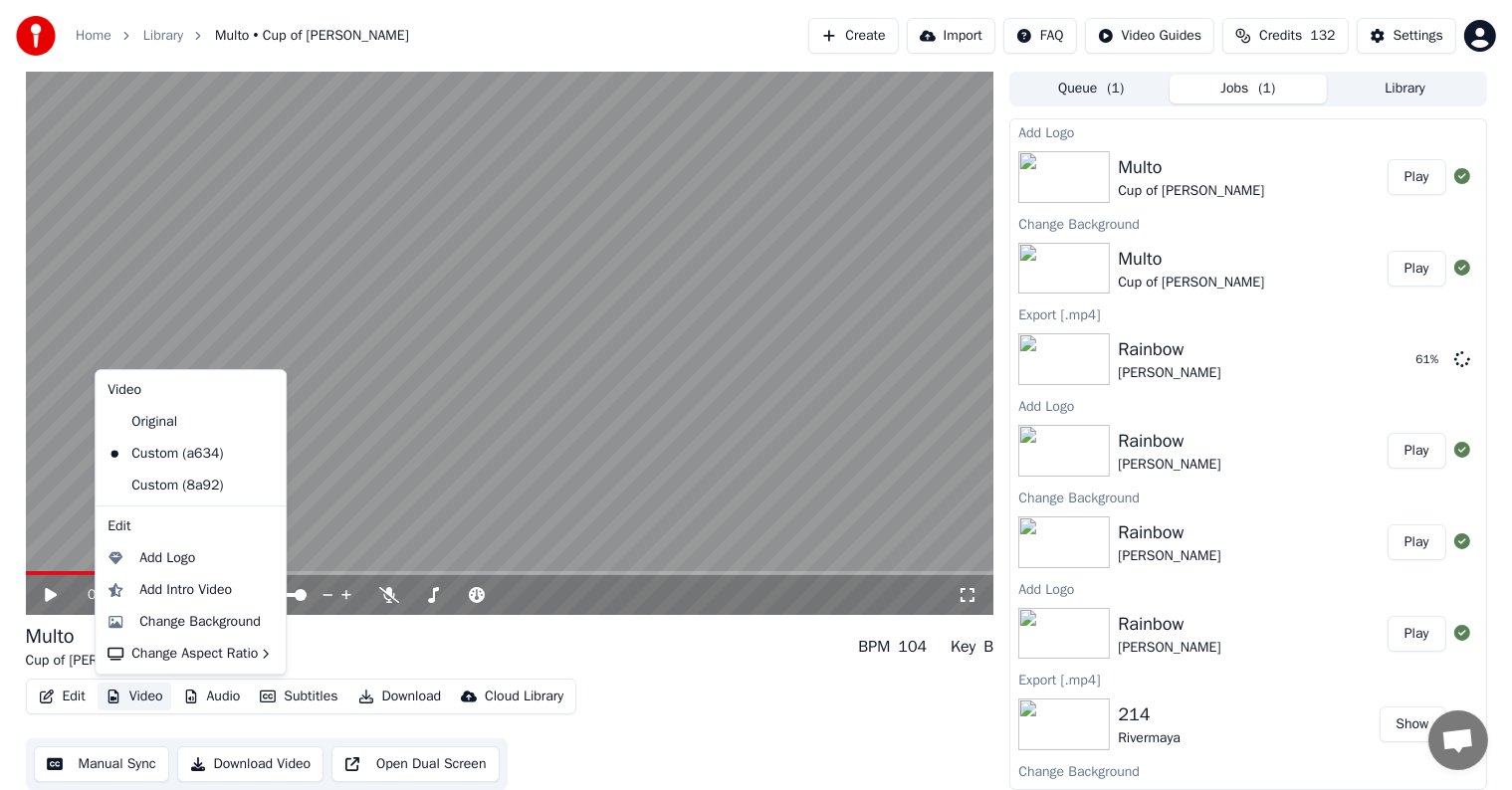 click on "Video" at bounding box center (134, 696) 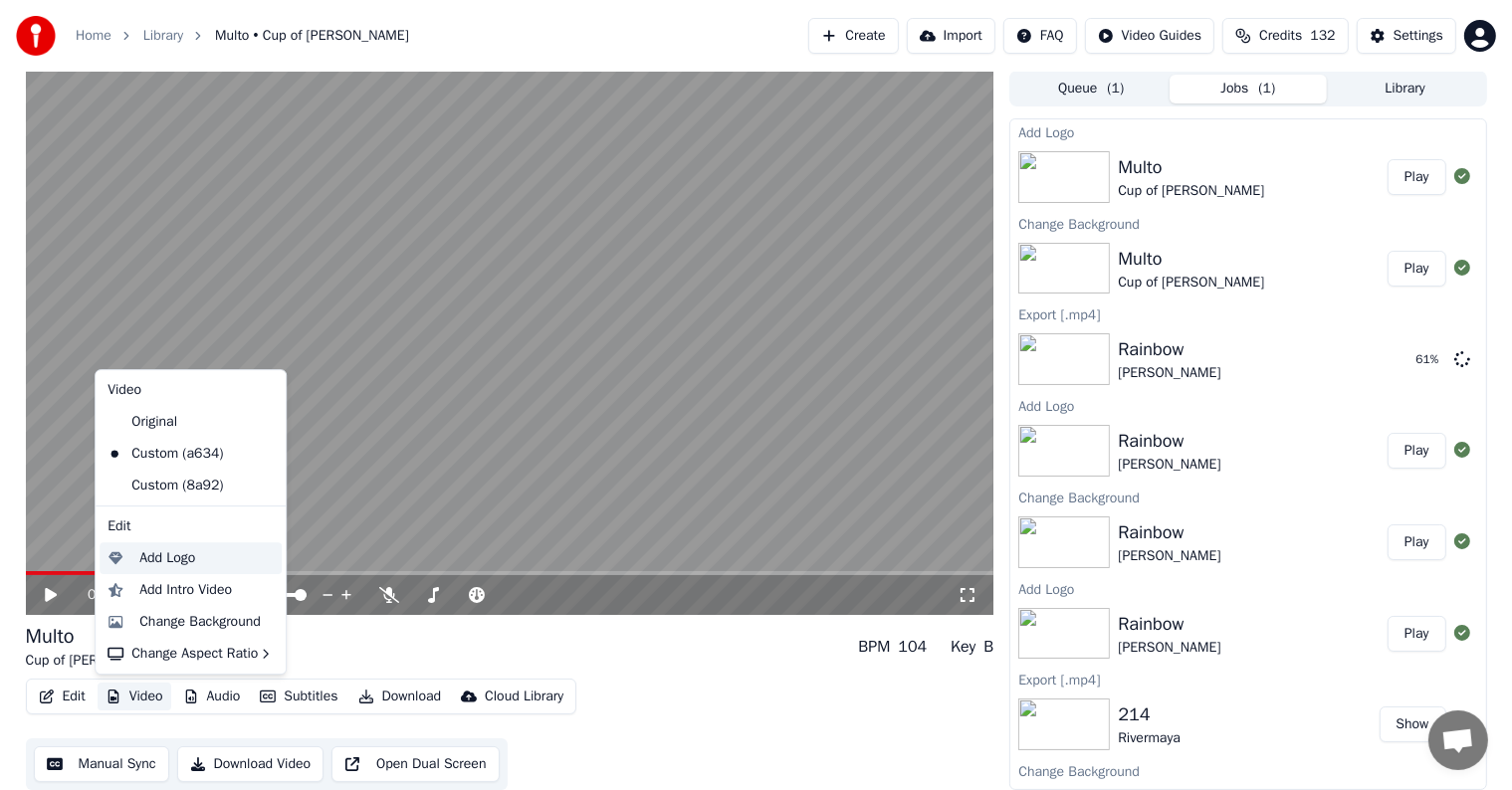 click on "Add Logo" at bounding box center [167, 558] 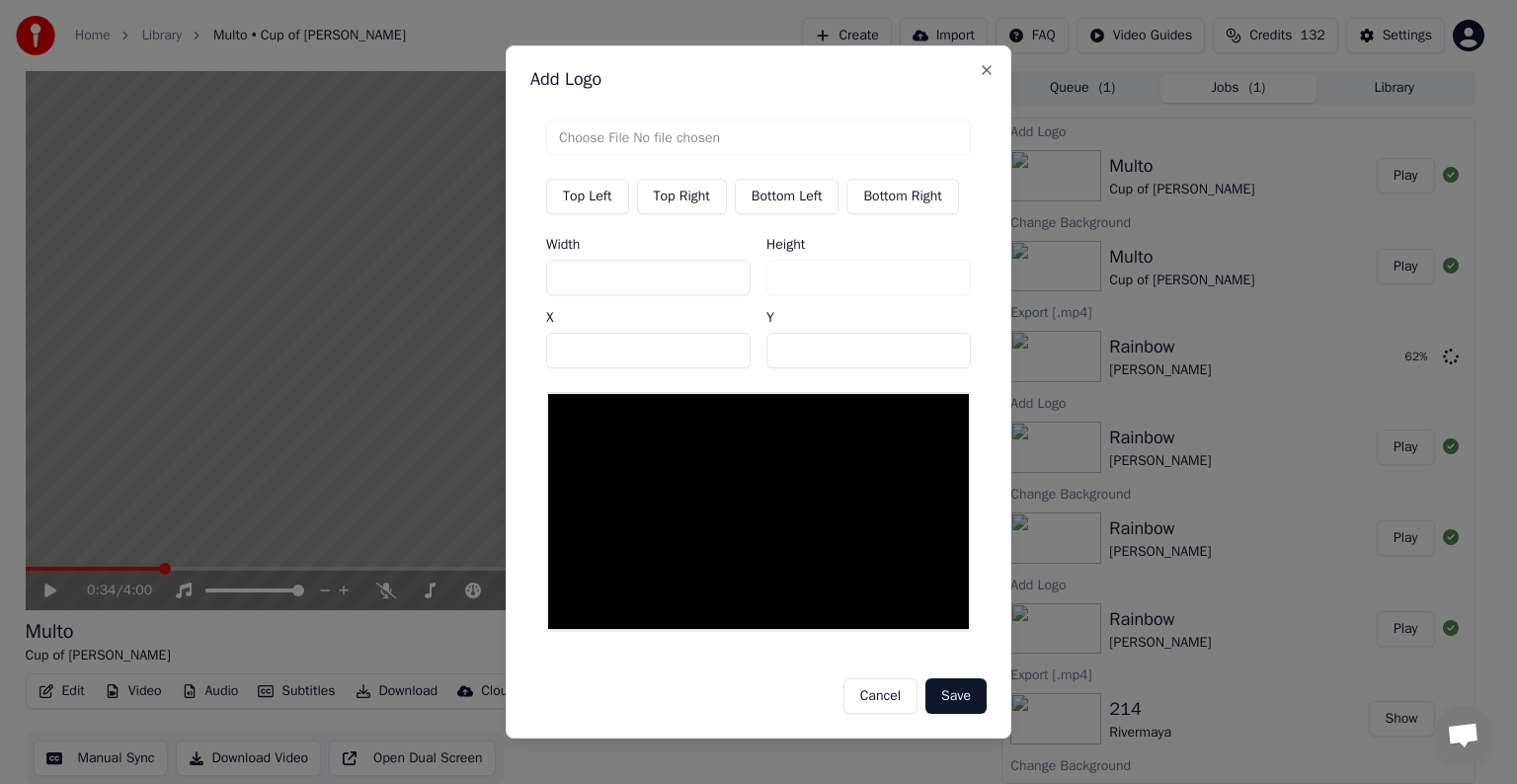 click on "Top Left" at bounding box center (588, 196) 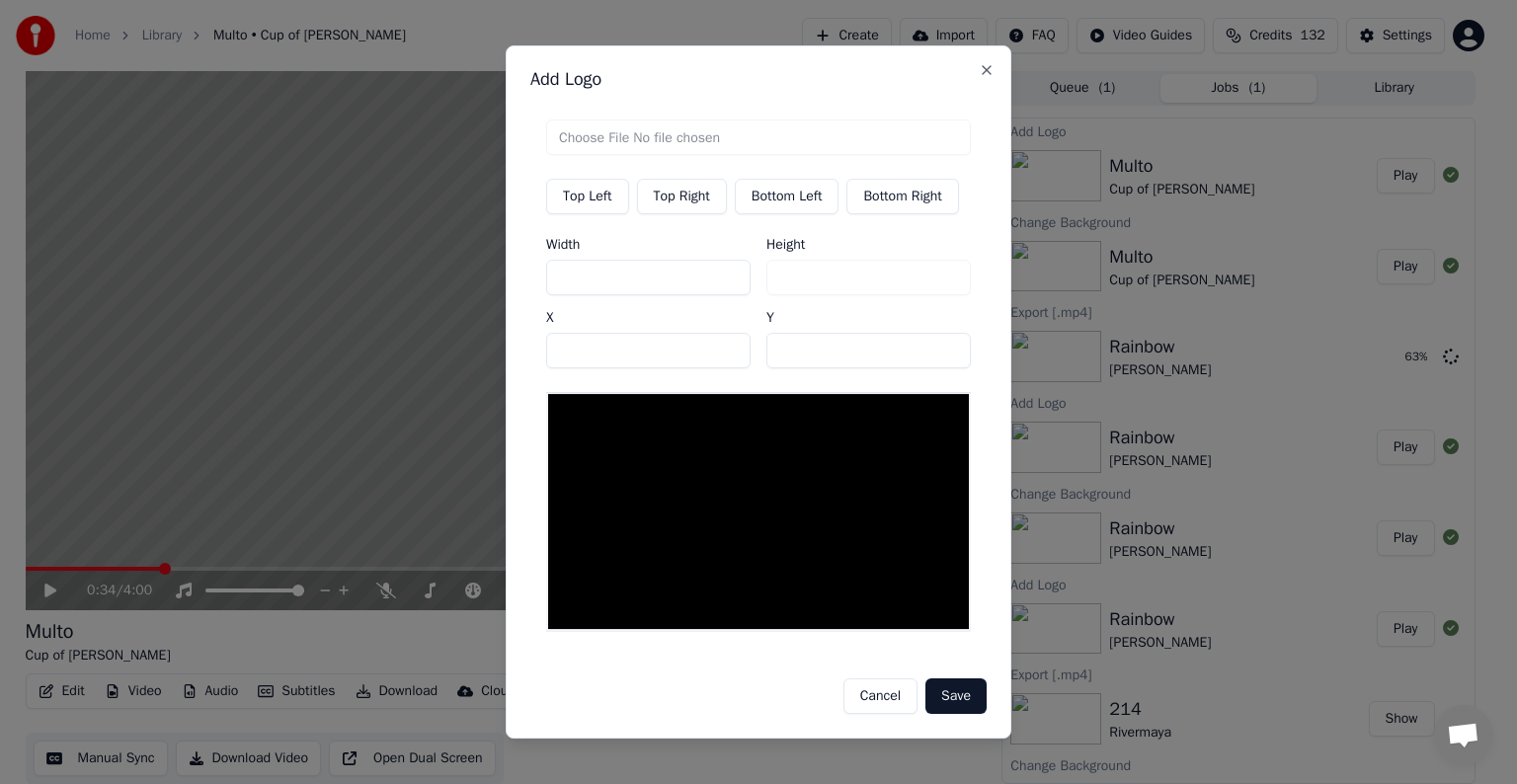 type on "**********" 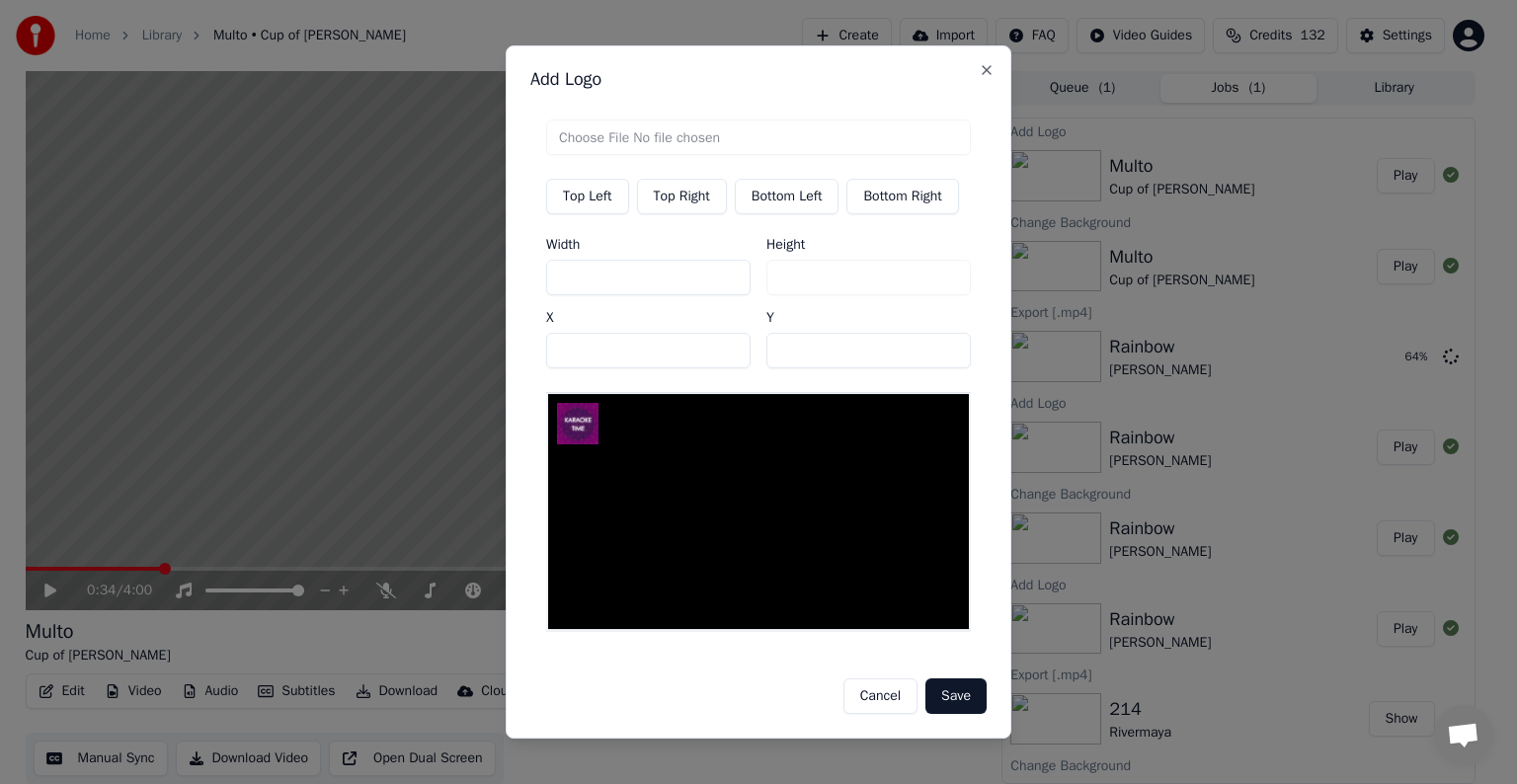 click on "Top Right" at bounding box center (681, 196) 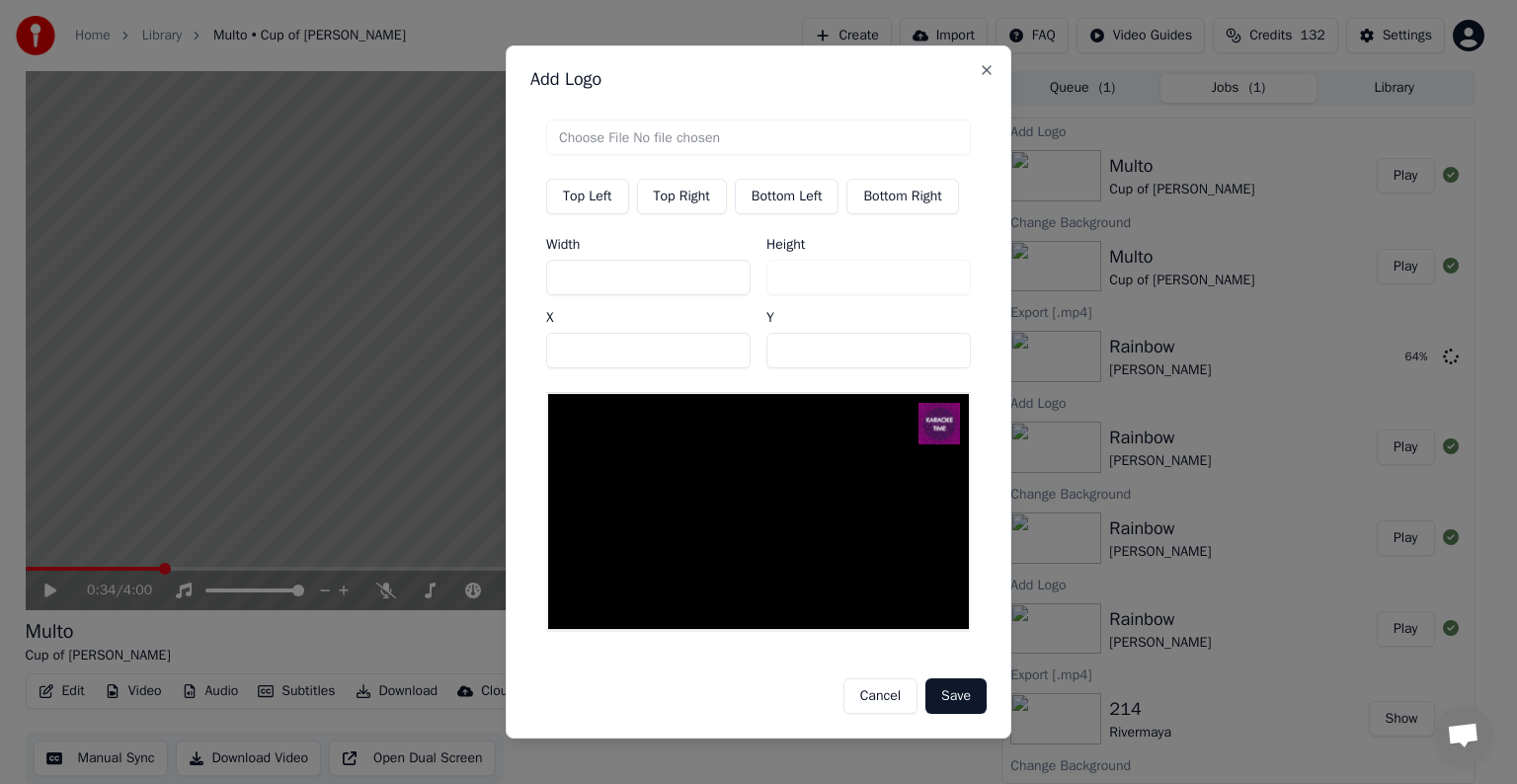 click on "Save" at bounding box center [956, 696] 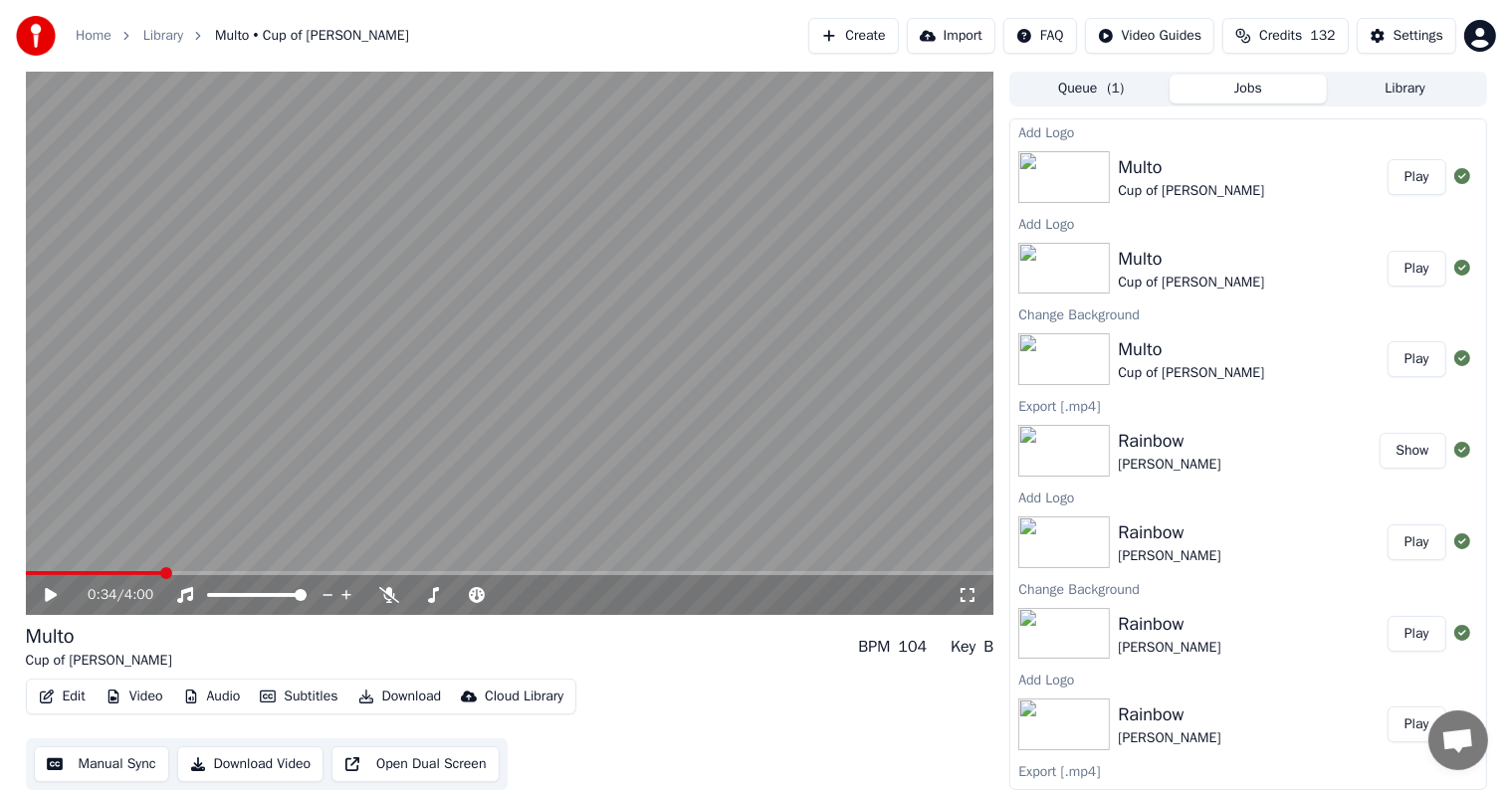 click on "Play" at bounding box center (1416, 177) 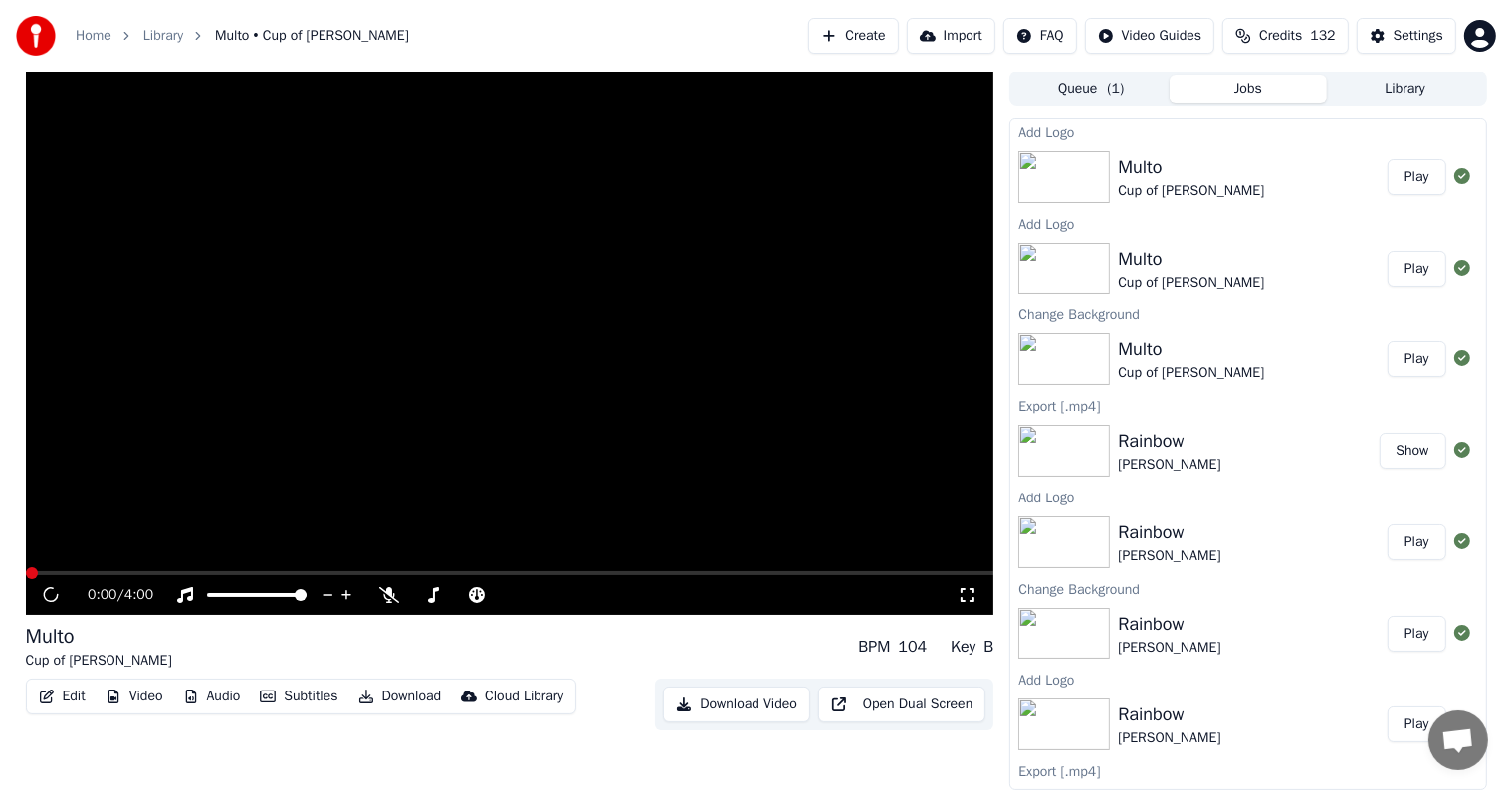scroll, scrollTop: 0, scrollLeft: 0, axis: both 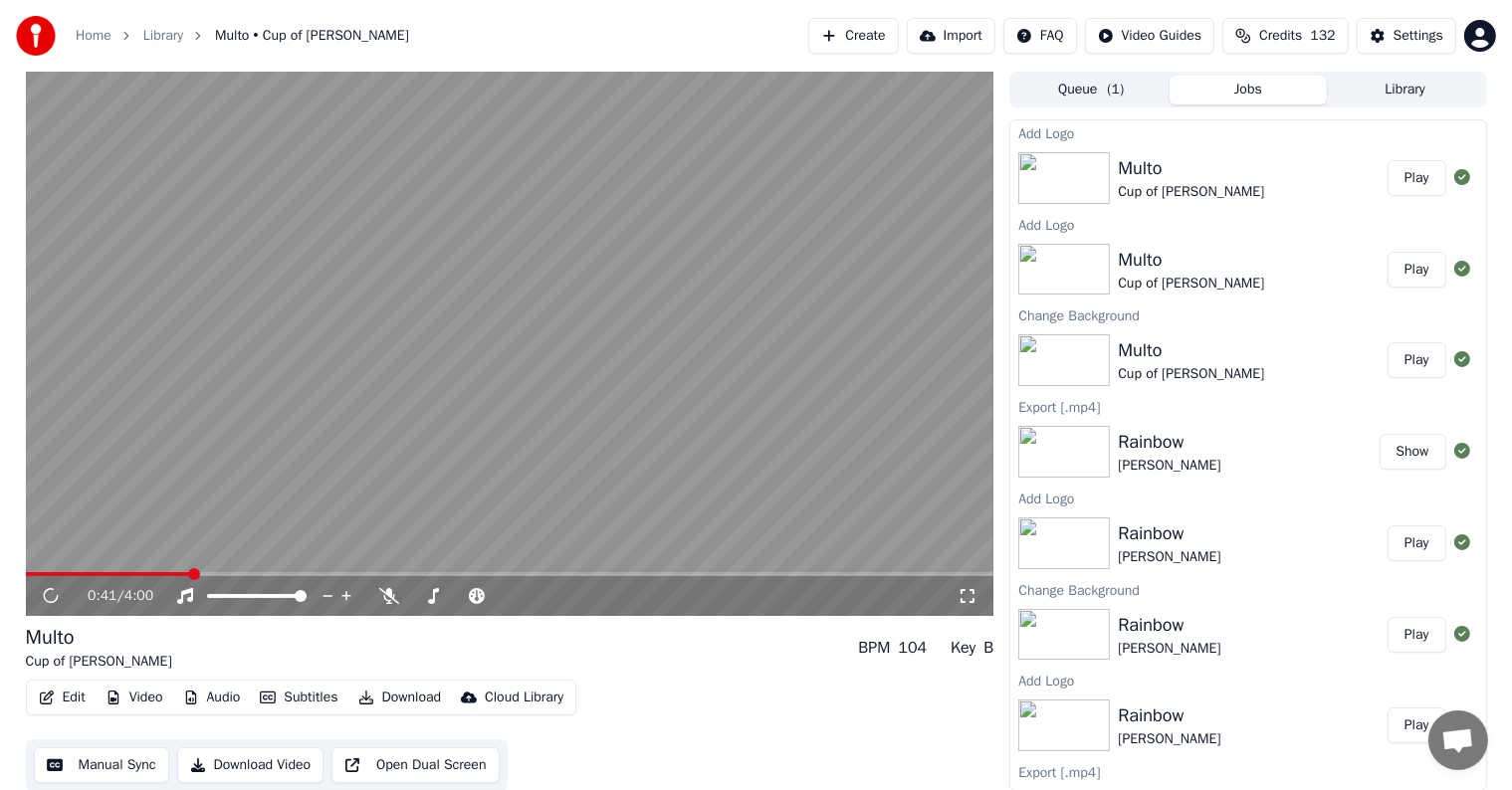 click at bounding box center [510, 574] 